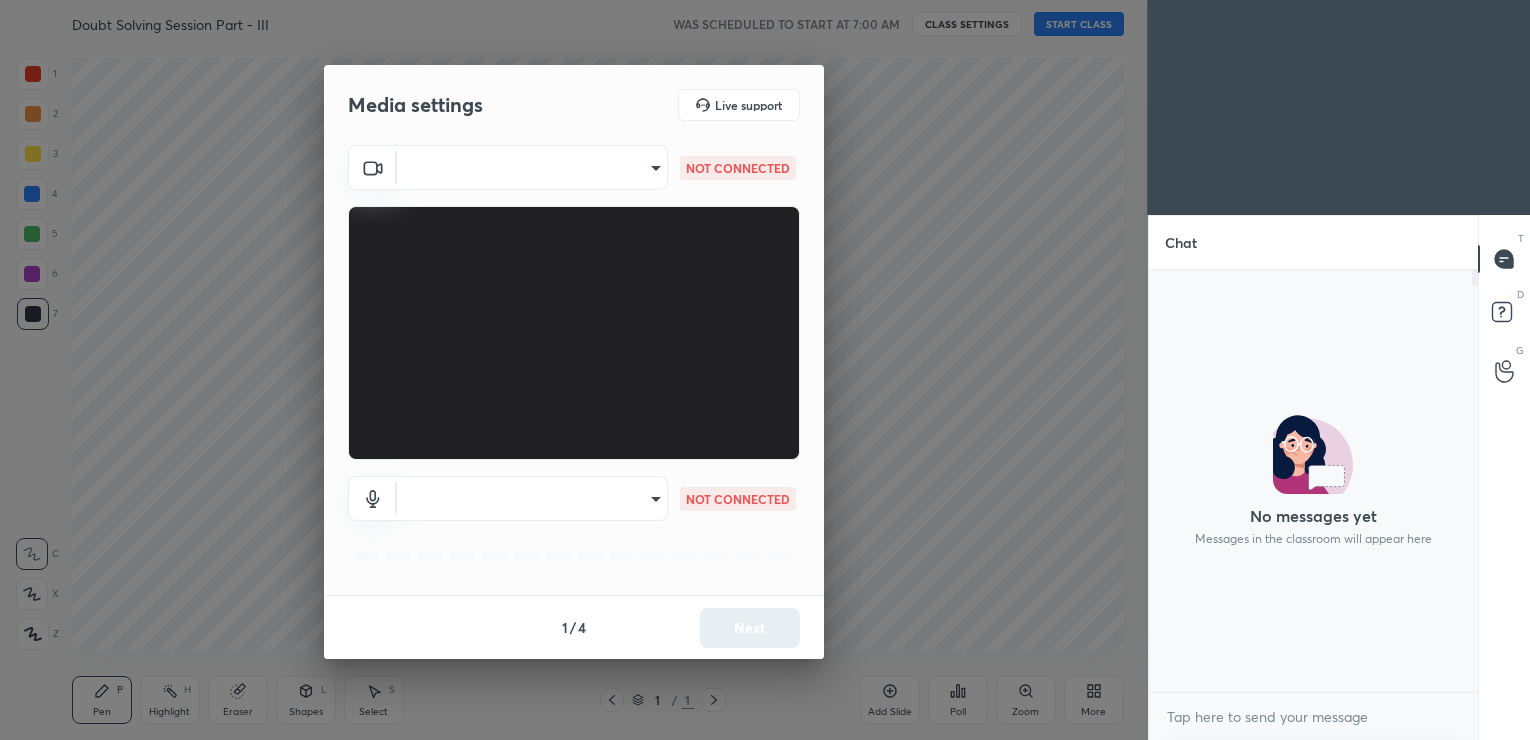 scroll, scrollTop: 0, scrollLeft: 0, axis: both 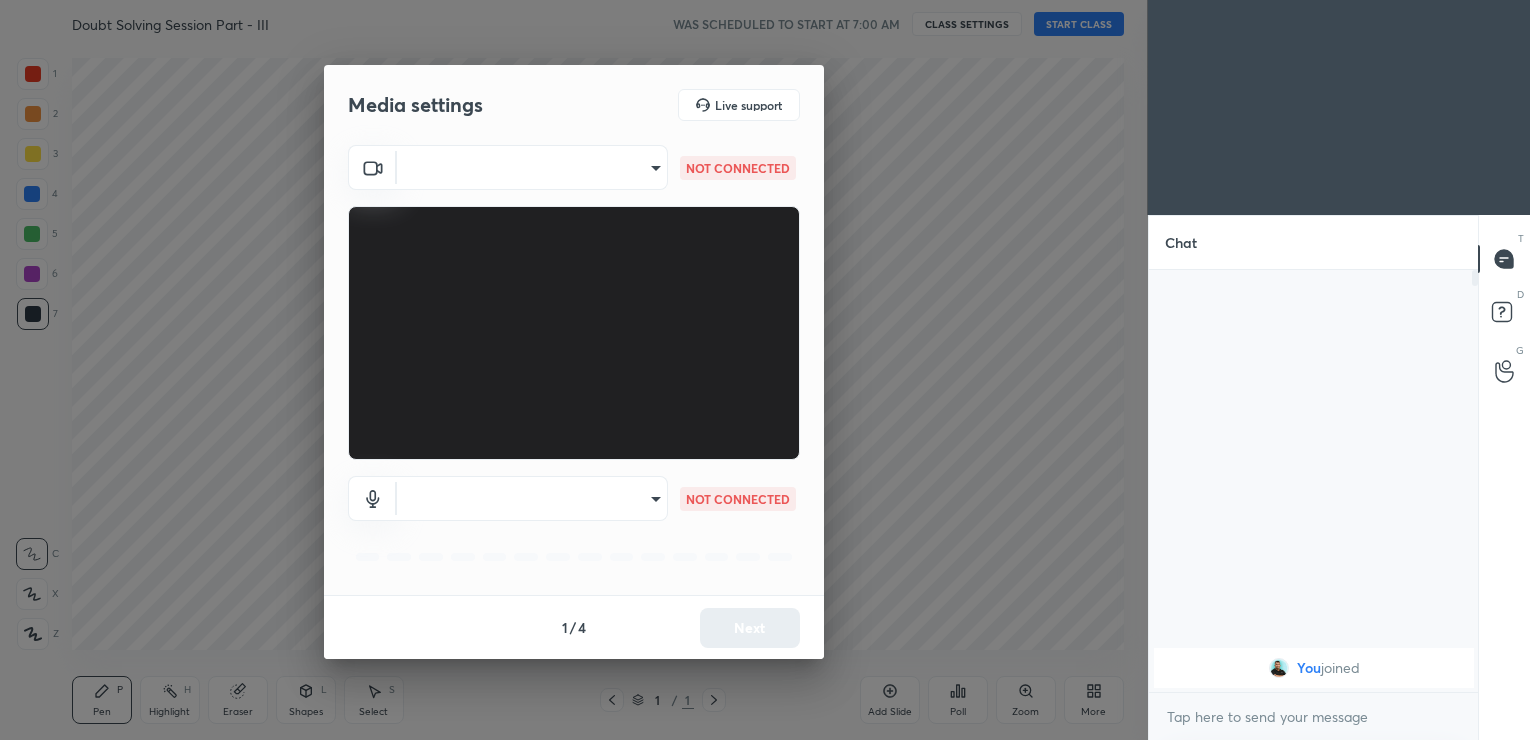 type on "afb697f2f38e65ba1a9e9b287ae1f96e4d3bd14525ad26359186cbfdf4fb82b9" 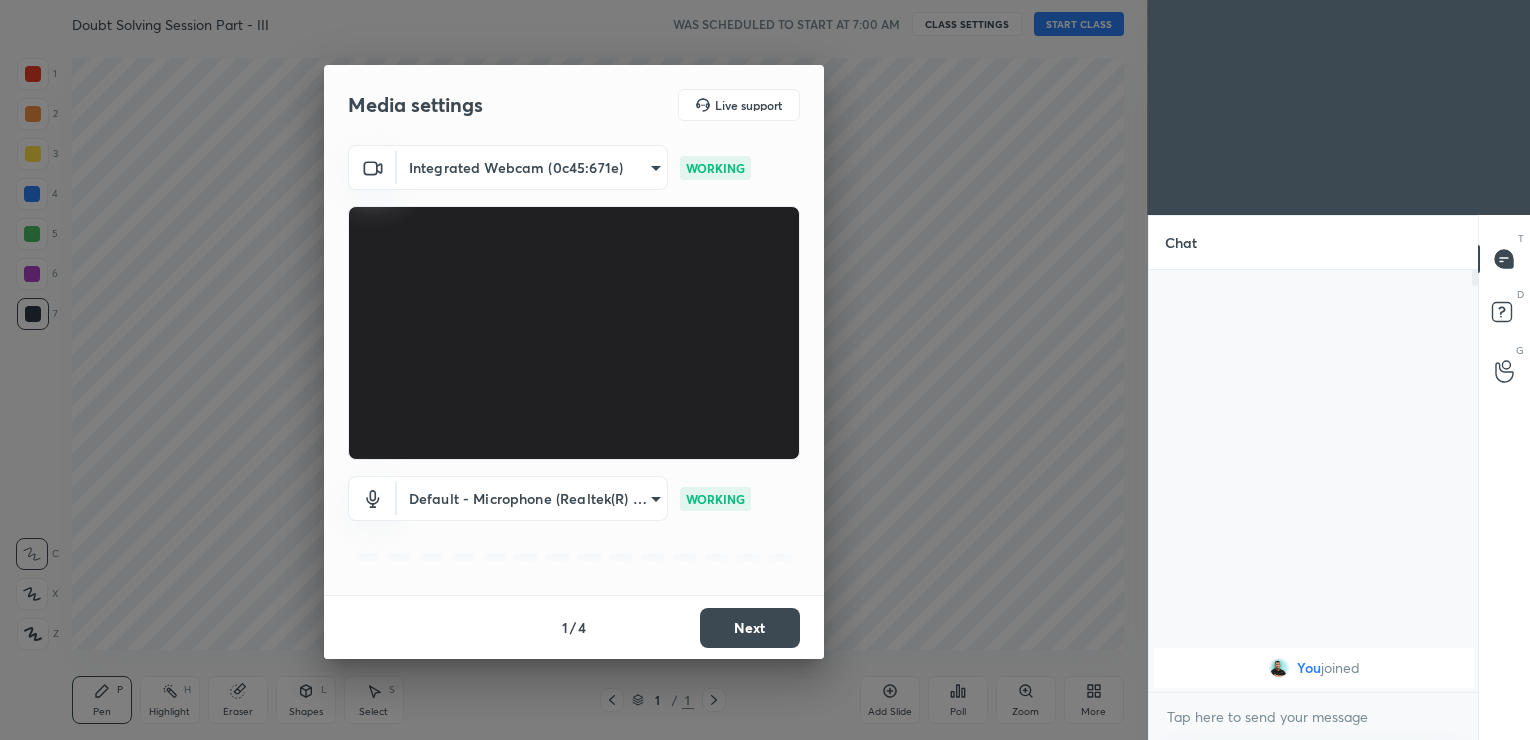 click on "Next" at bounding box center [750, 628] 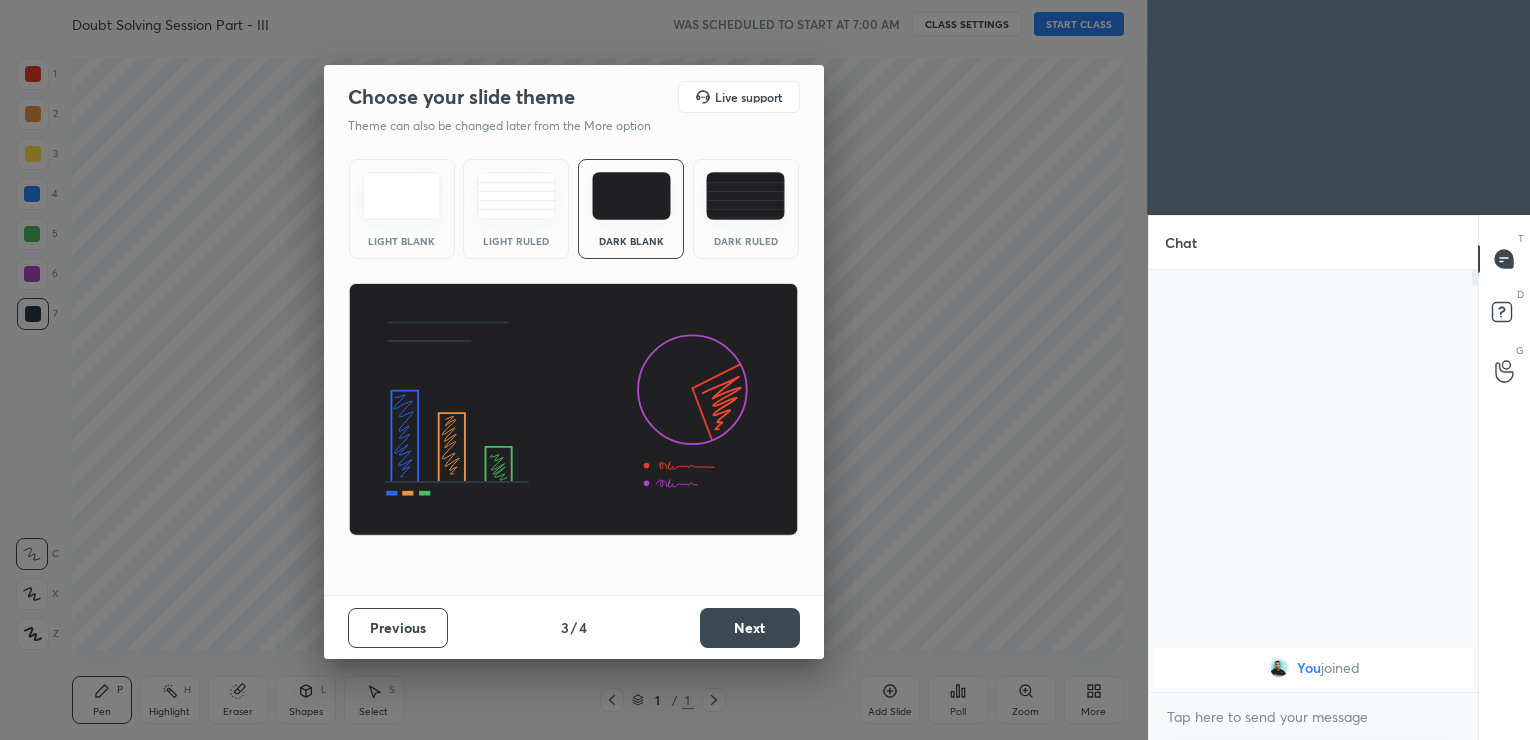 click on "Next" at bounding box center [750, 628] 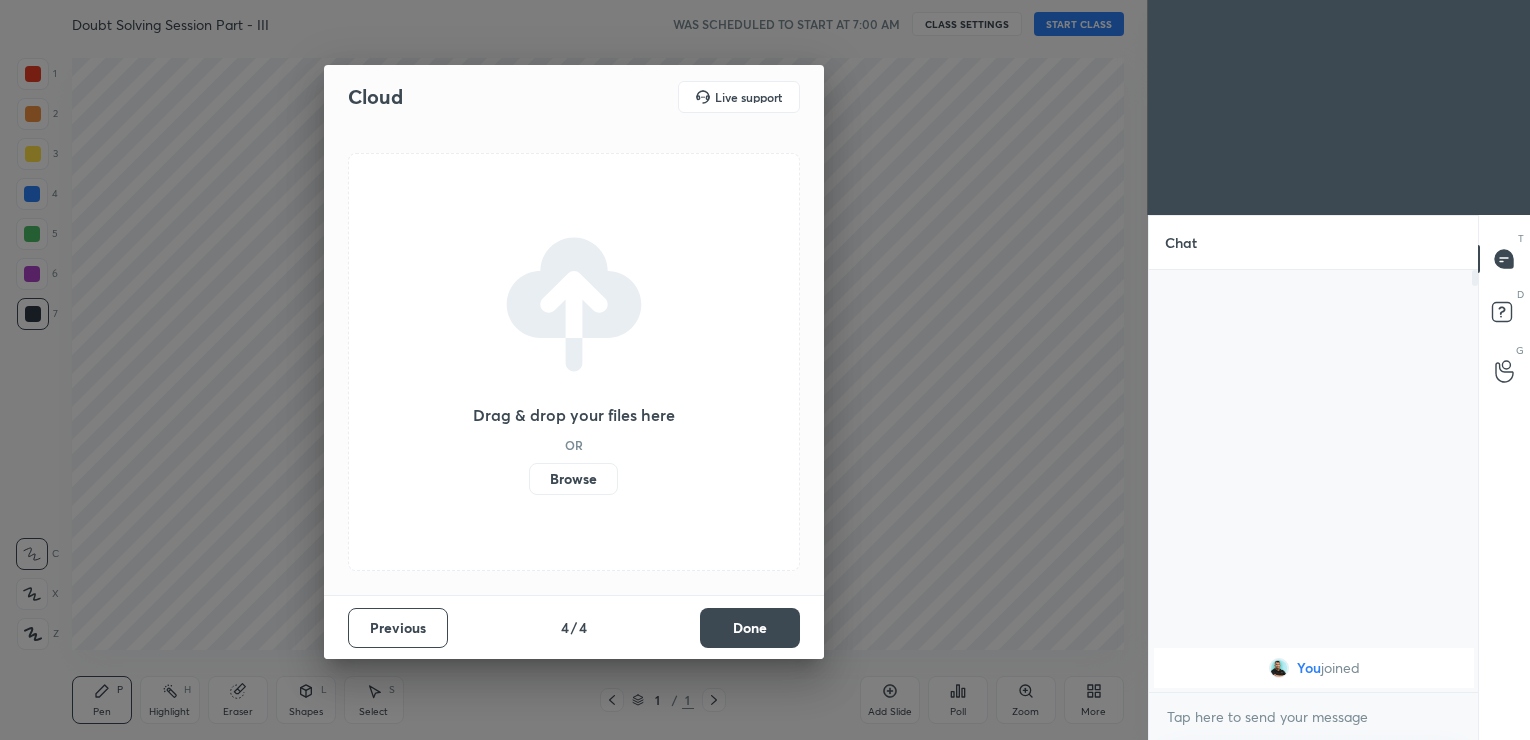 click on "Done" at bounding box center (750, 628) 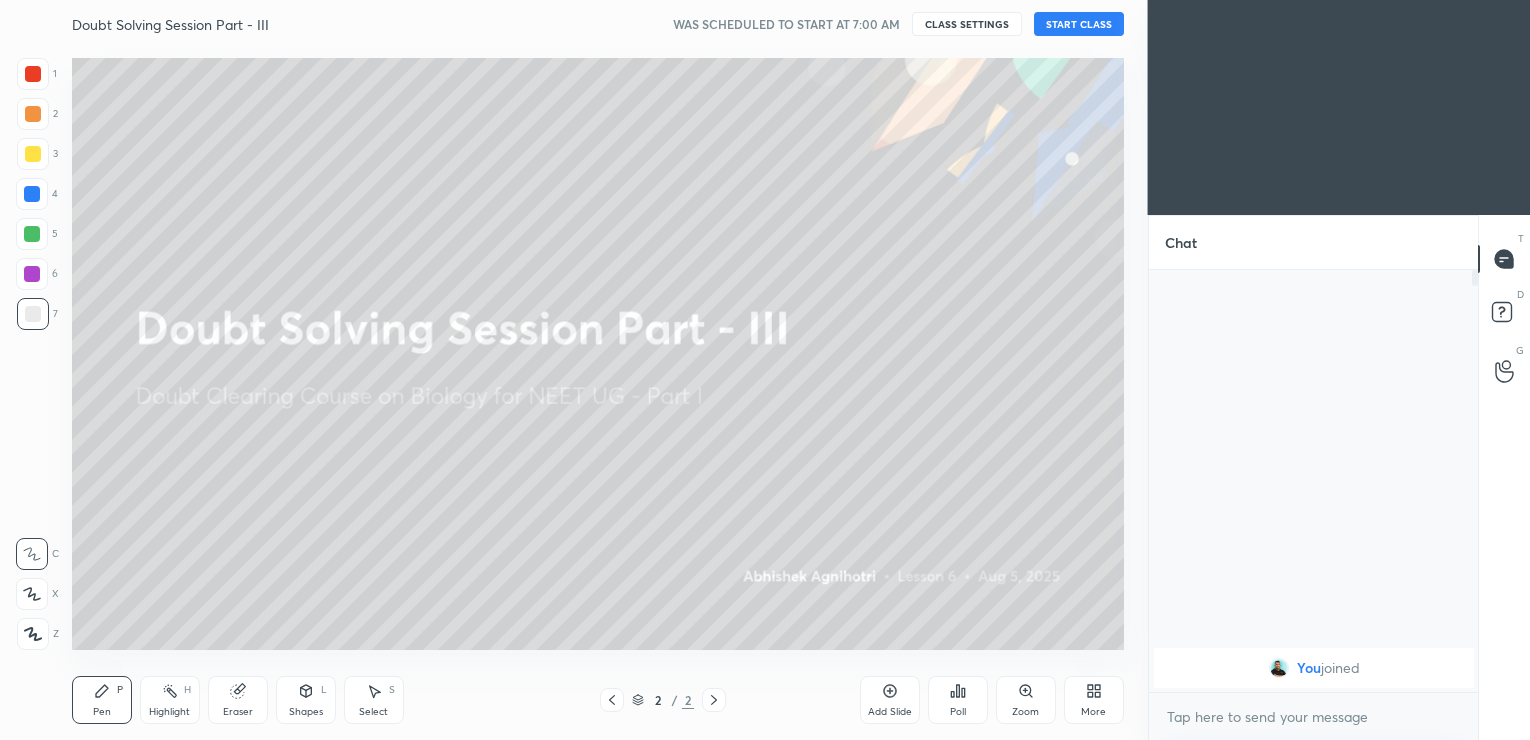 click on "START CLASS" at bounding box center [1079, 24] 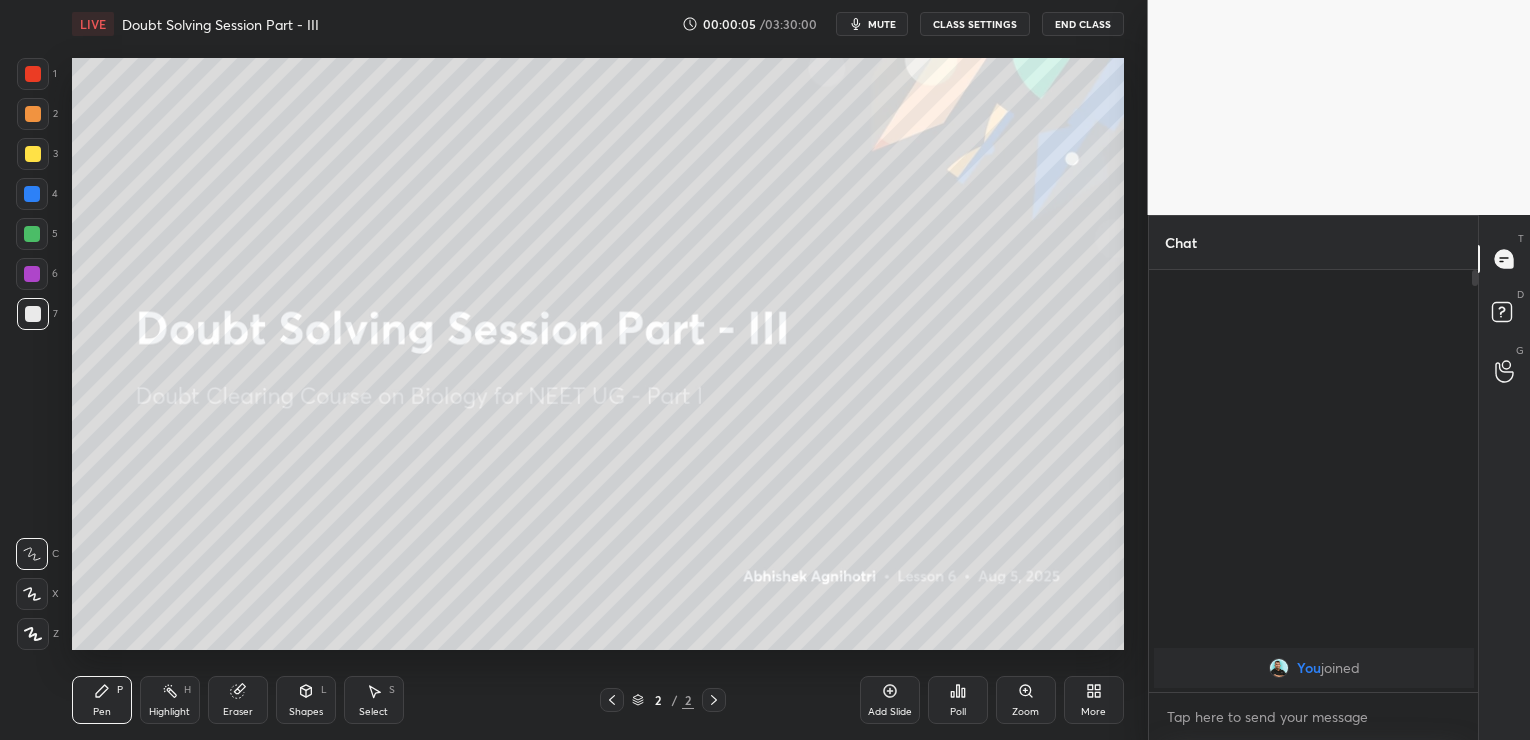 click on "Add Slide" at bounding box center [890, 700] 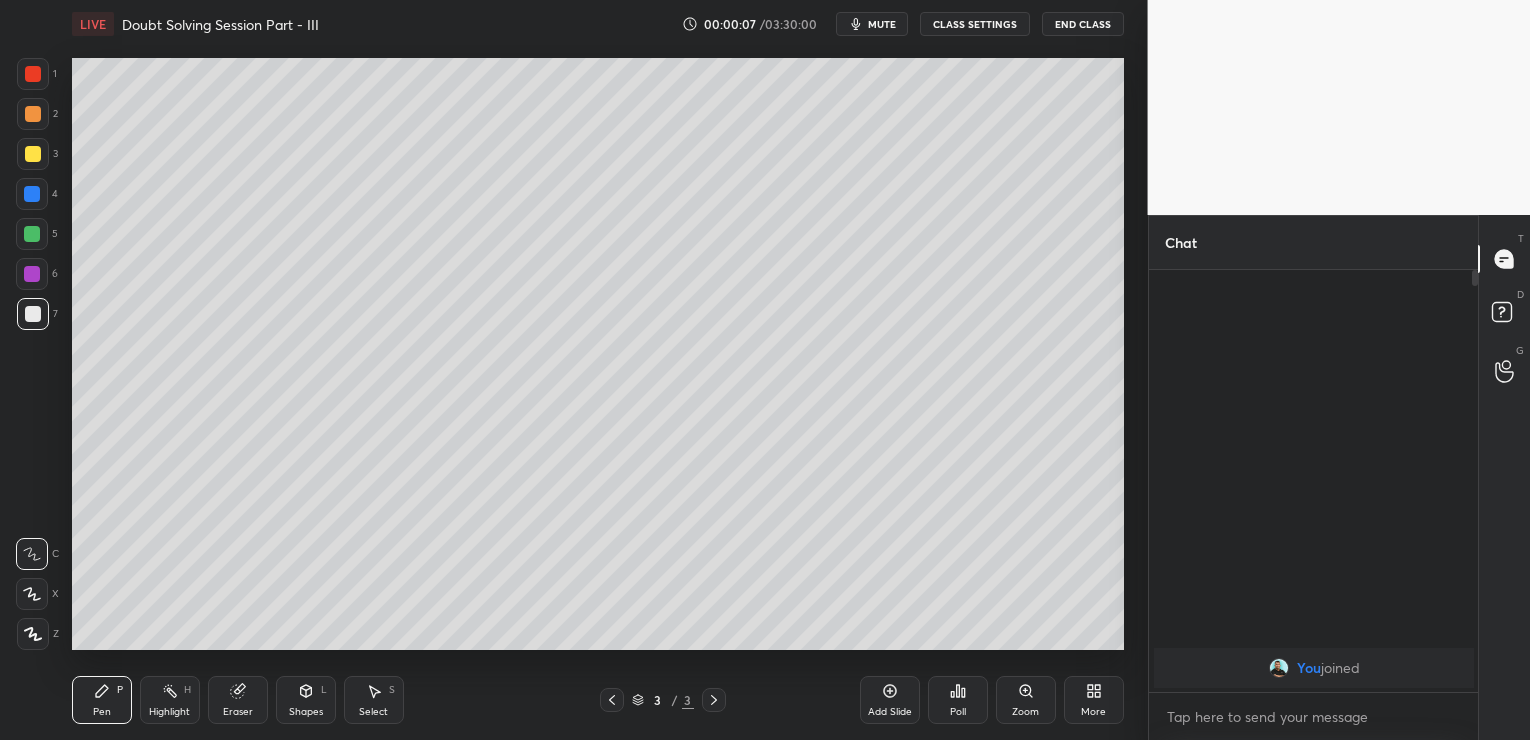 click on "End Class" at bounding box center (1083, 24) 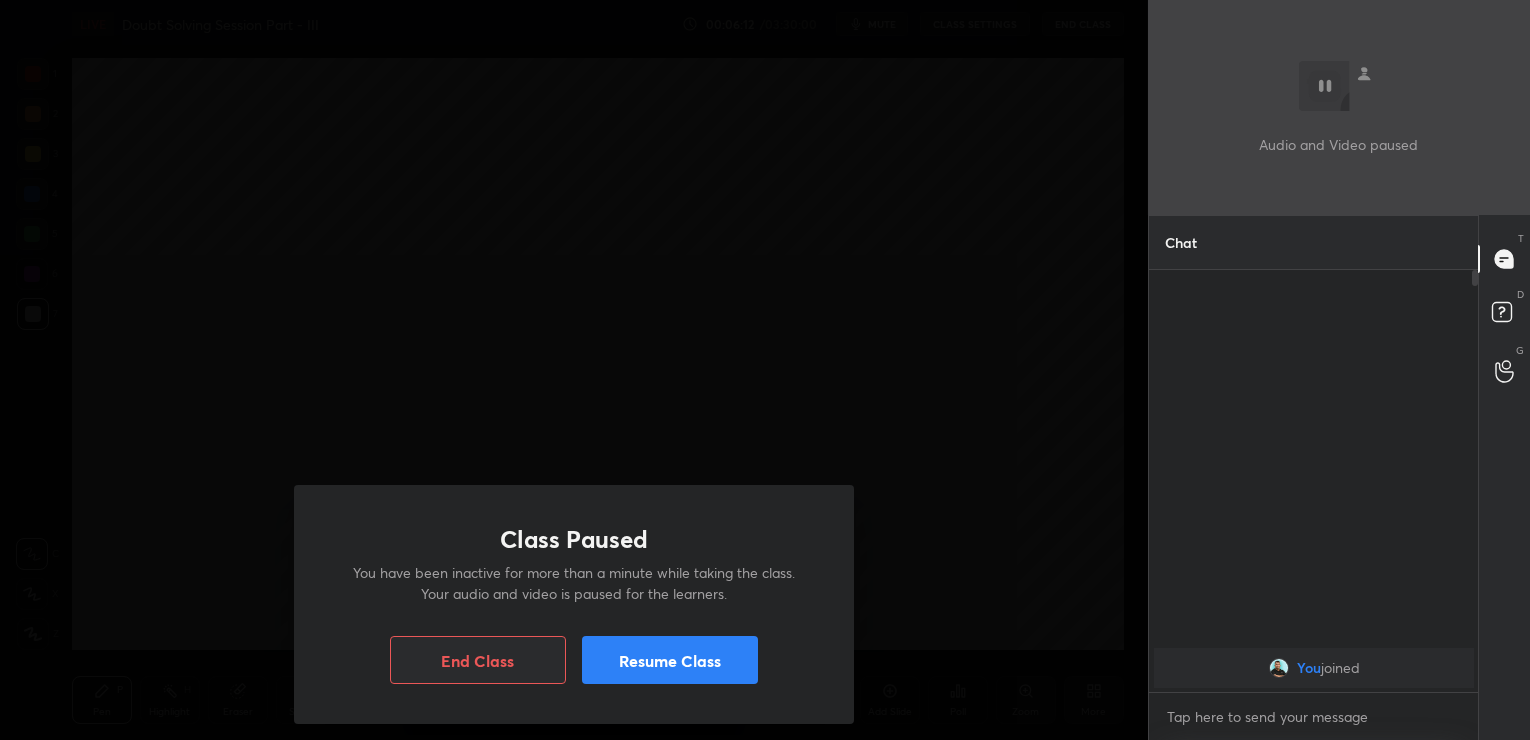 click on "Resume Class" at bounding box center [670, 660] 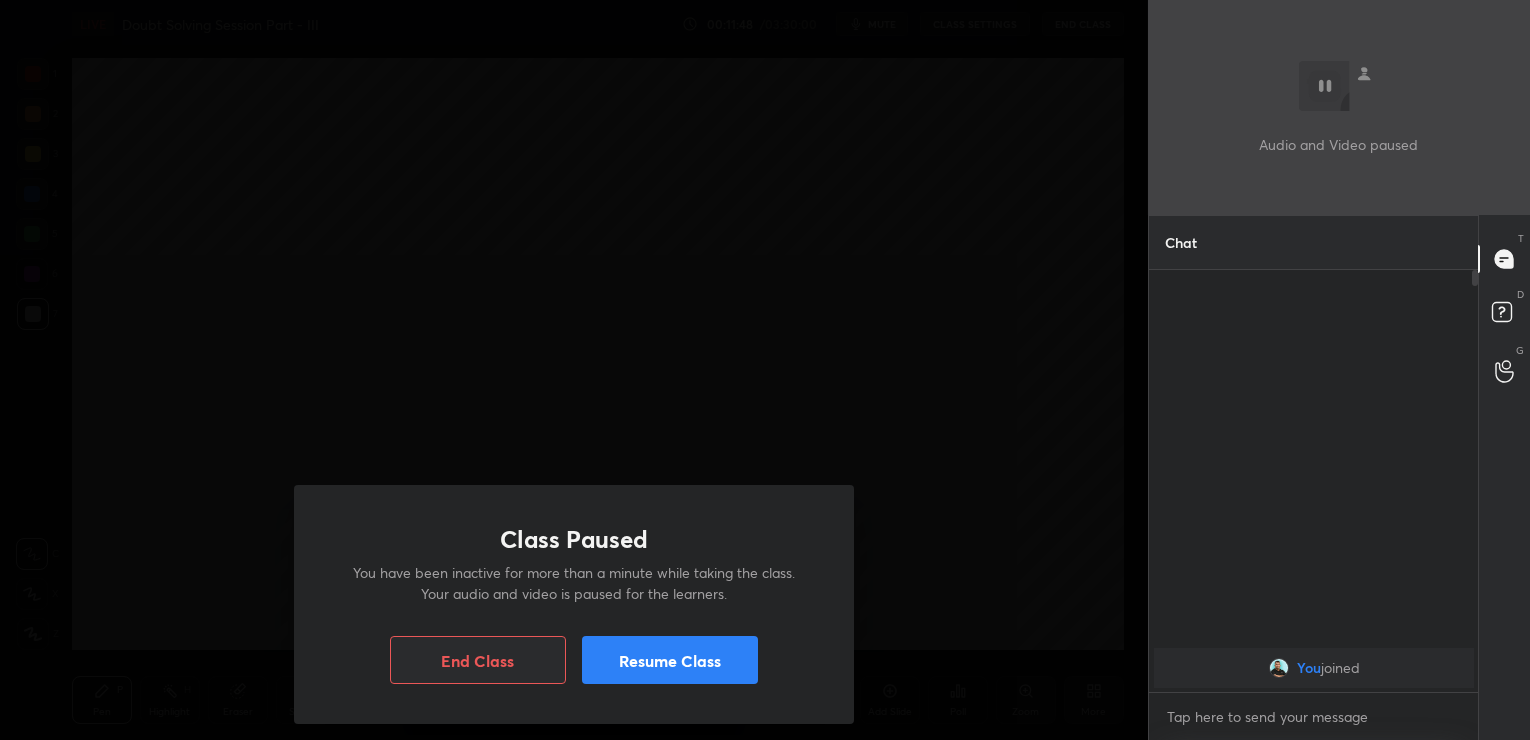 click on "Resume Class" at bounding box center [670, 660] 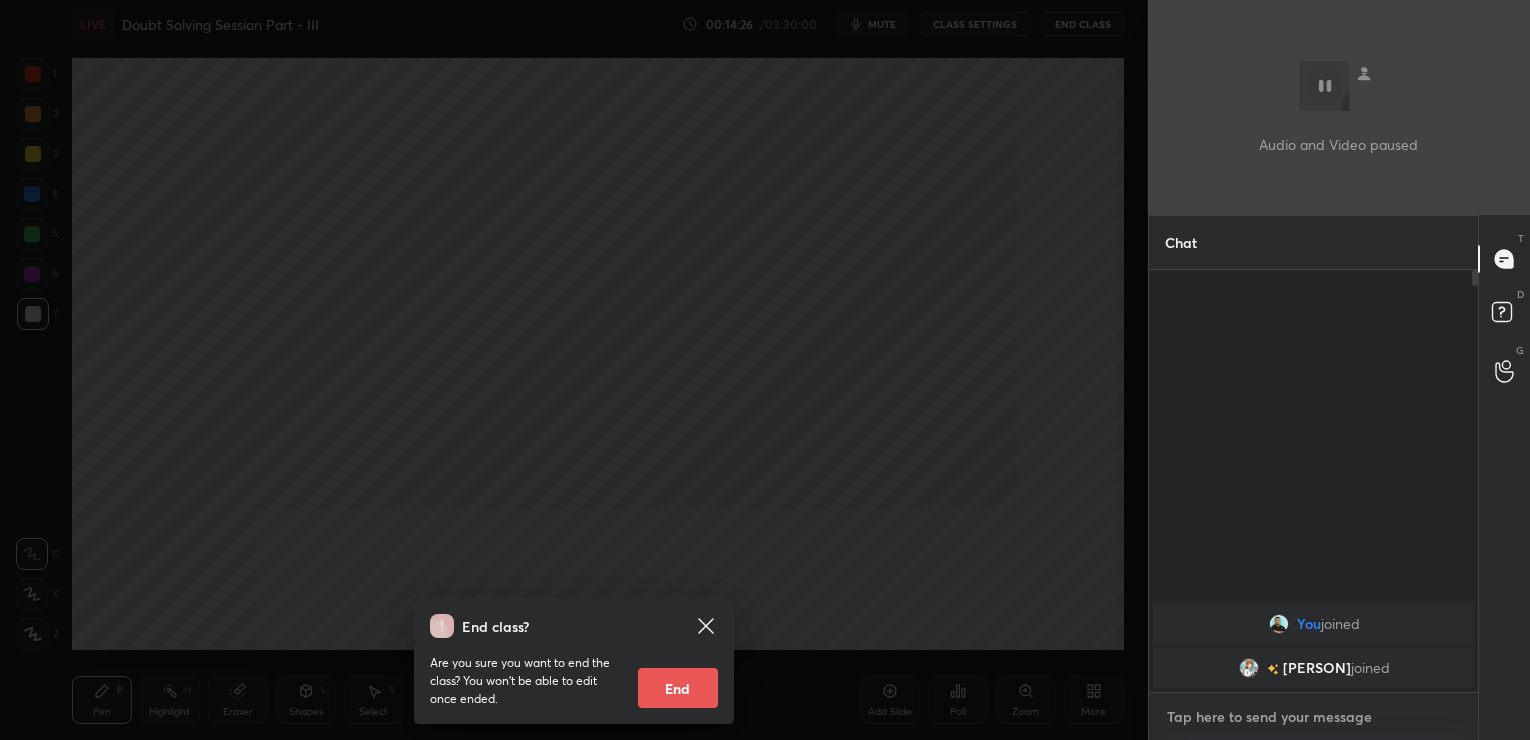 click at bounding box center (1314, 717) 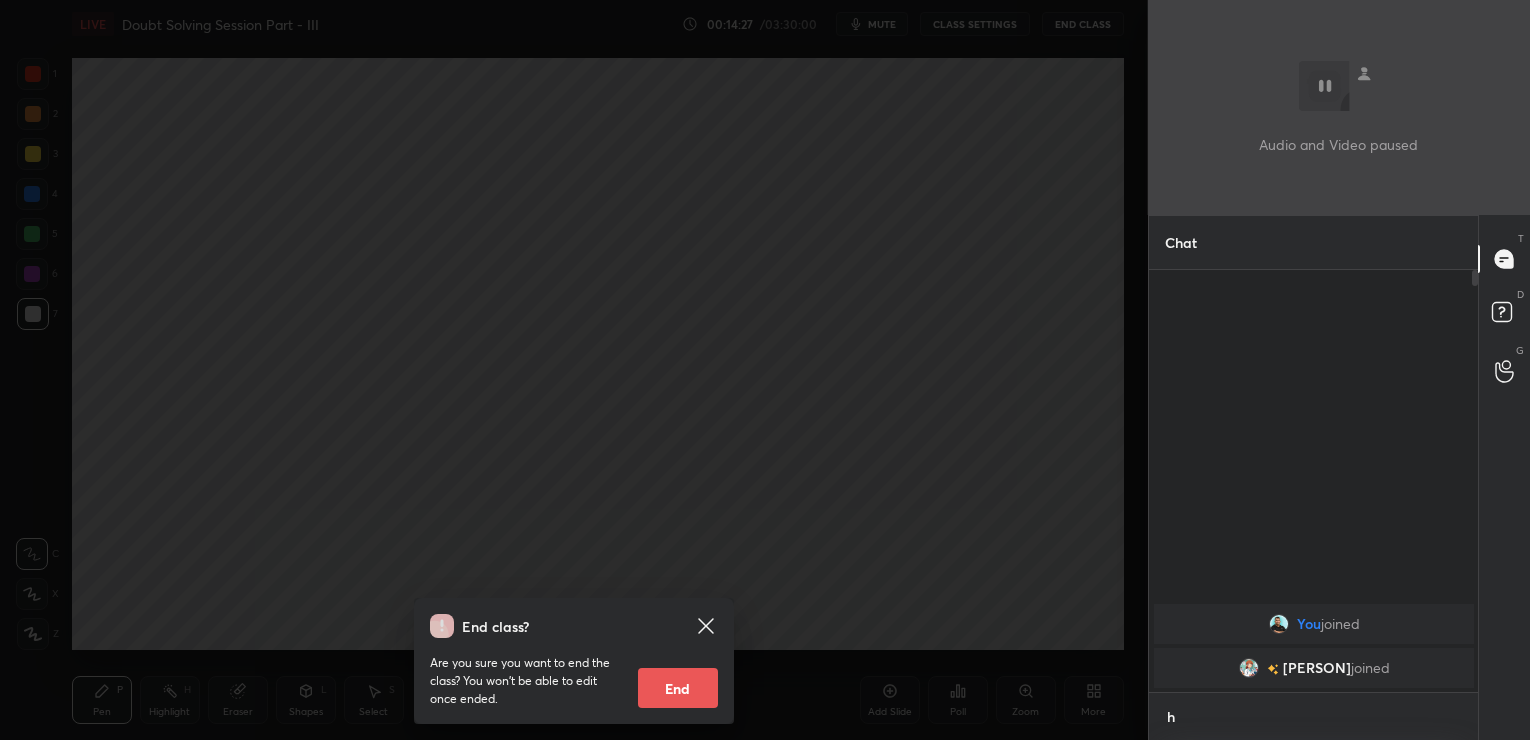 scroll, scrollTop: 411, scrollLeft: 324, axis: both 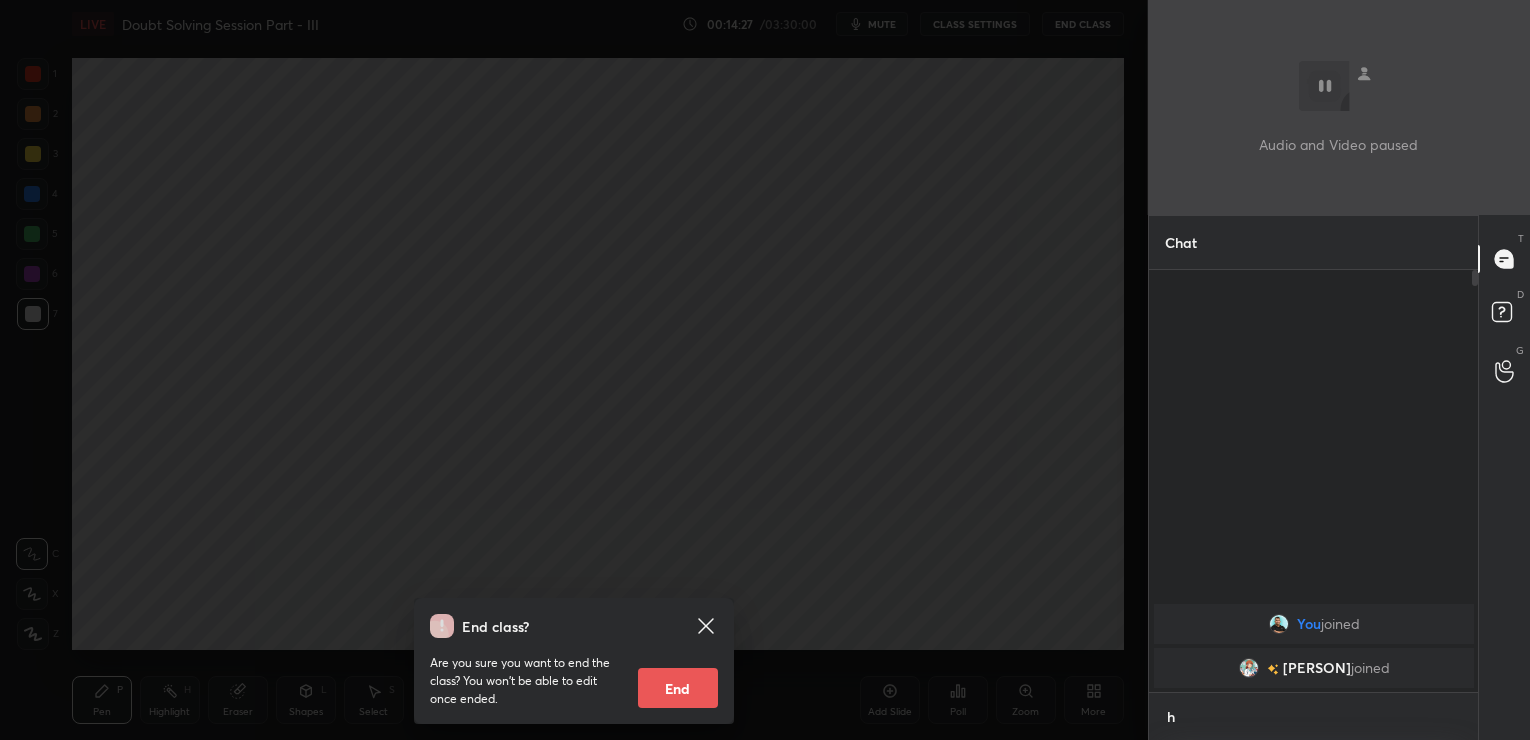 type on "hi" 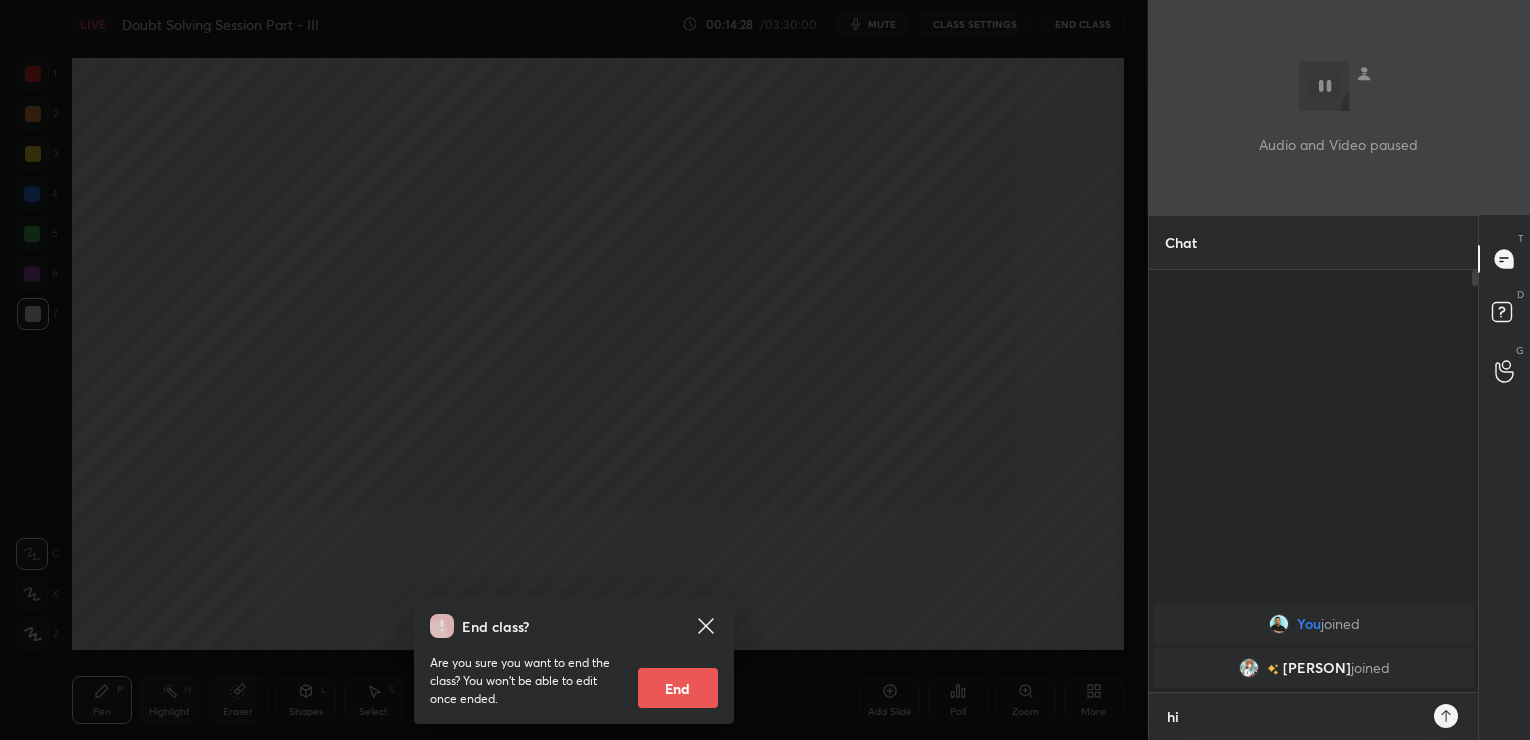 scroll, scrollTop: 7, scrollLeft: 7, axis: both 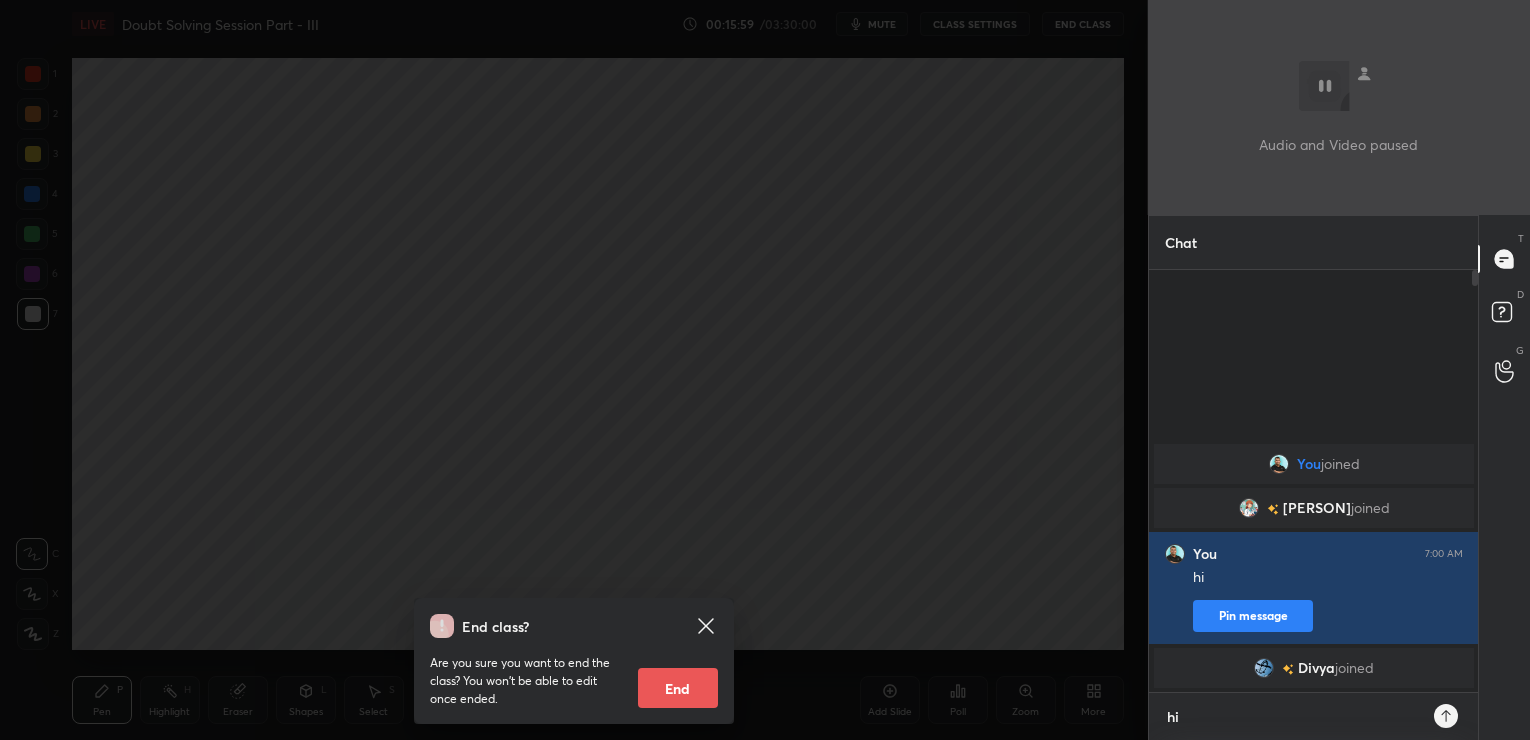 type on "h" 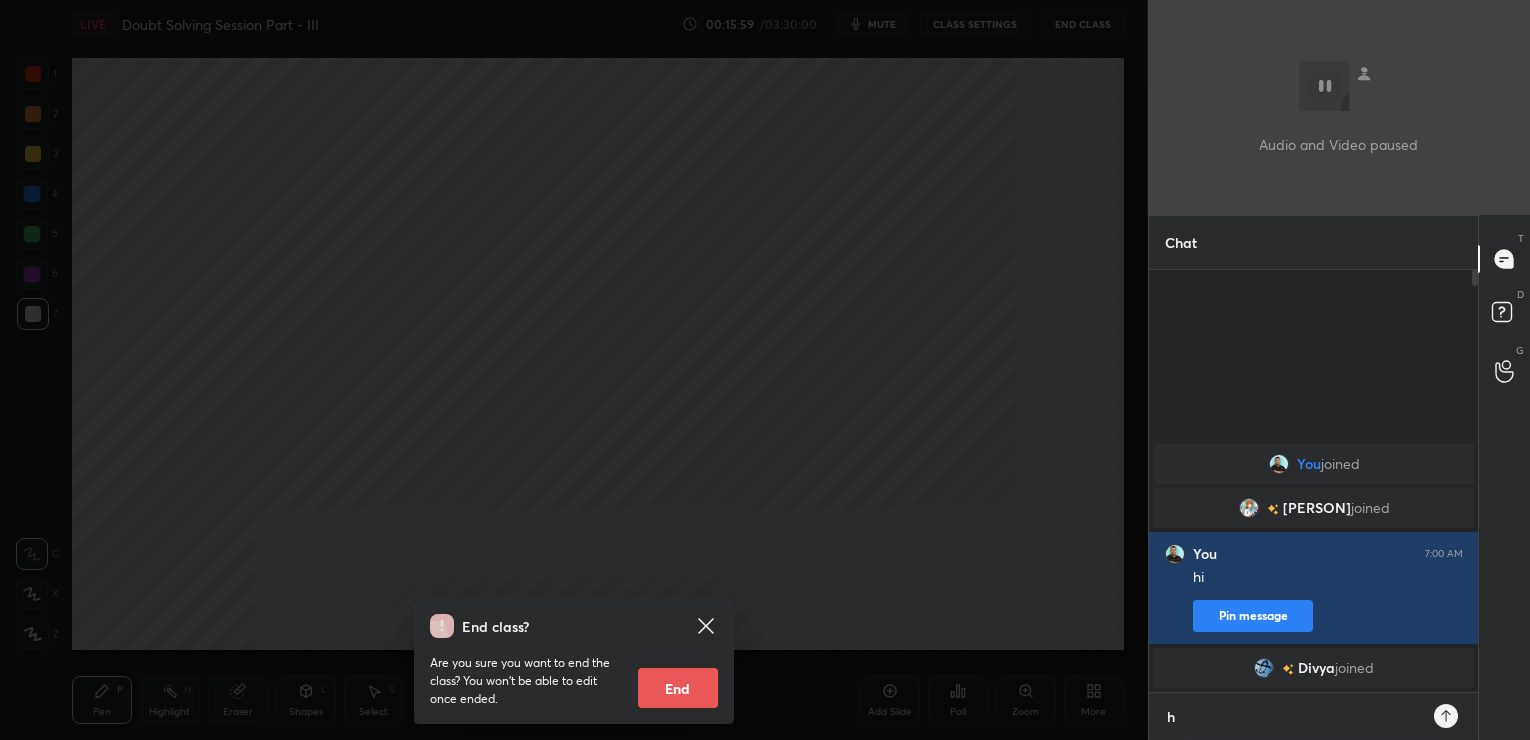 click on "hii" at bounding box center [1294, 717] 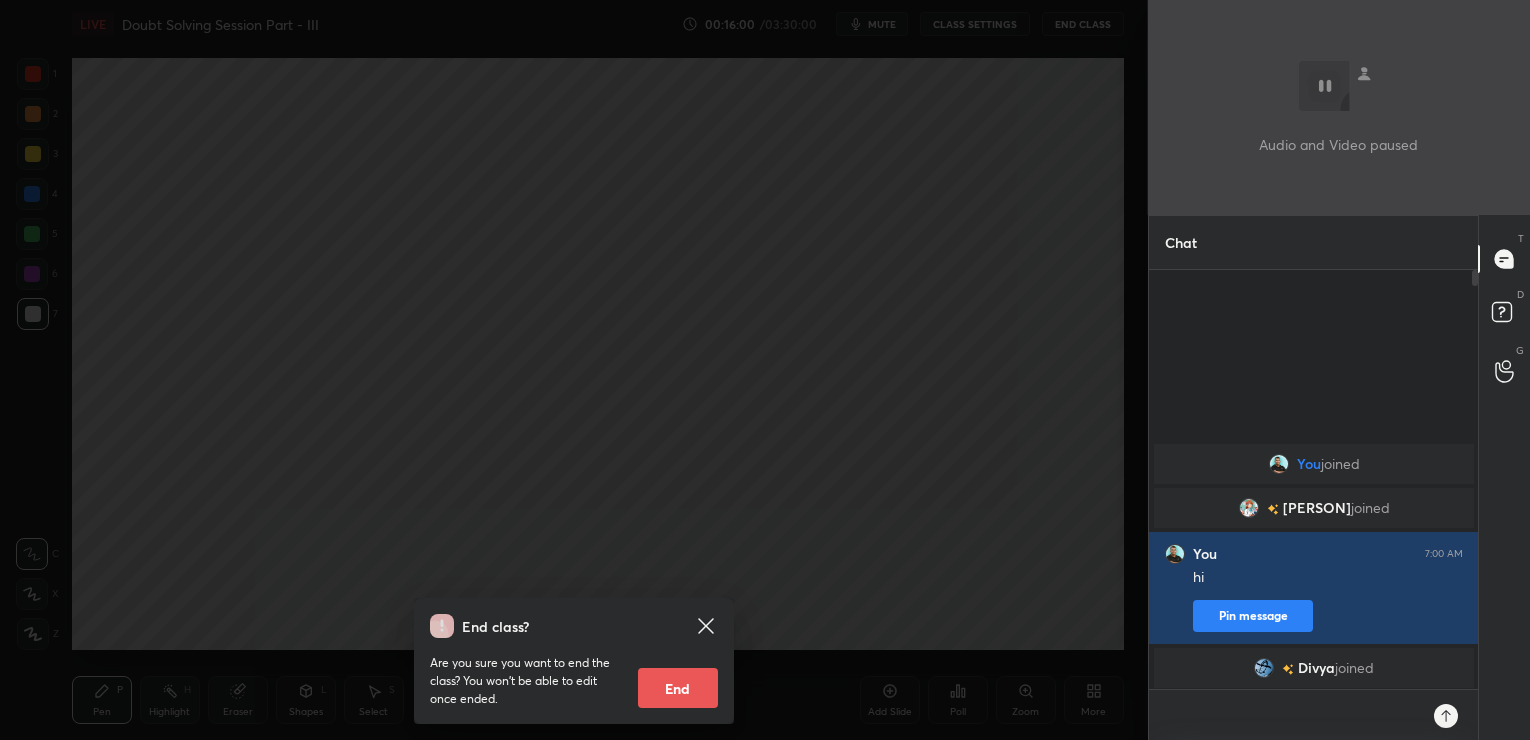 scroll, scrollTop: 0, scrollLeft: 0, axis: both 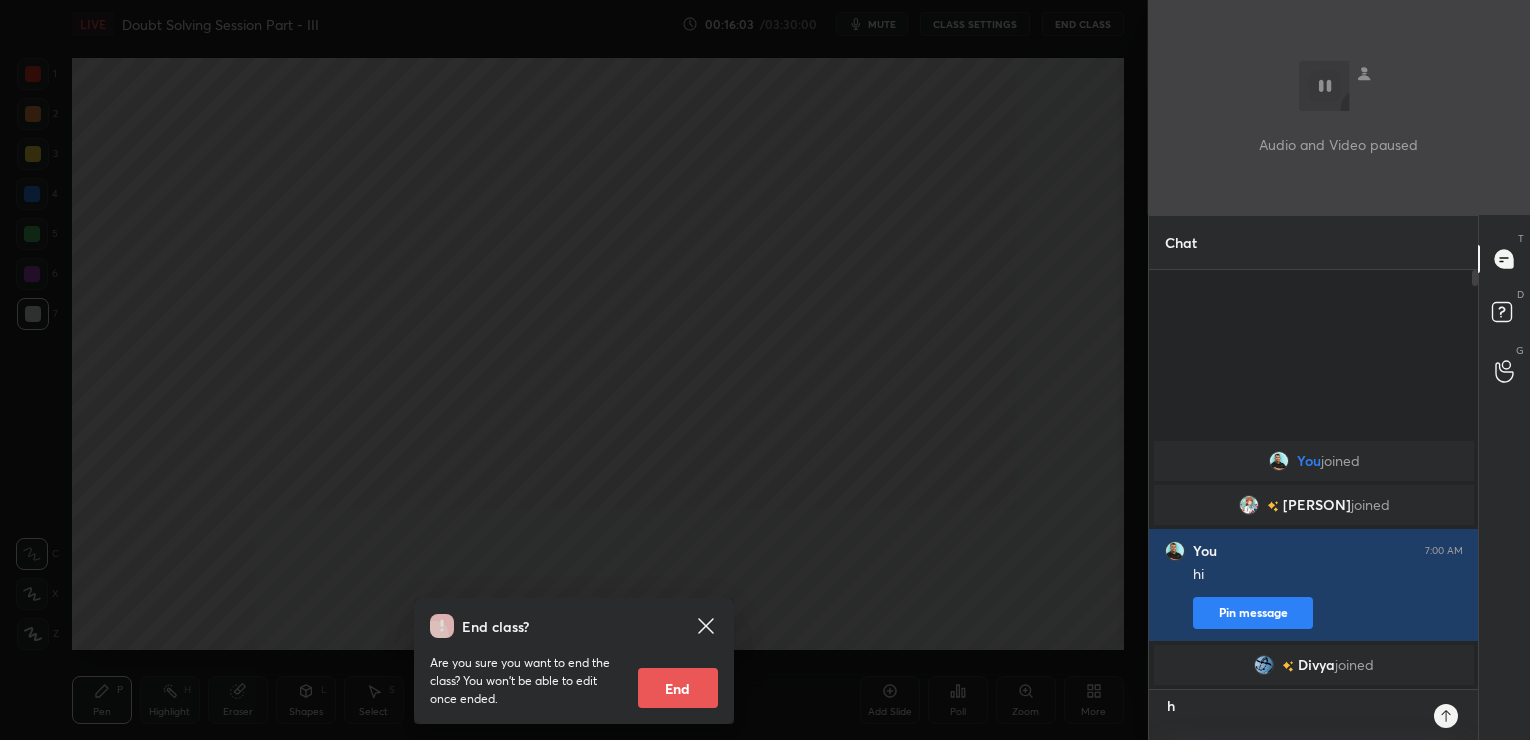 type on "hi" 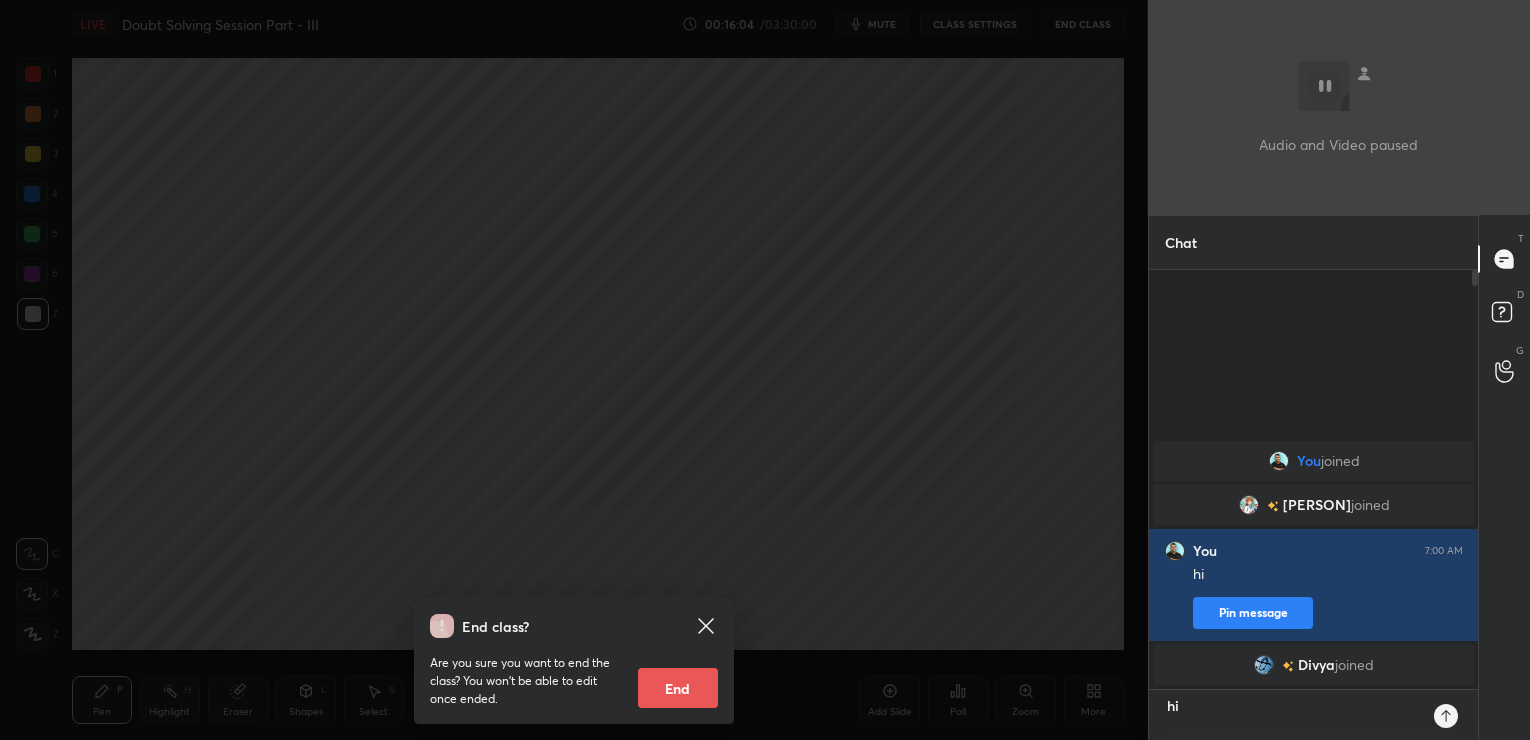 scroll, scrollTop: 7, scrollLeft: 7, axis: both 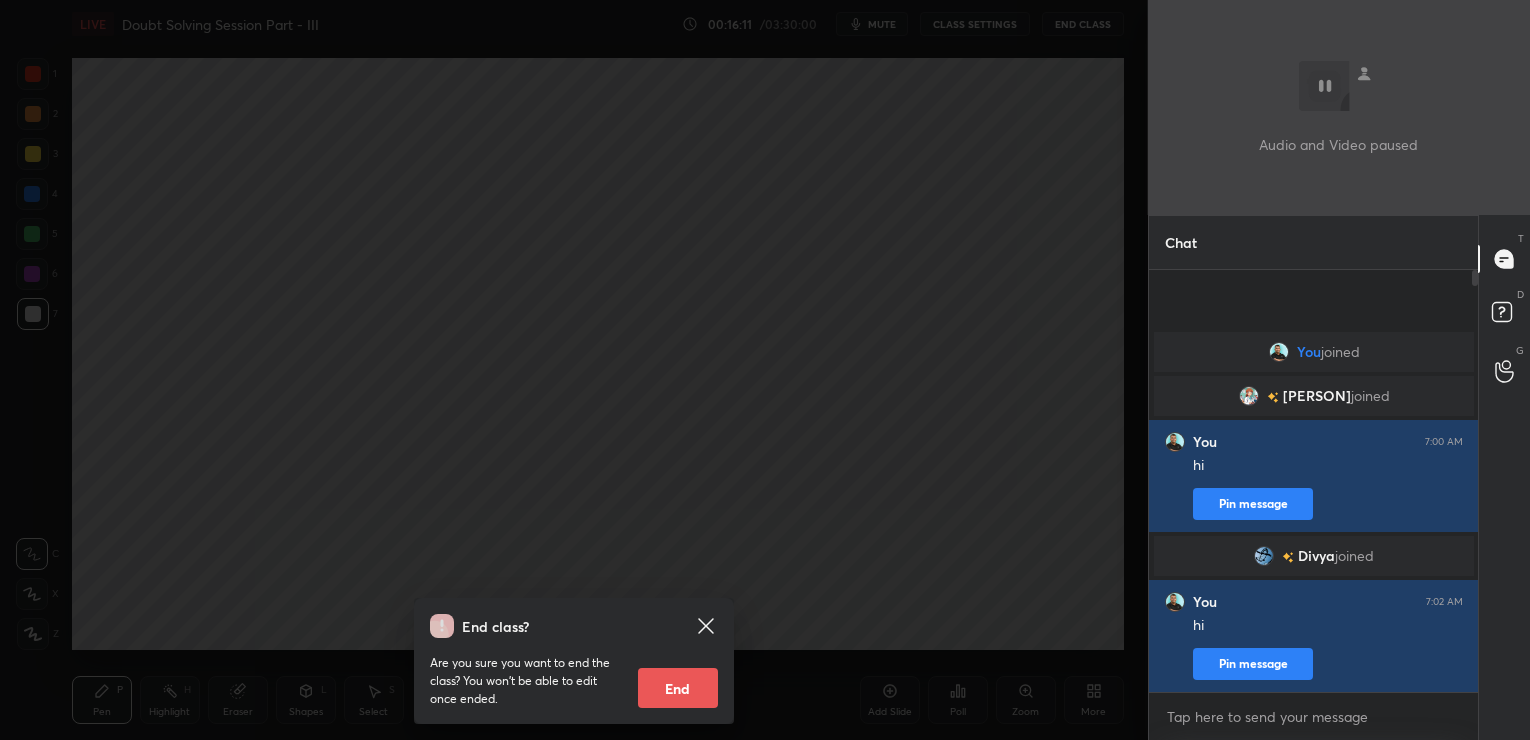 click on "Divya" at bounding box center (1316, 556) 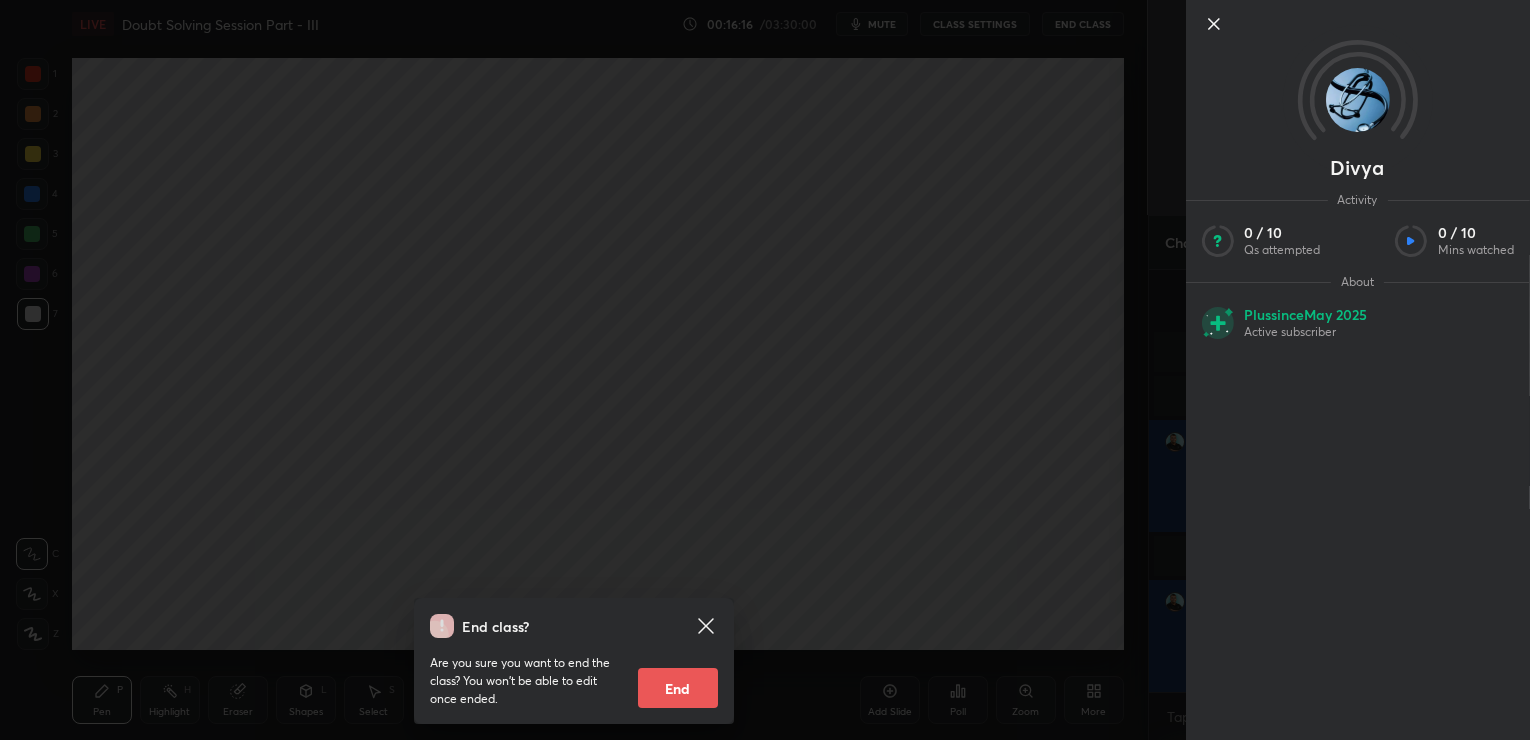 click 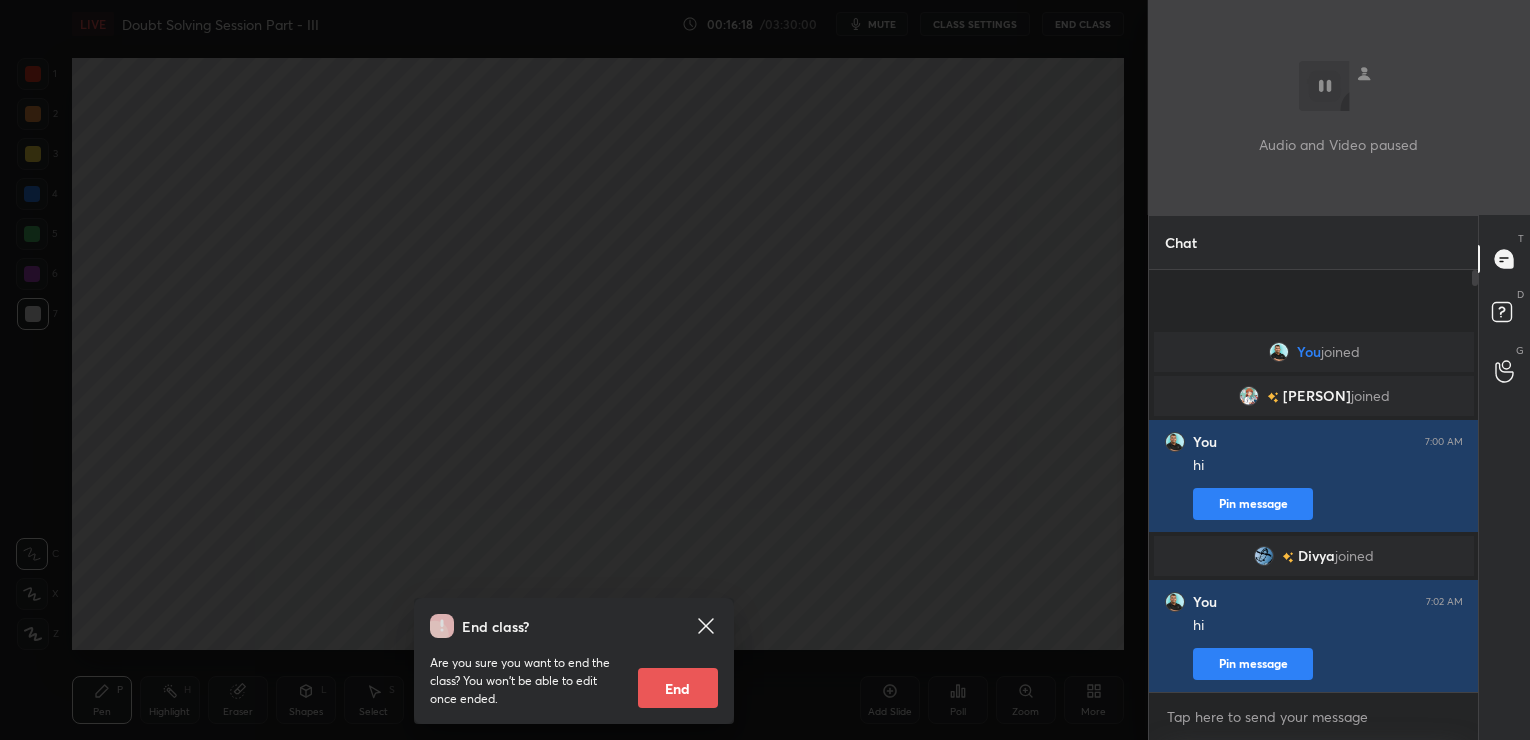 click on "[PERSON]" at bounding box center [1316, 396] 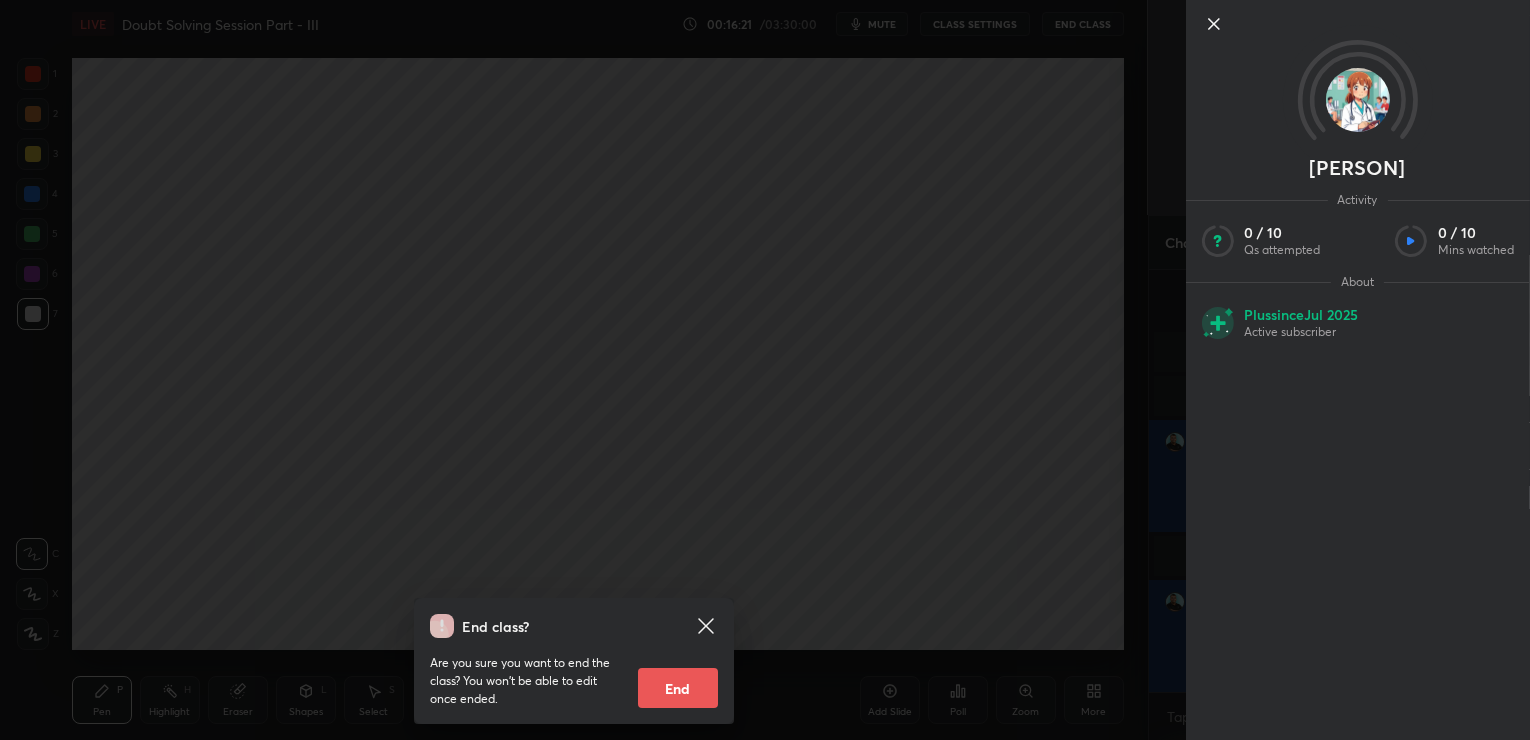 click 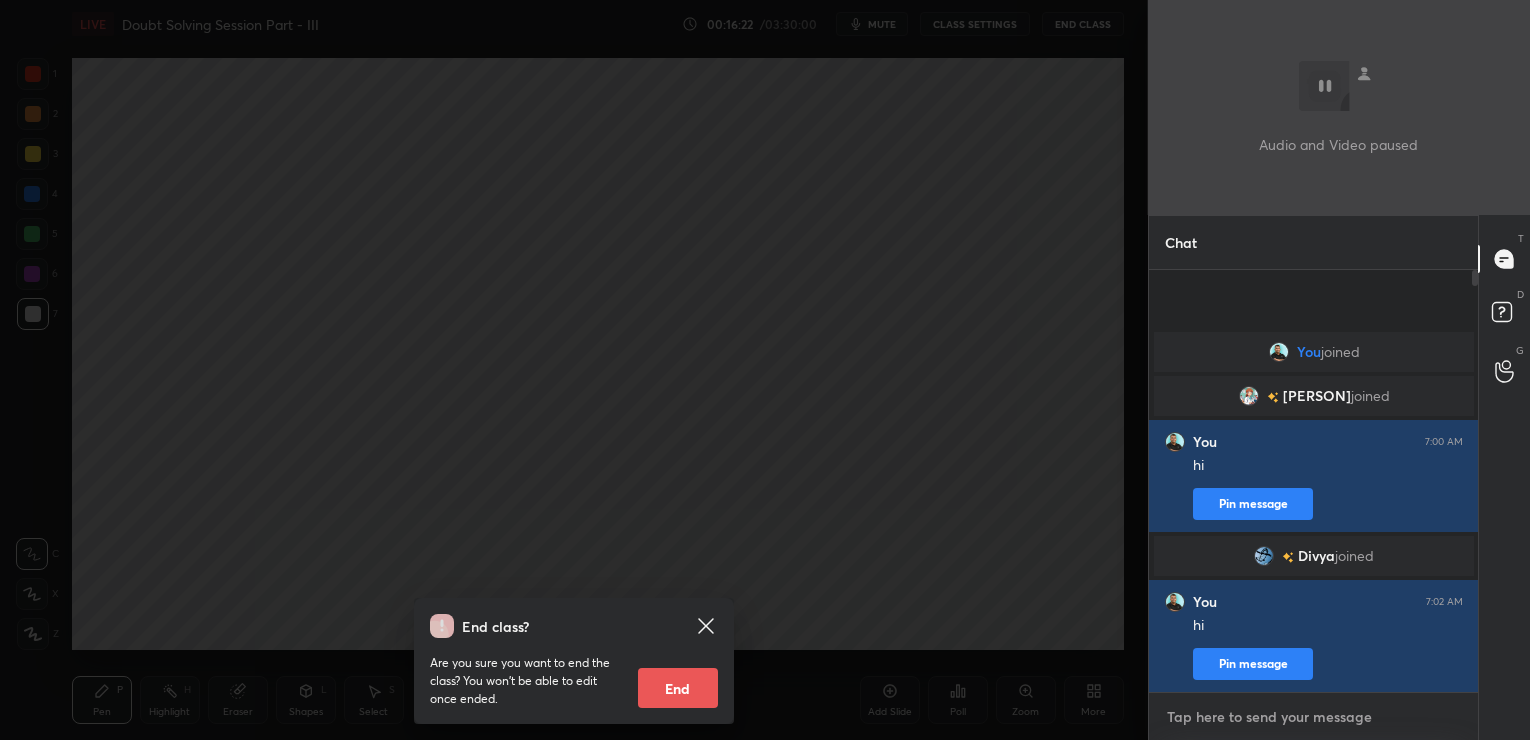 click at bounding box center [1314, 717] 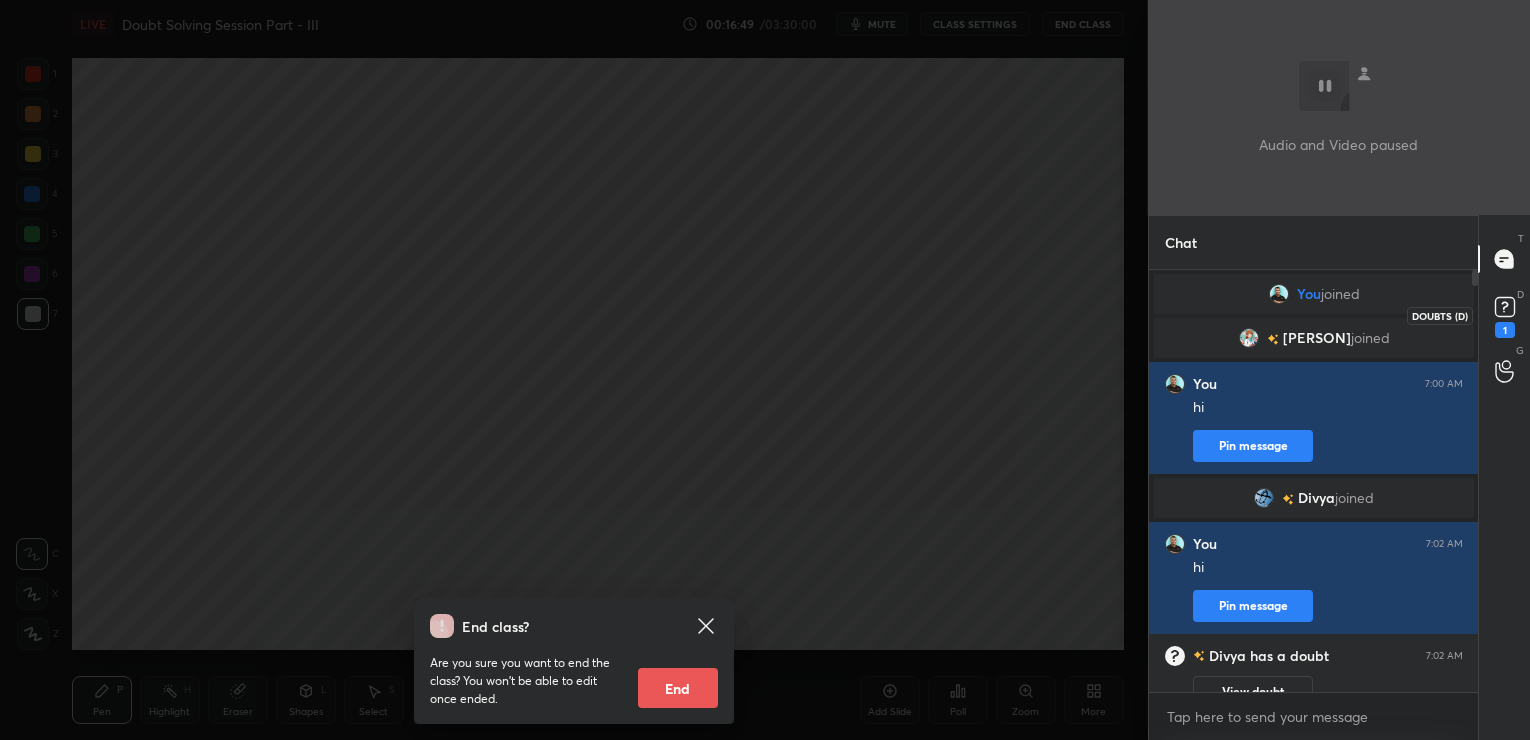click 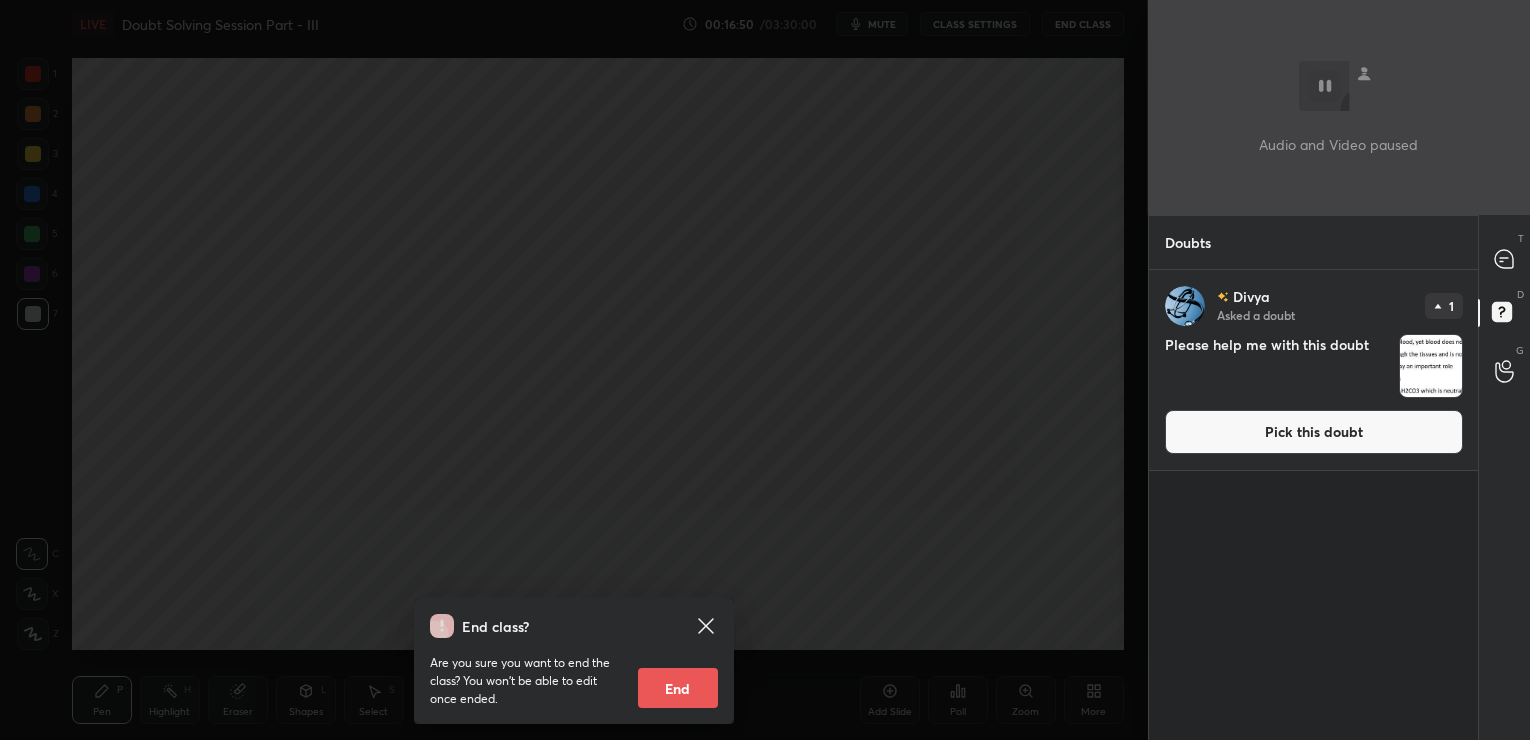 click on "Pick this doubt" at bounding box center (1314, 432) 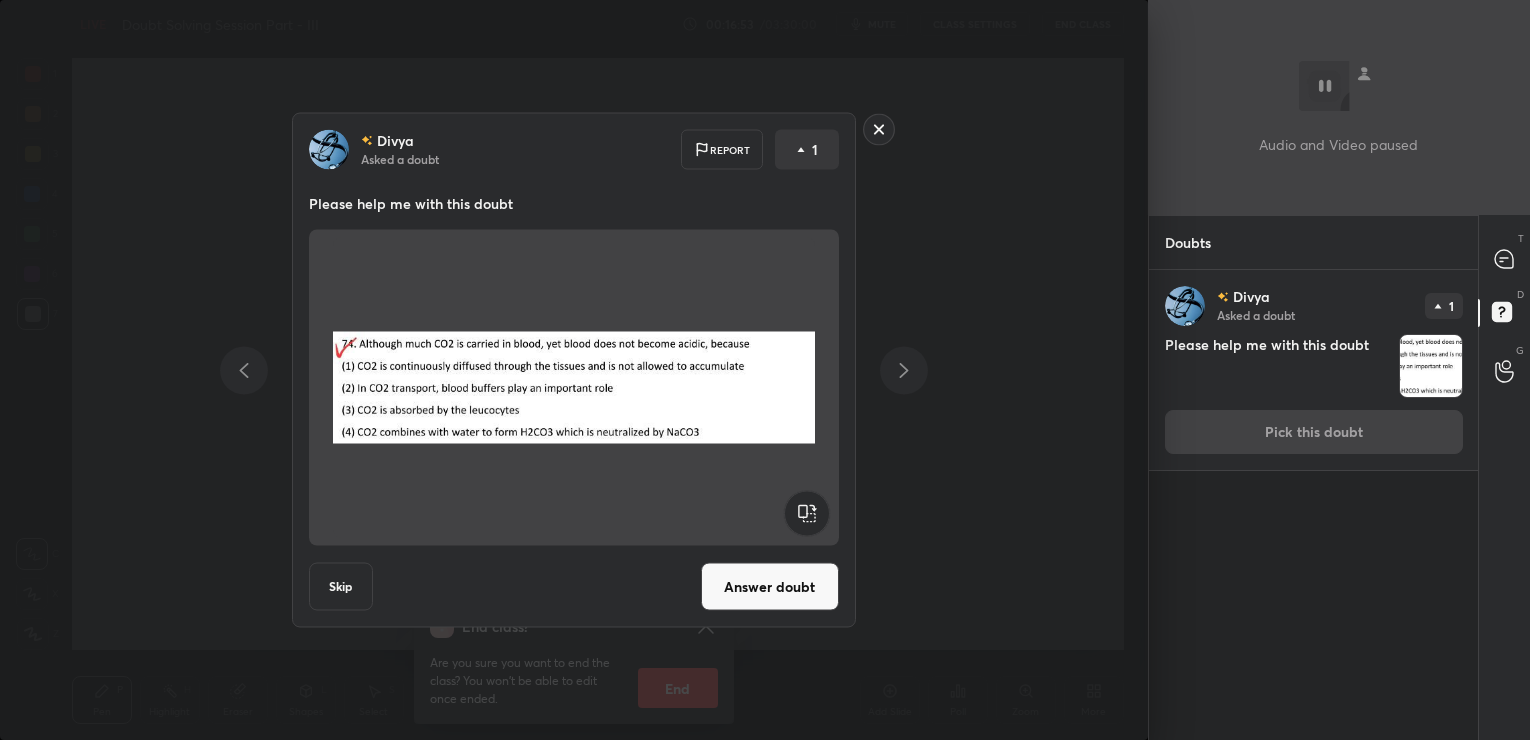 click on "Answer doubt" at bounding box center (770, 587) 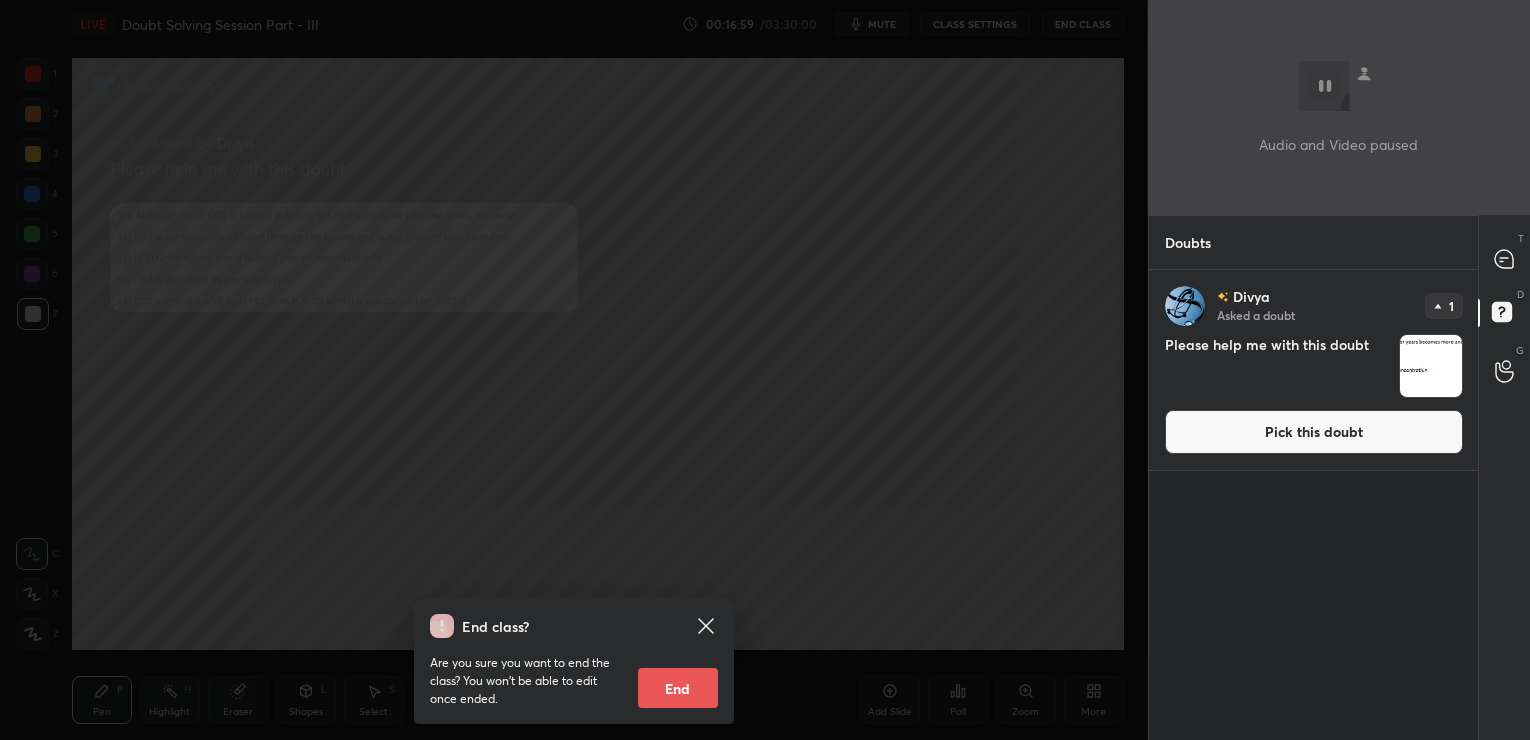 click 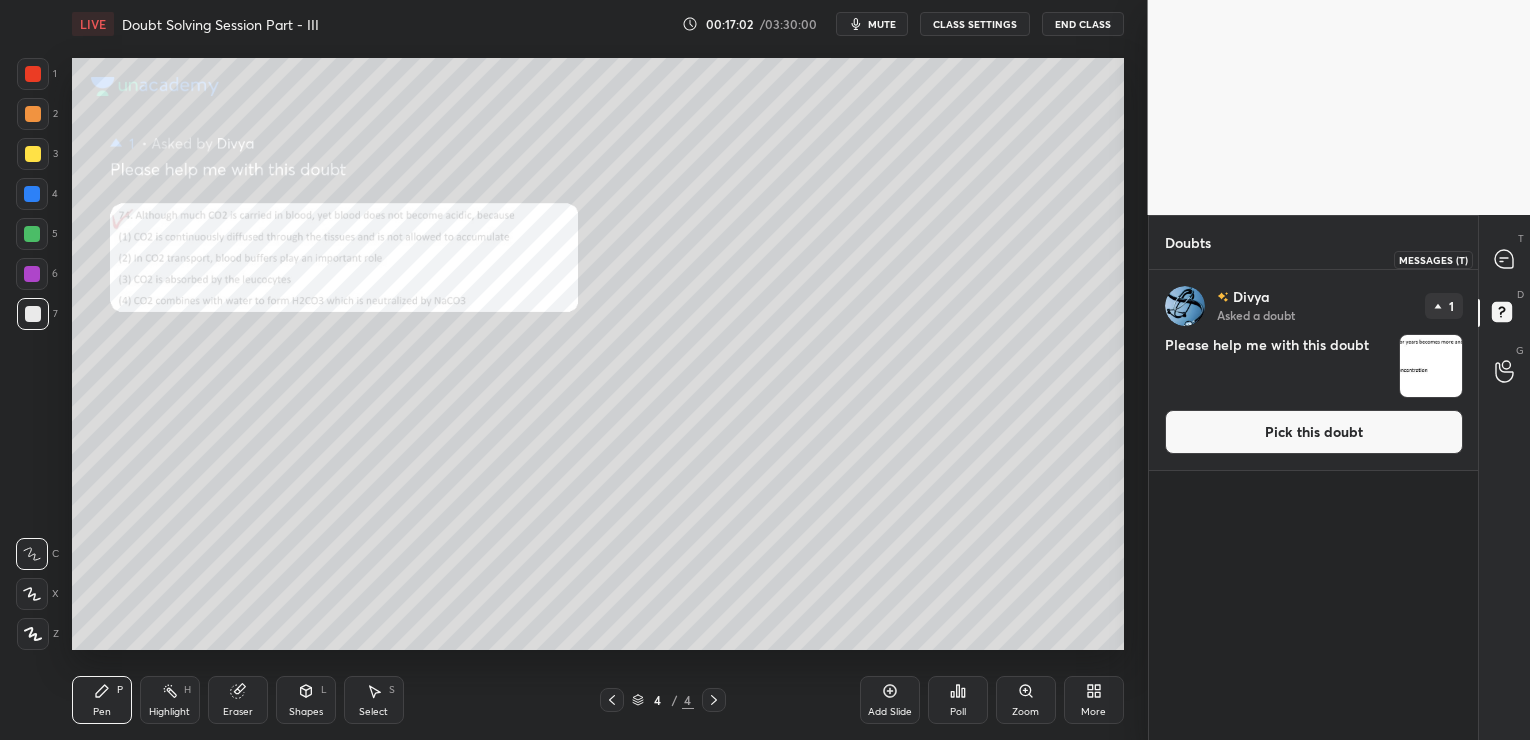 click 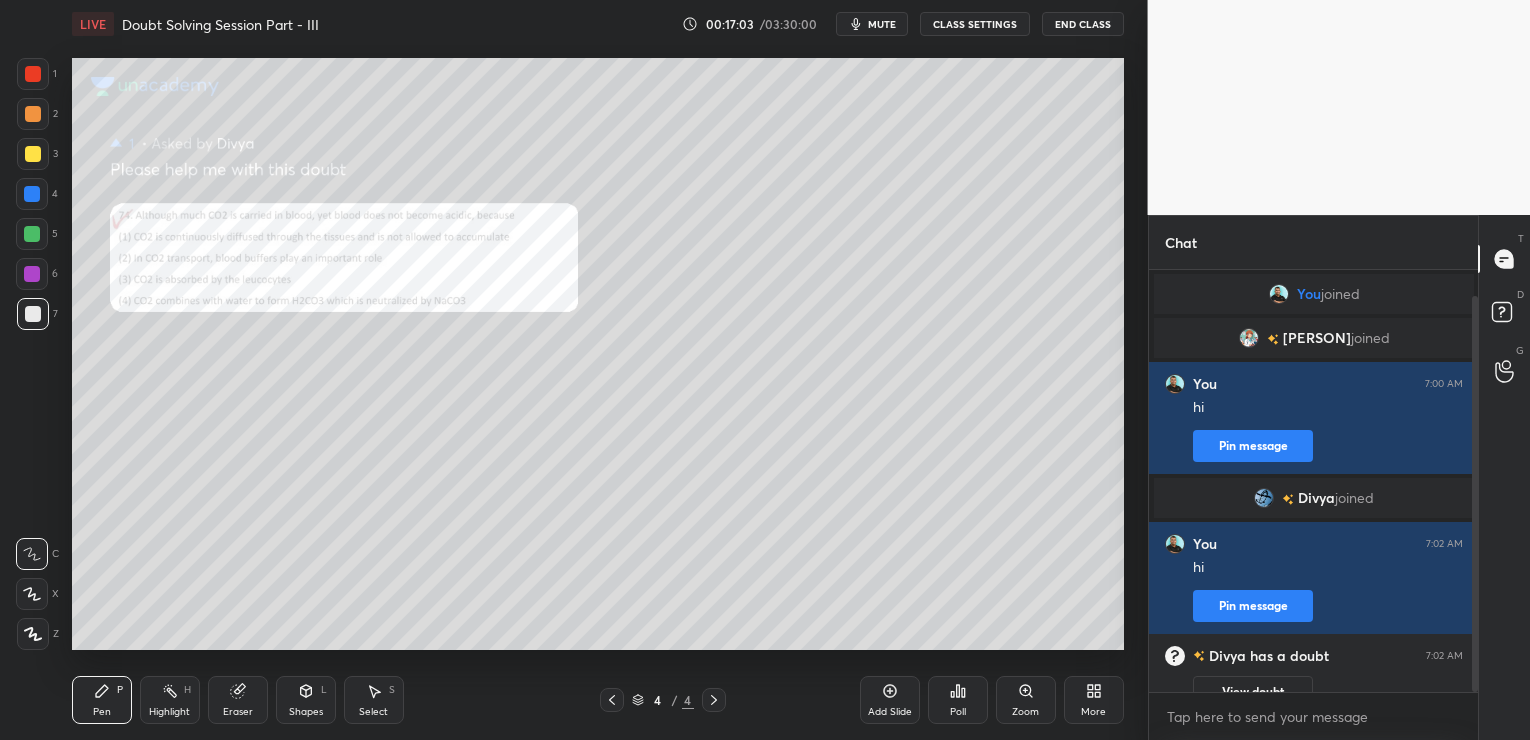 scroll, scrollTop: 28, scrollLeft: 0, axis: vertical 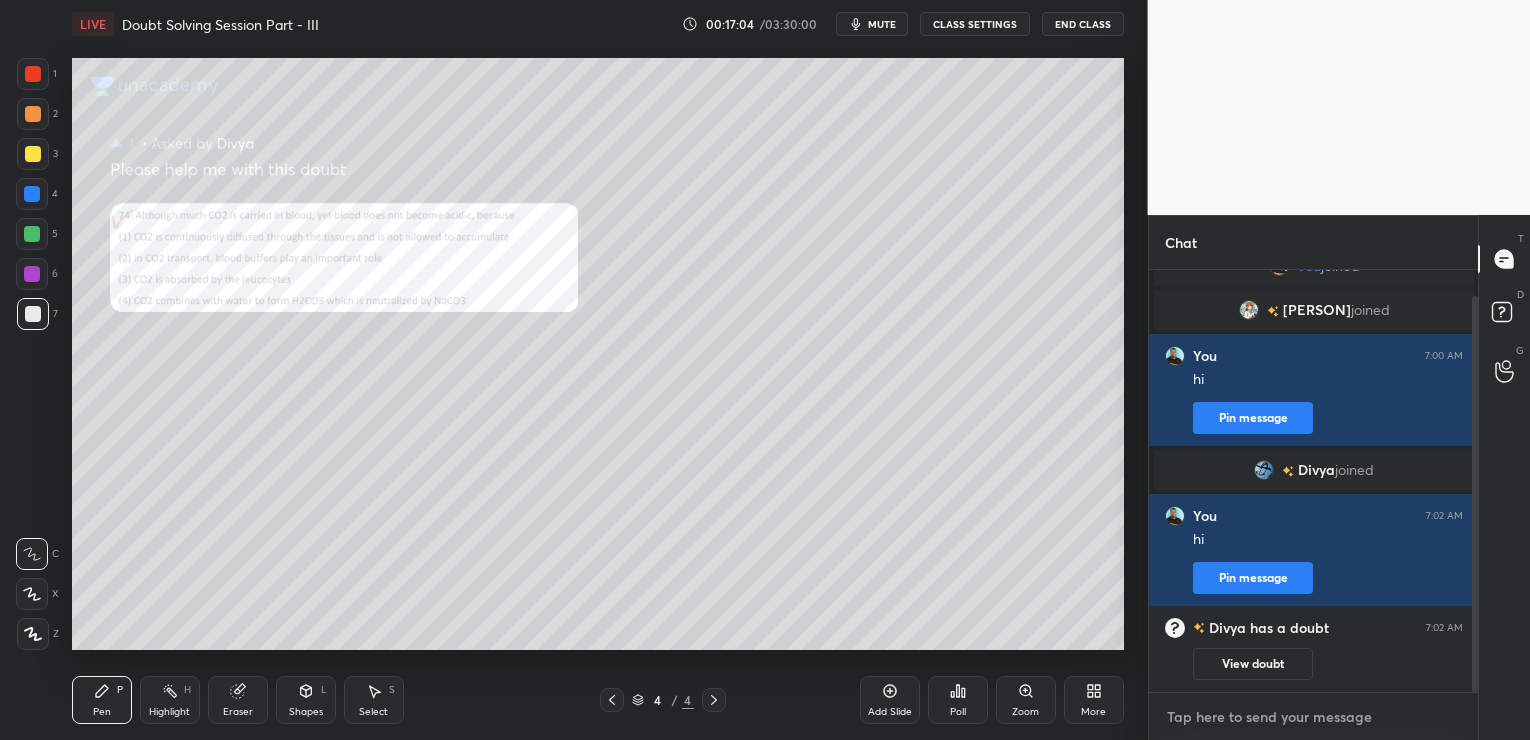 click at bounding box center [1314, 717] 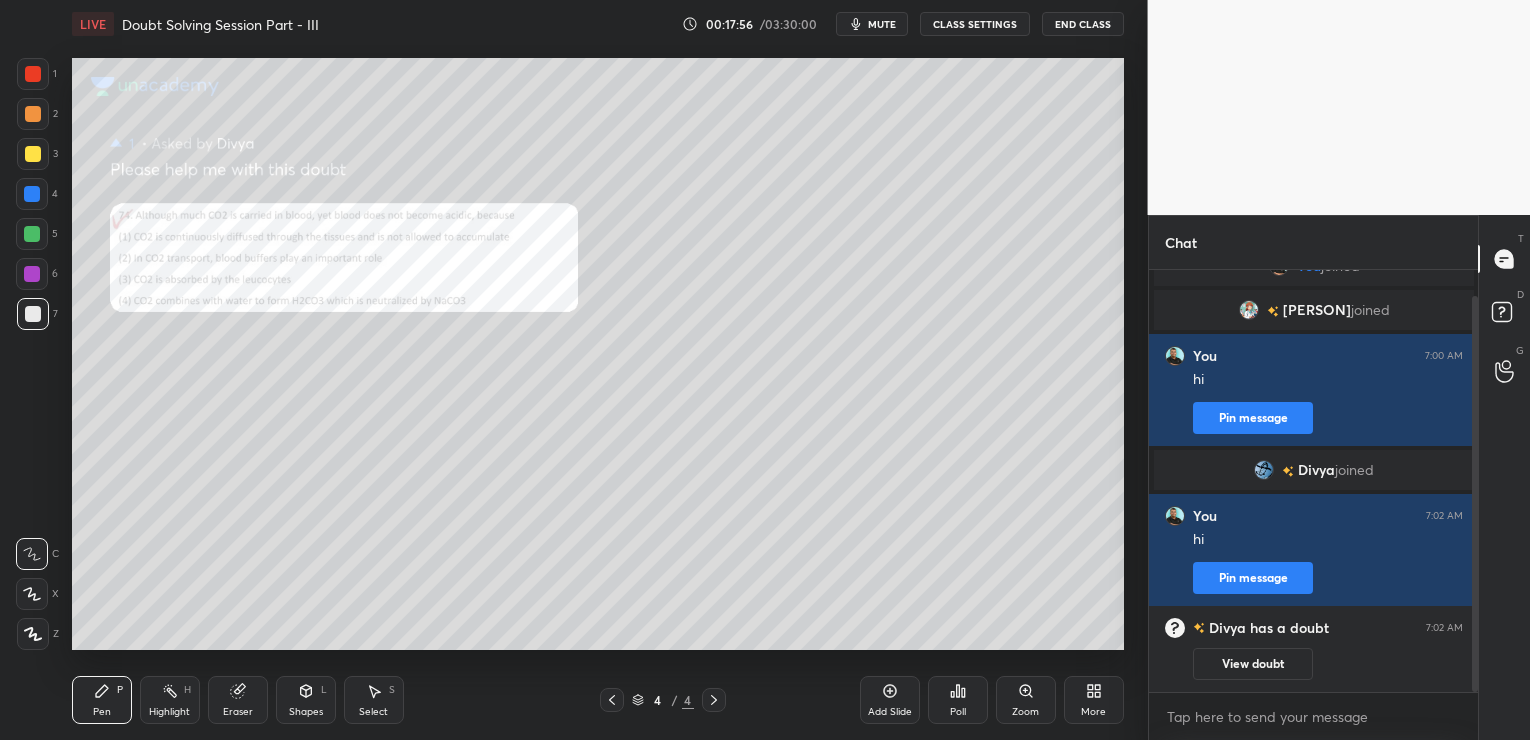 click at bounding box center [32, 274] 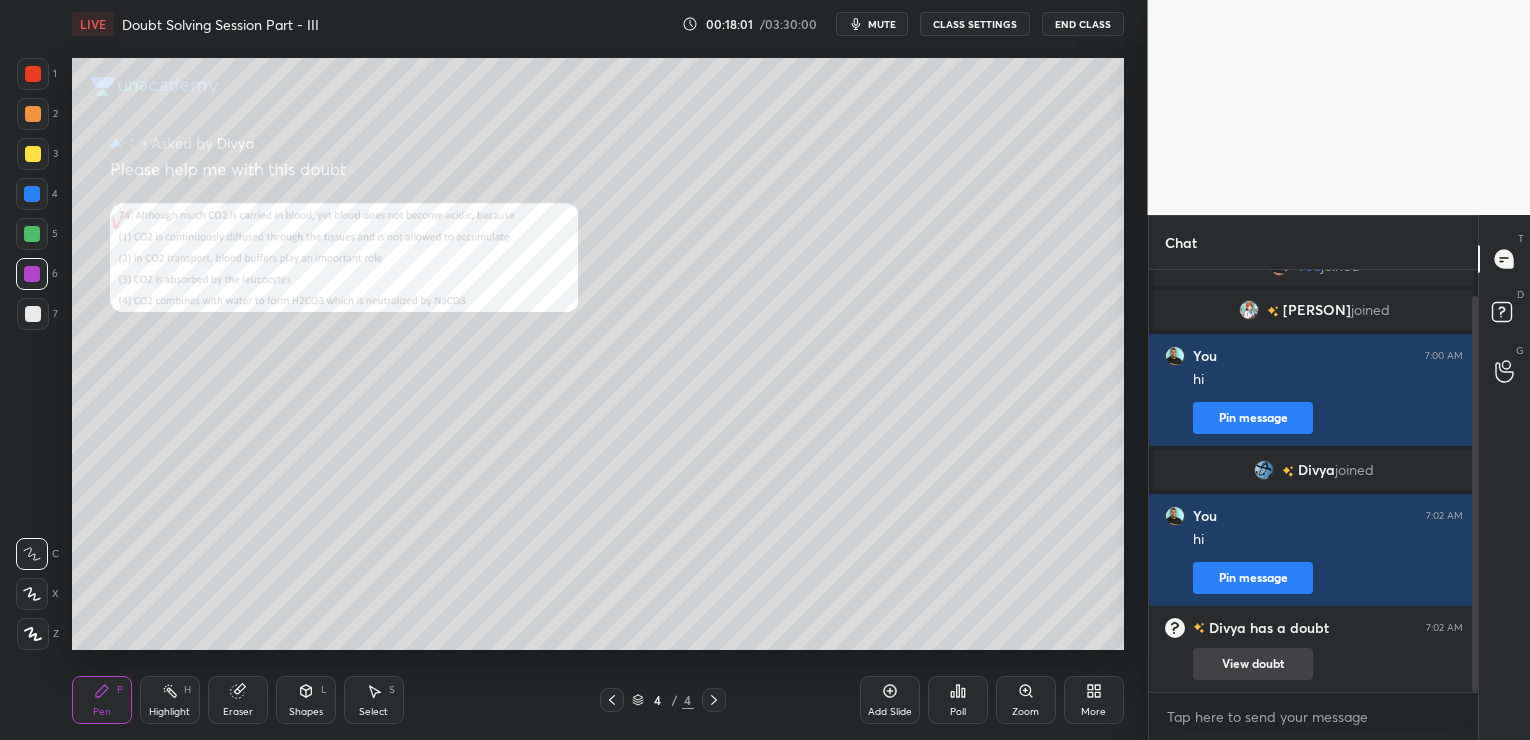 click on "View doubt" at bounding box center (1253, 664) 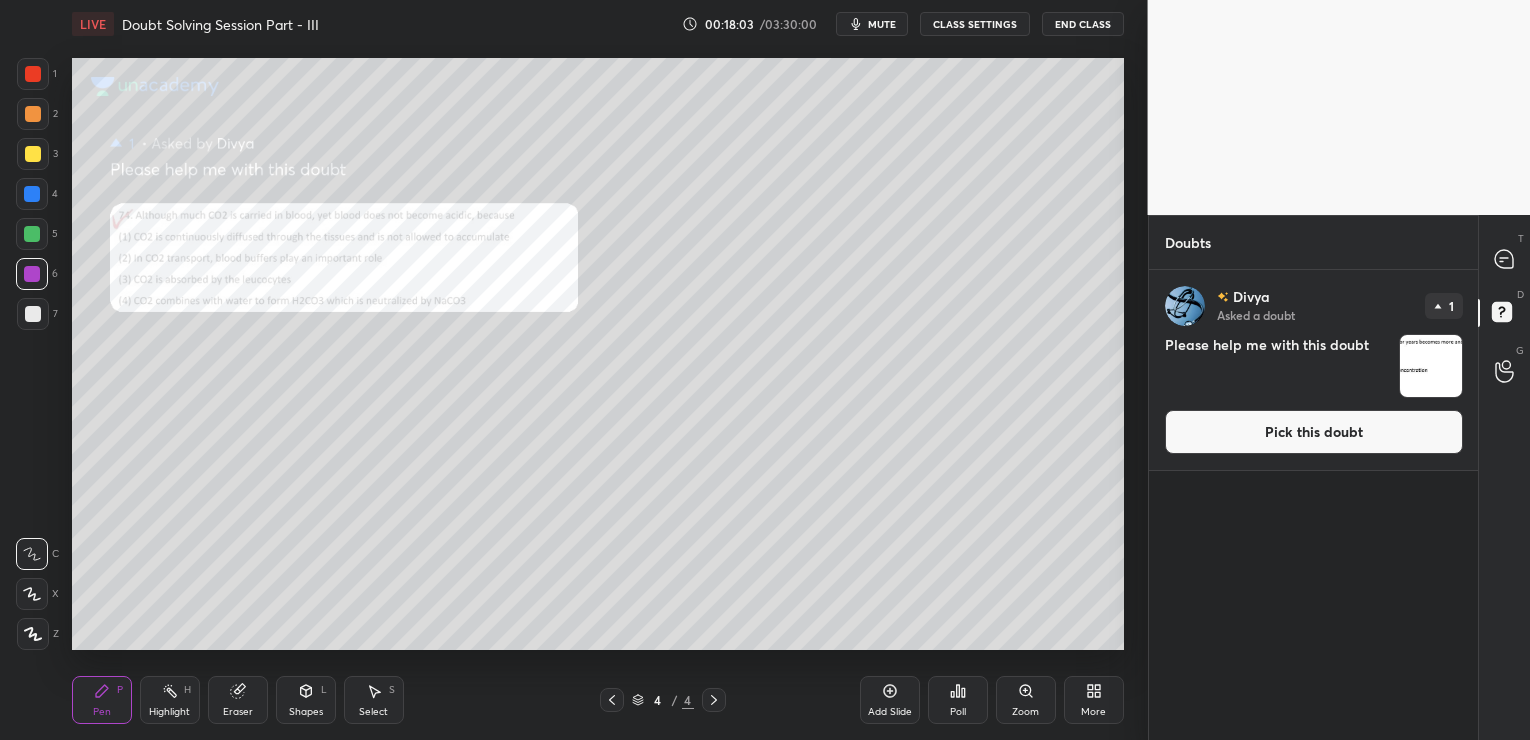 click on "Pick this doubt" at bounding box center (1314, 432) 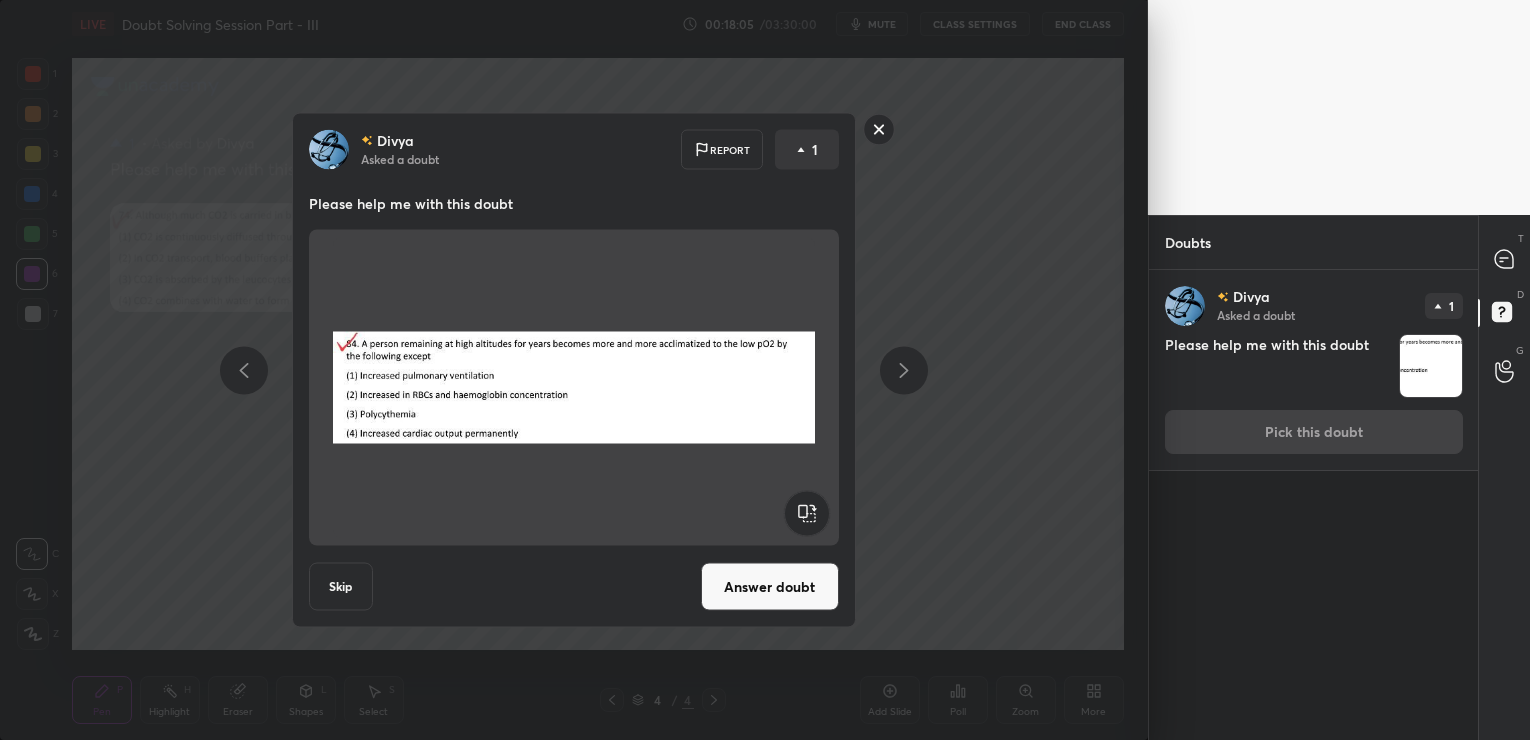 click on "Answer doubt" at bounding box center (770, 587) 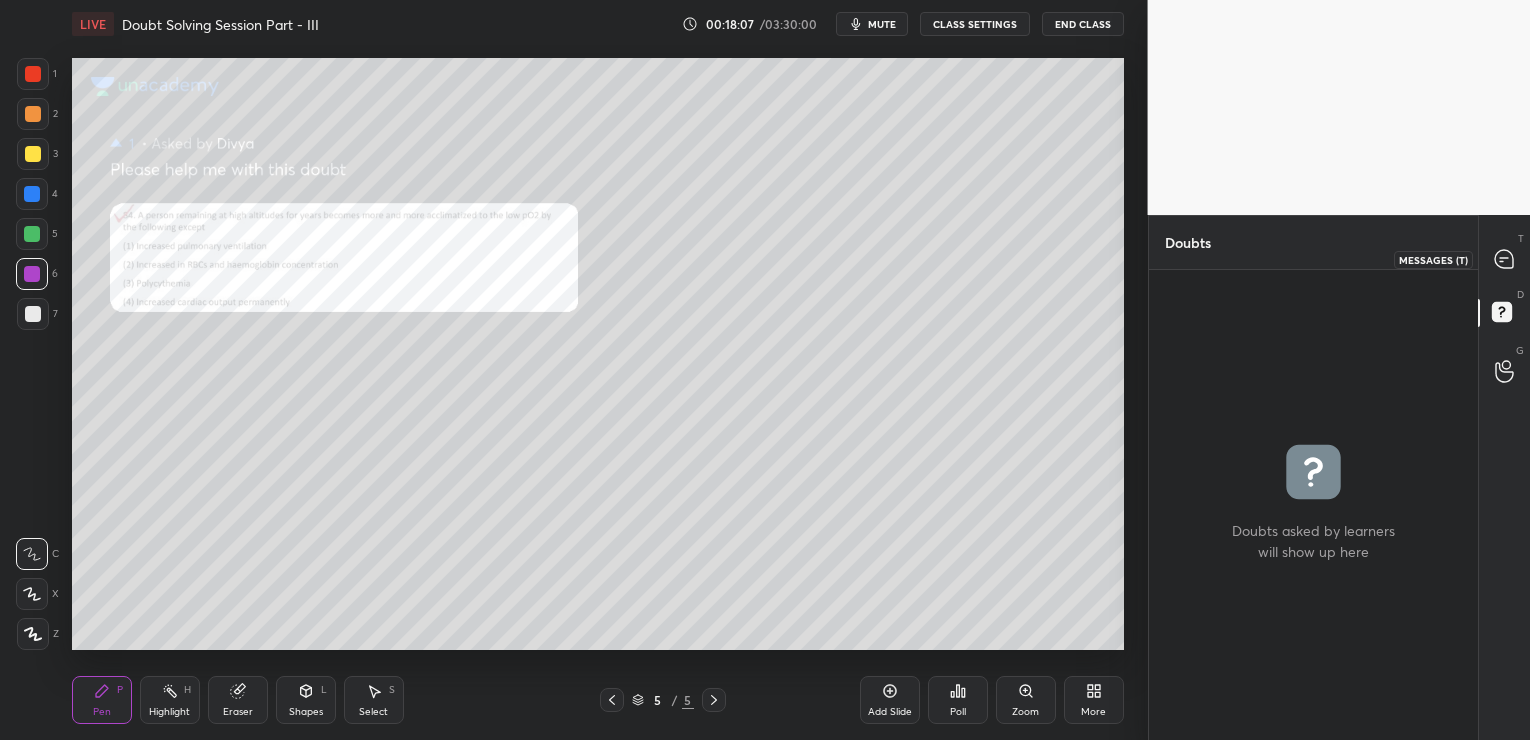 click 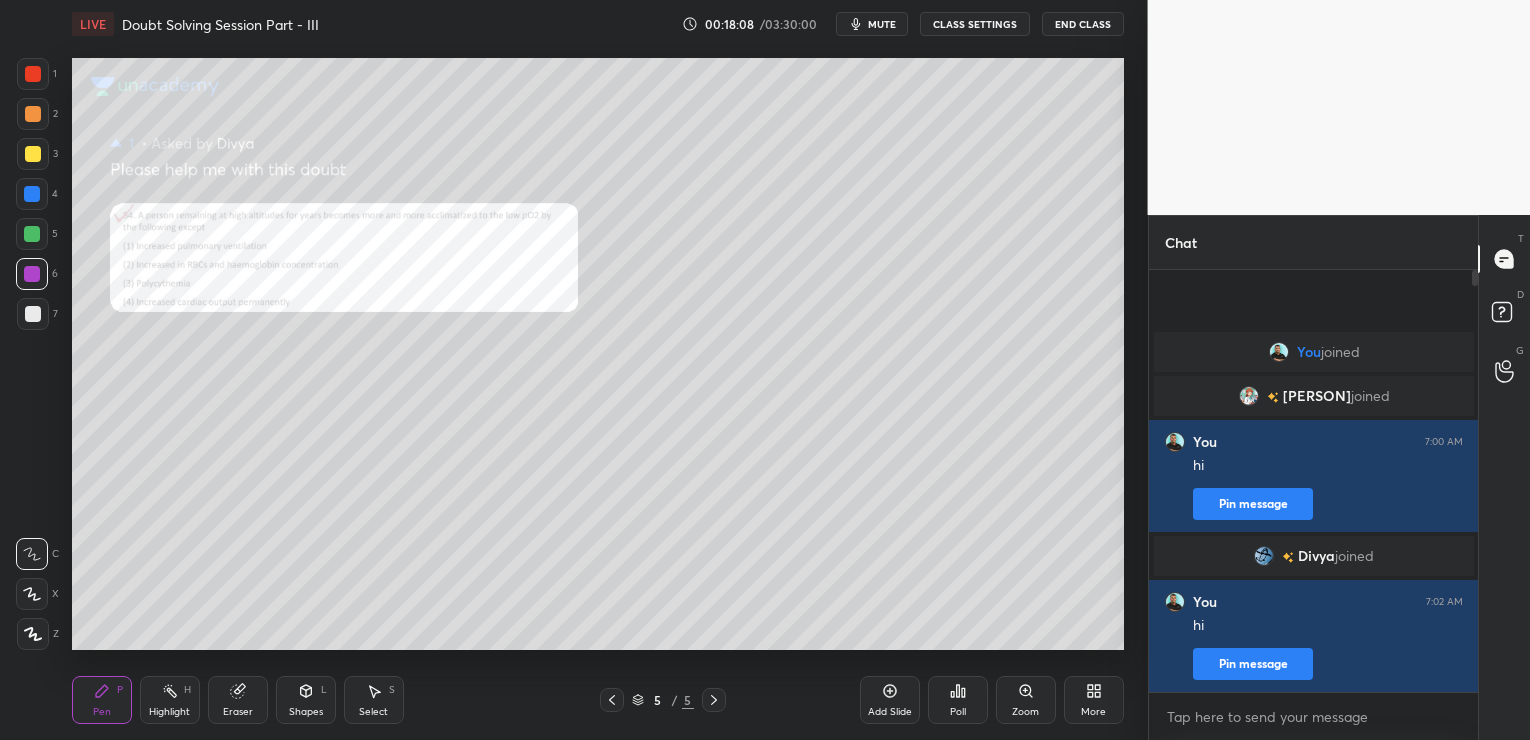 scroll, scrollTop: 7, scrollLeft: 7, axis: both 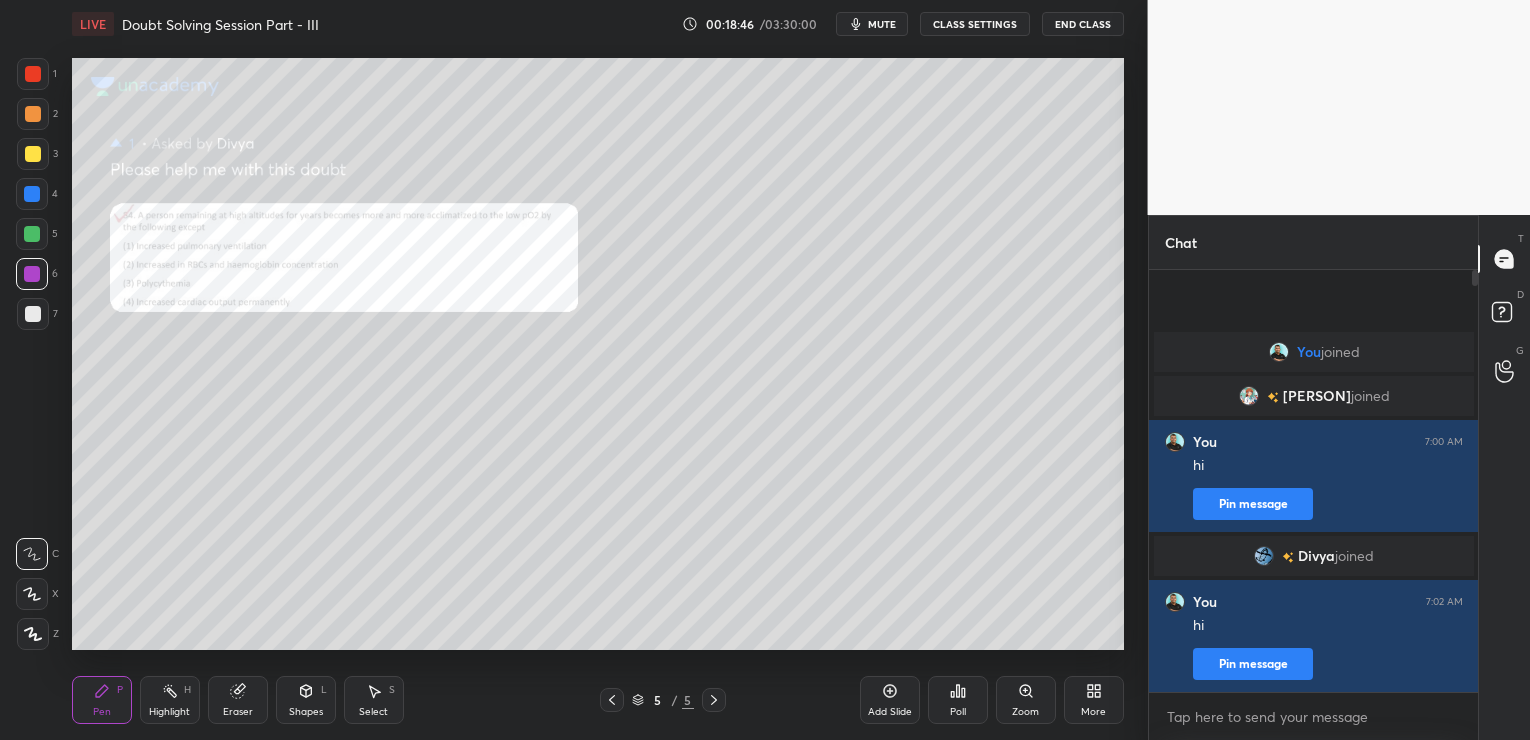 click 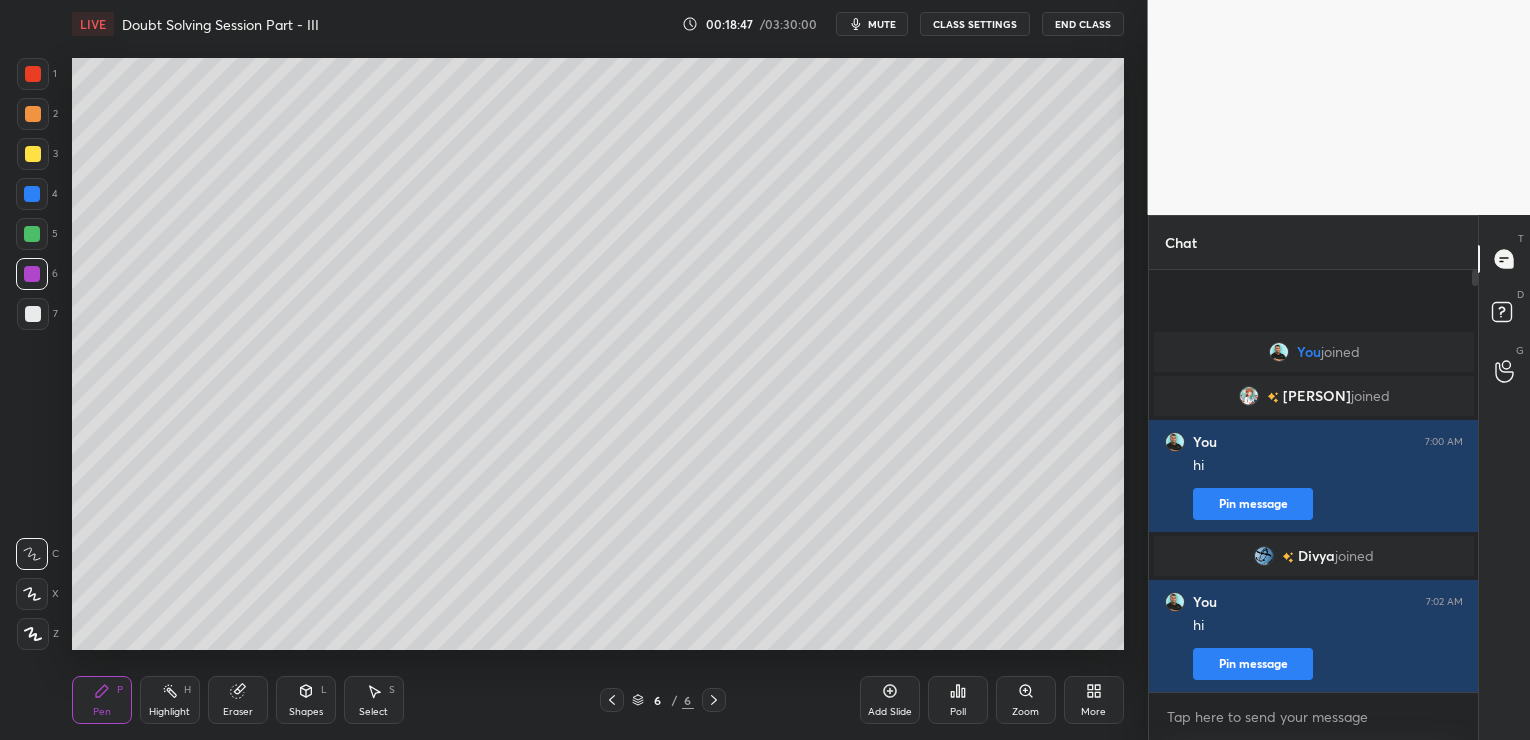 click on "mute" at bounding box center [882, 24] 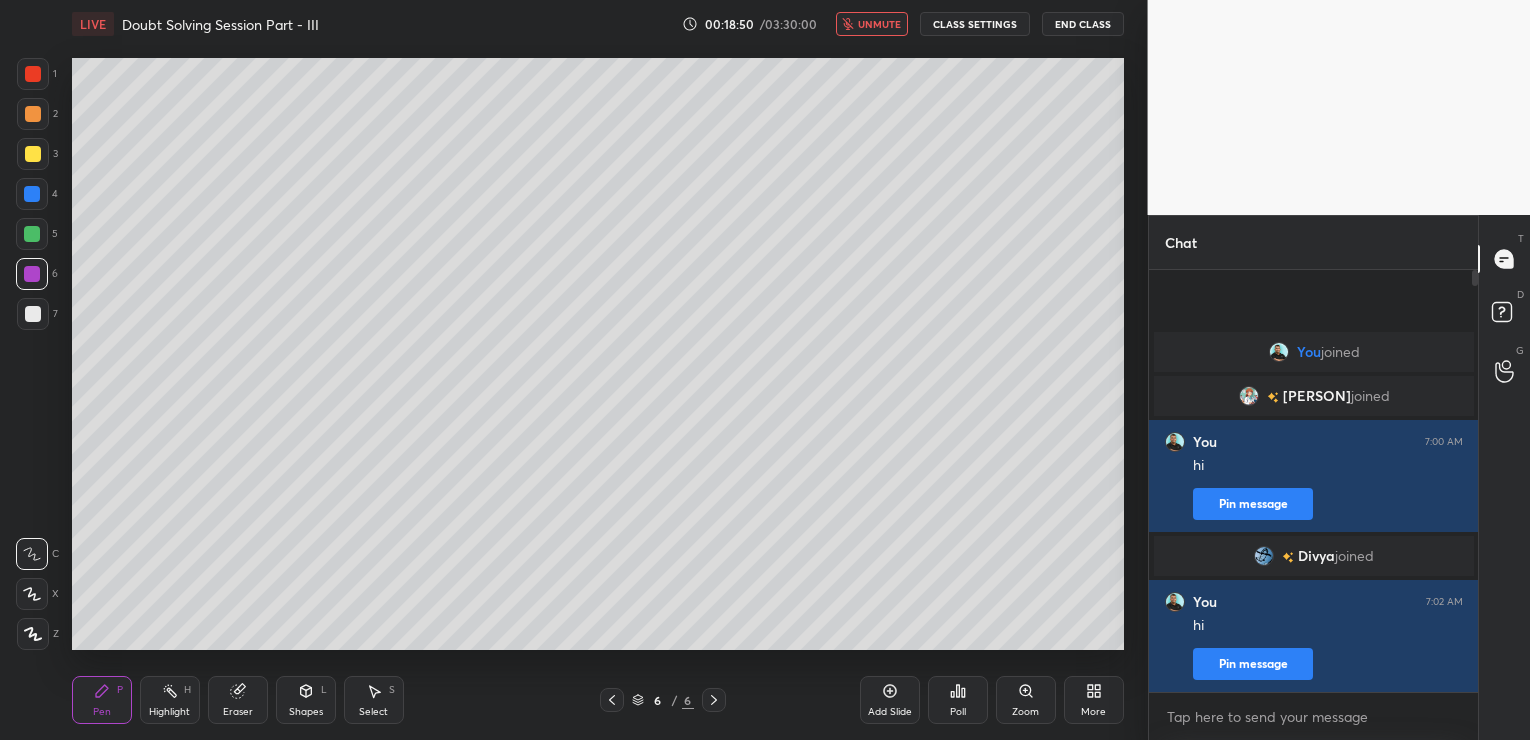 click on "End Class" at bounding box center [1083, 24] 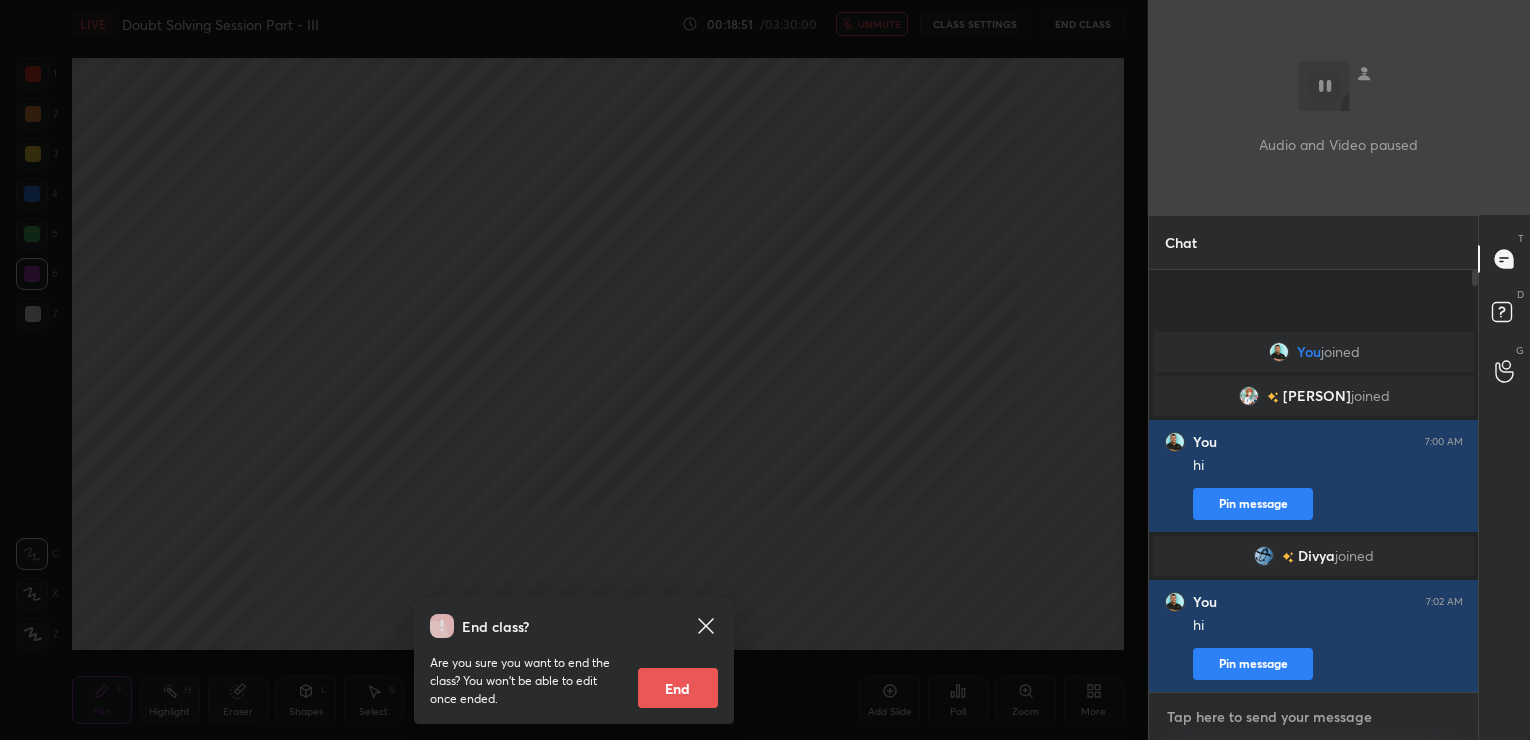 click at bounding box center (1314, 717) 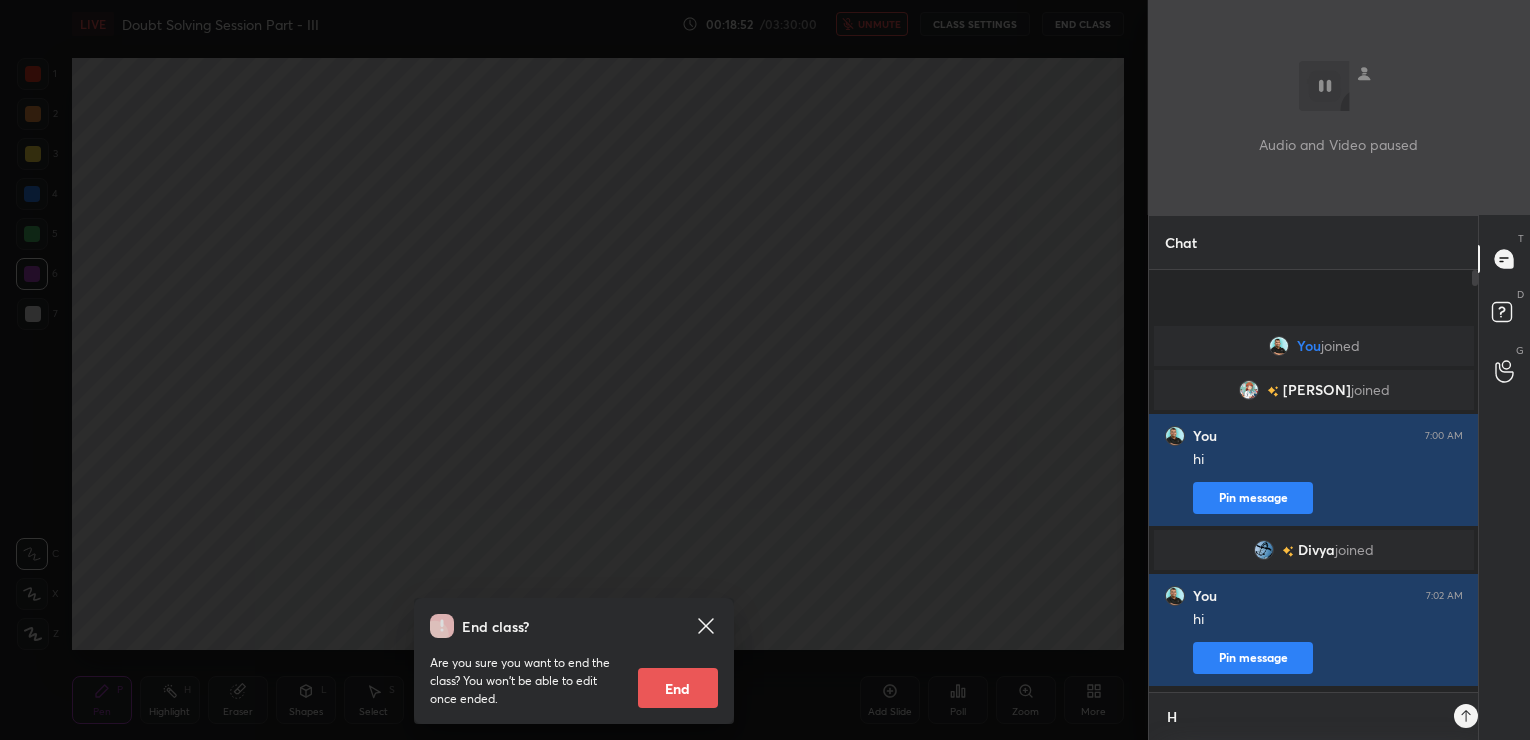scroll, scrollTop: 416, scrollLeft: 324, axis: both 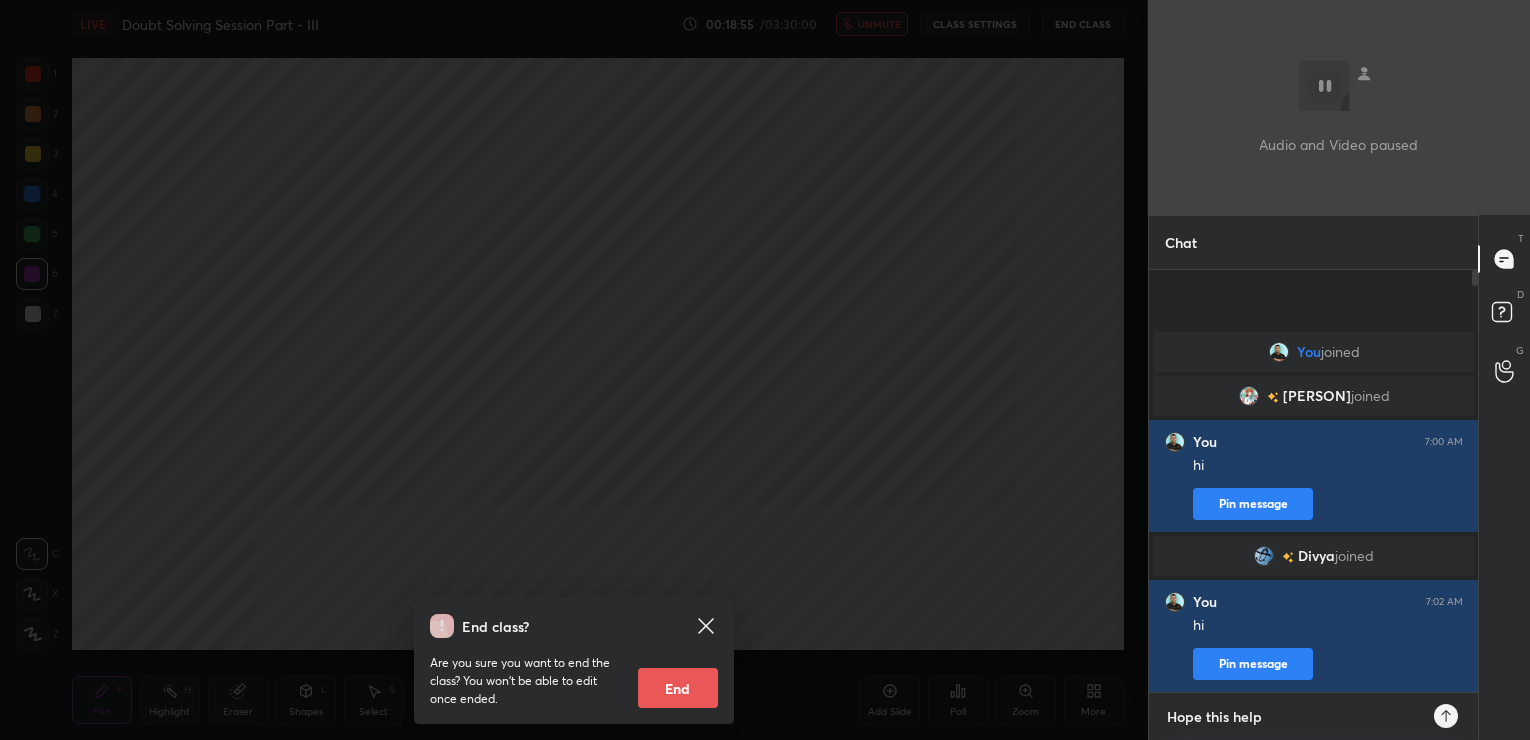 type on "Hope this helps" 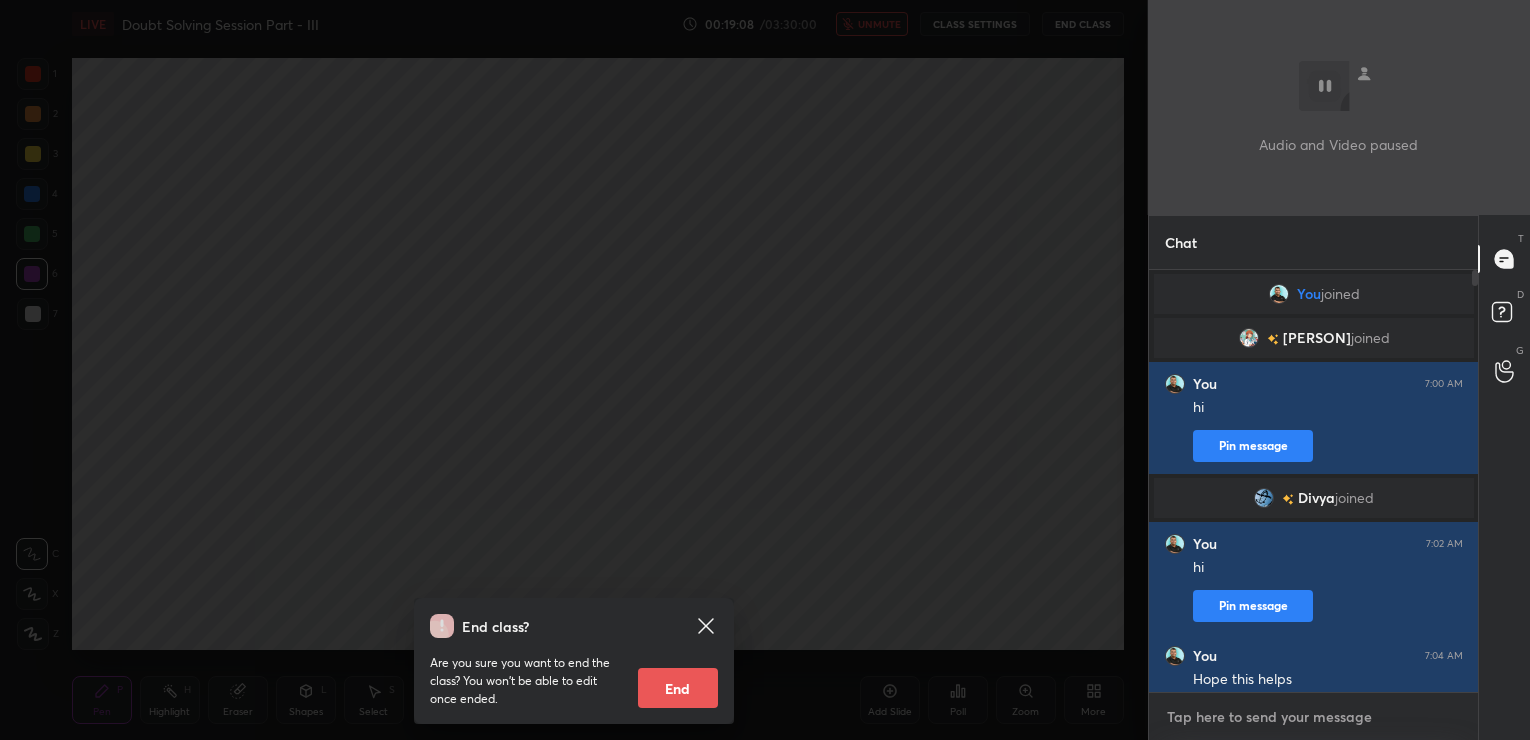 click at bounding box center (1314, 717) 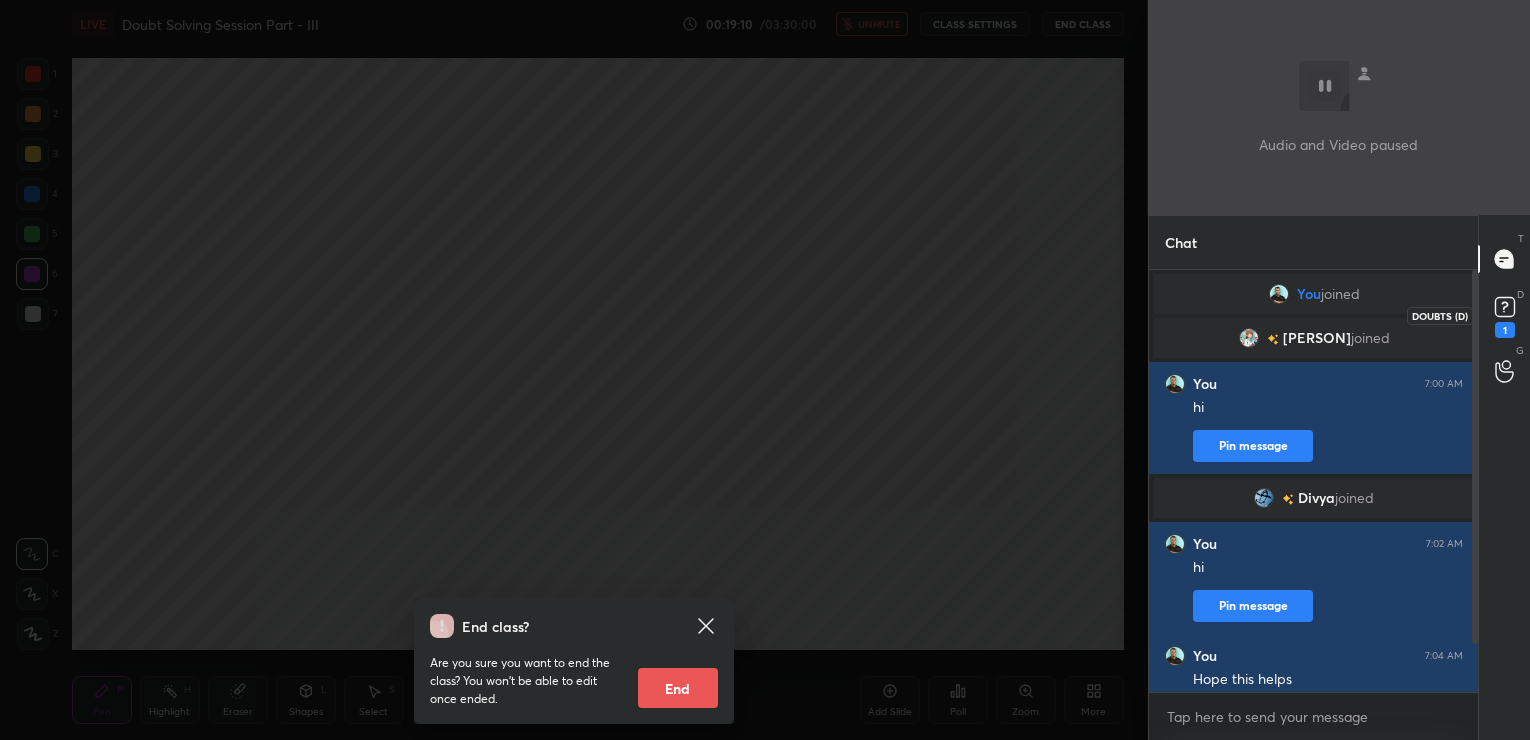 click 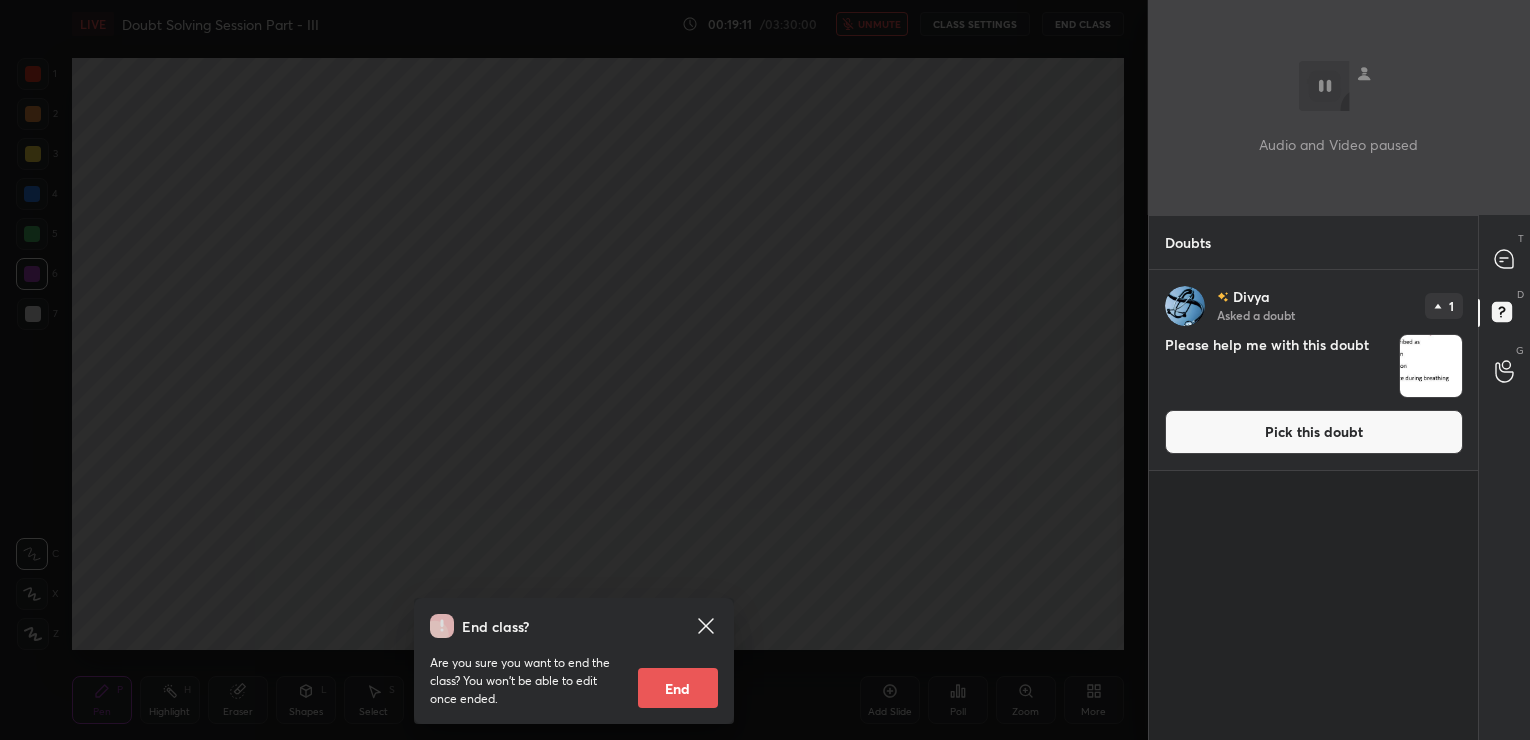 click on "Pick this doubt" at bounding box center [1314, 432] 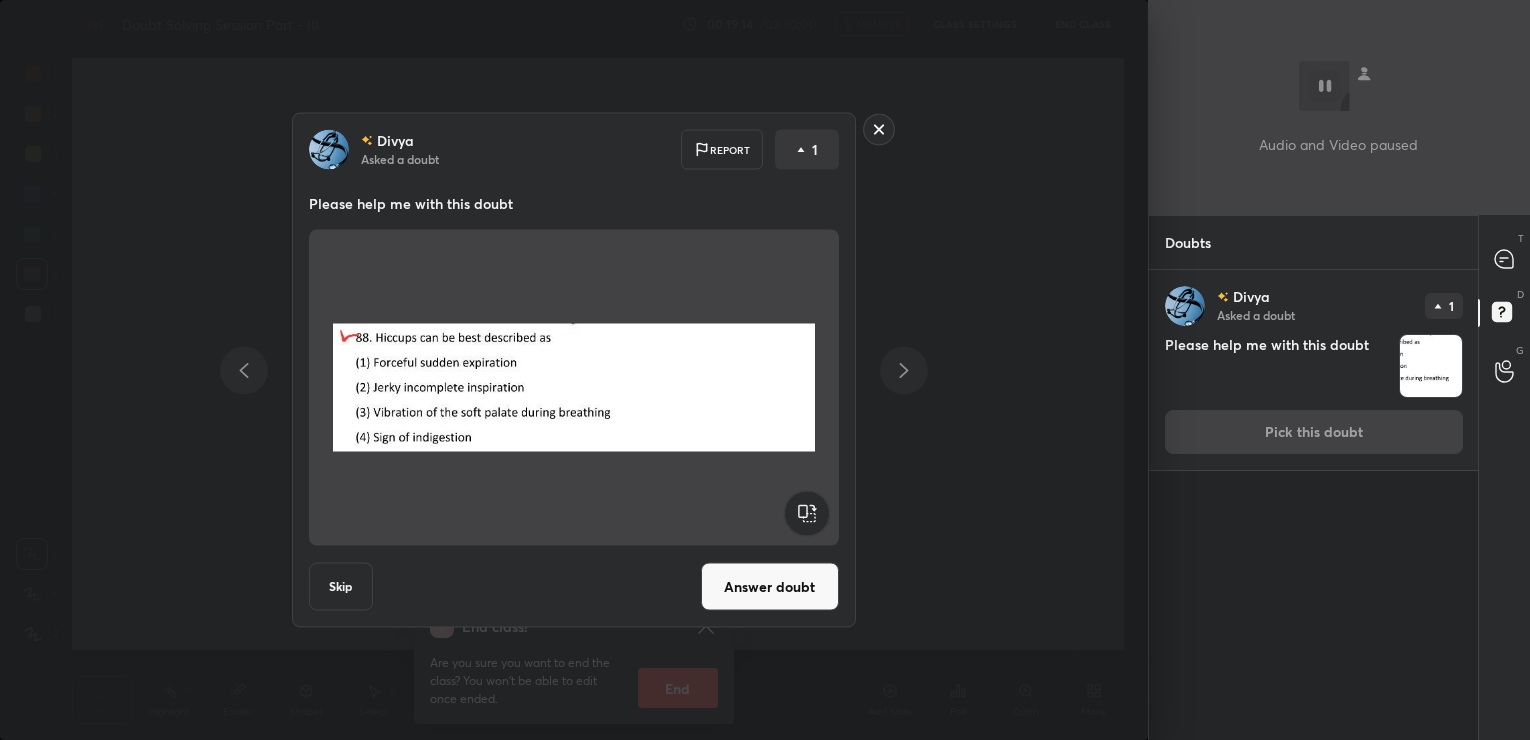 click on "Answer doubt" at bounding box center (770, 587) 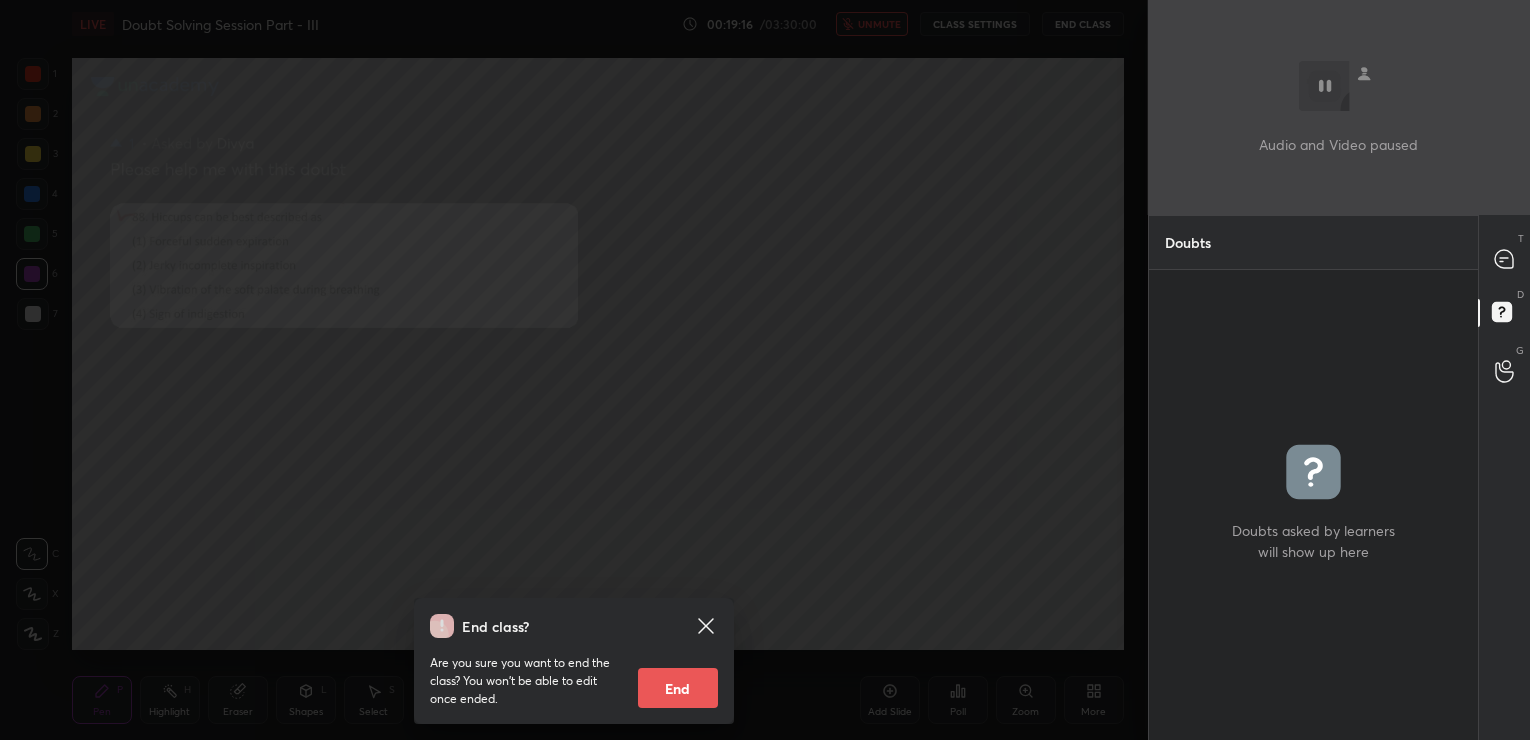 click 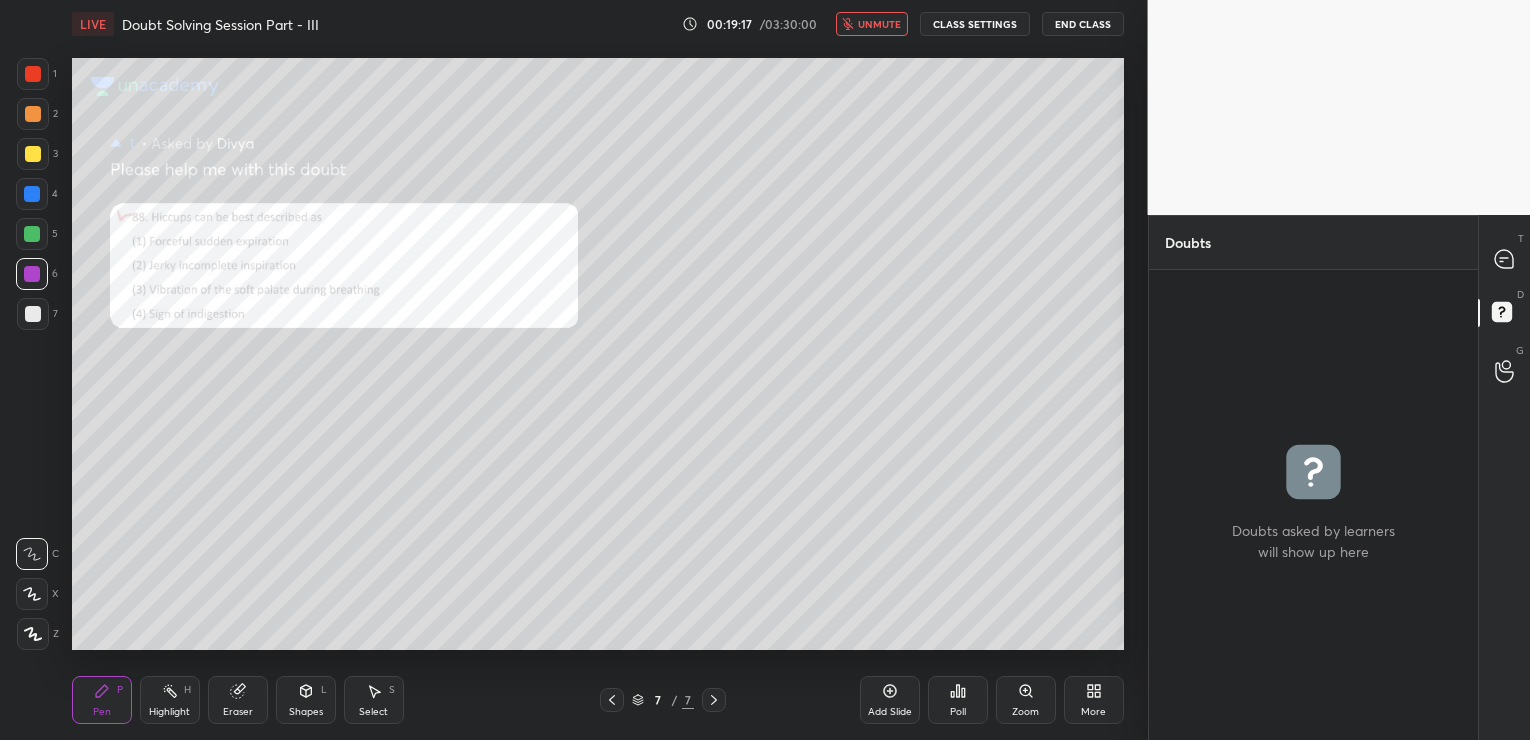 click on "unmute" at bounding box center (872, 24) 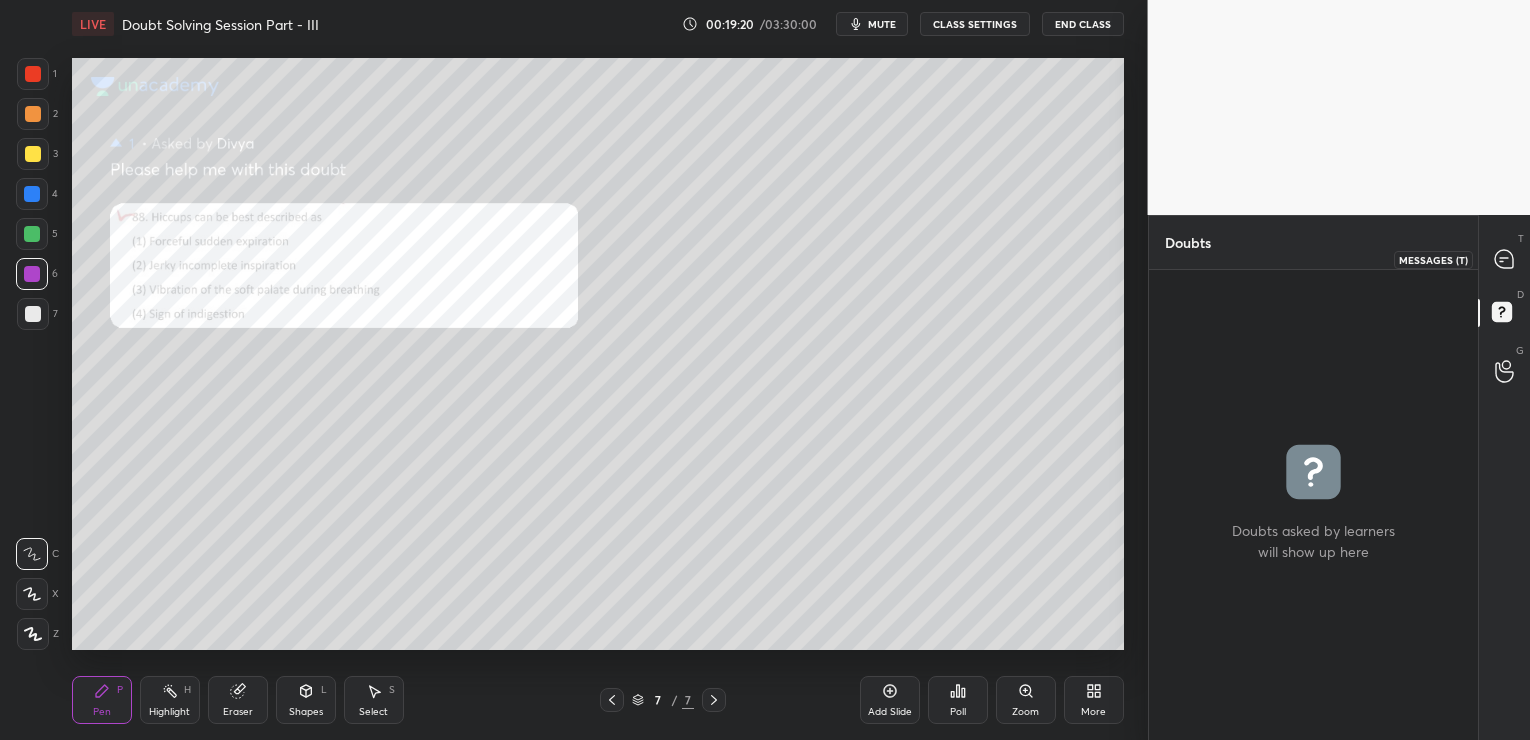 click 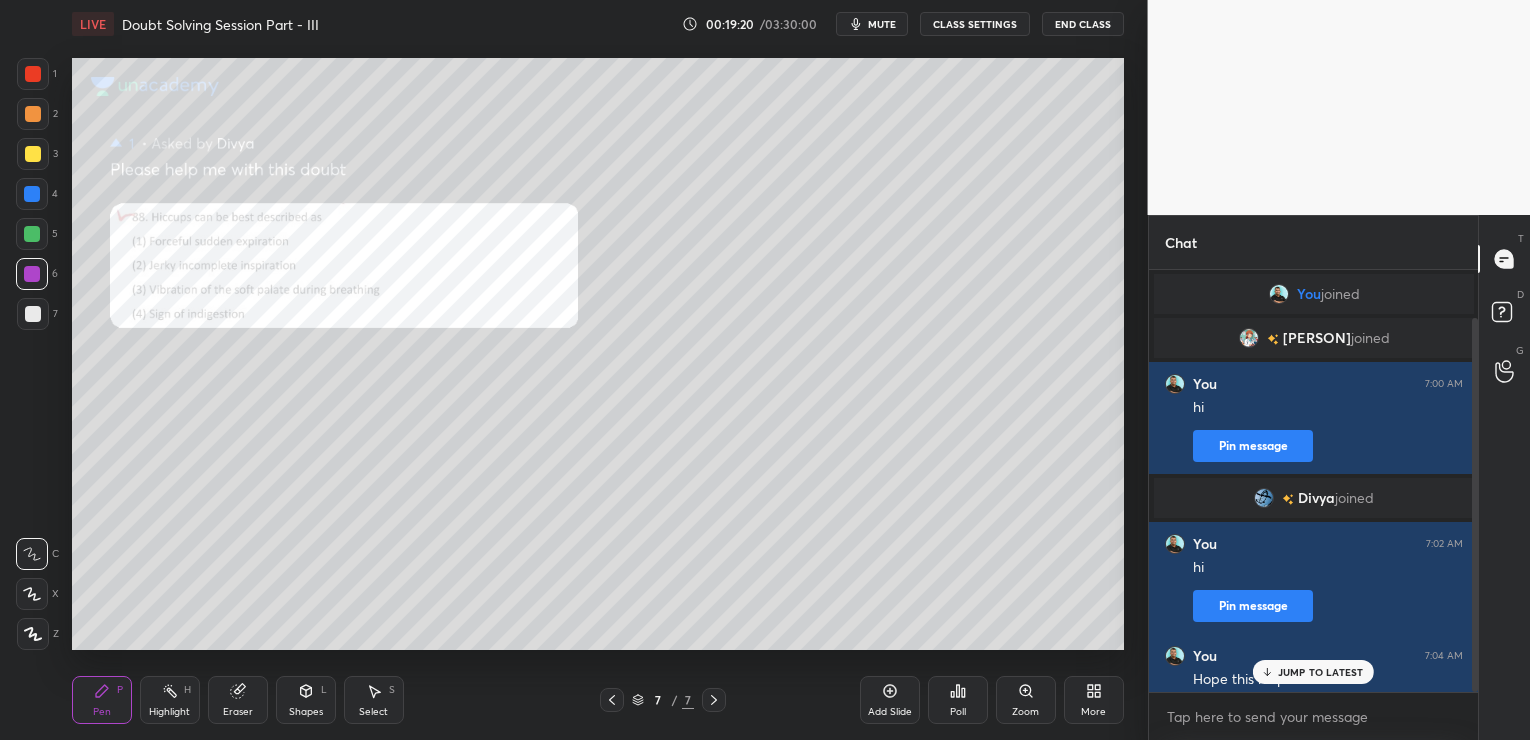 scroll, scrollTop: 53, scrollLeft: 0, axis: vertical 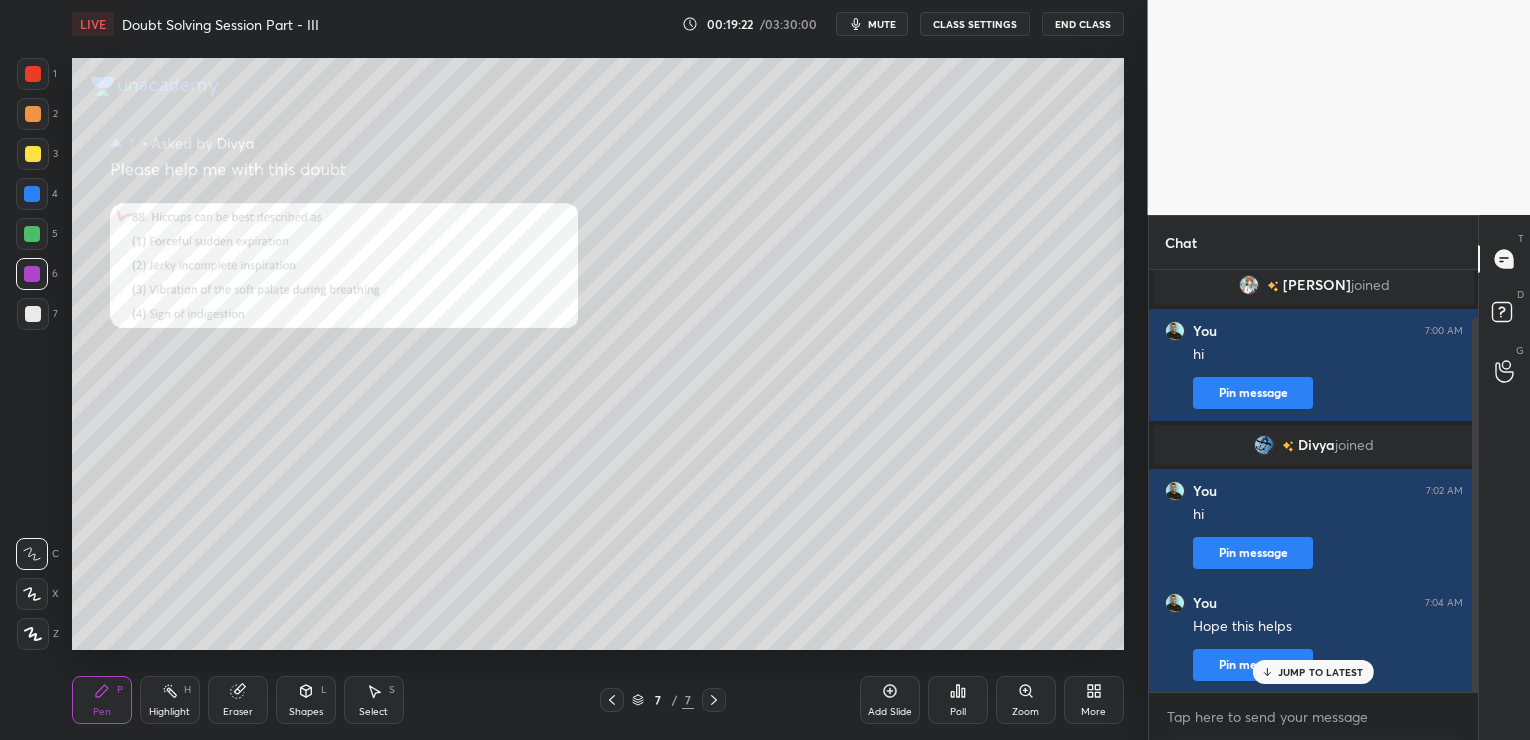 click on "JUMP TO LATEST" at bounding box center [1321, 672] 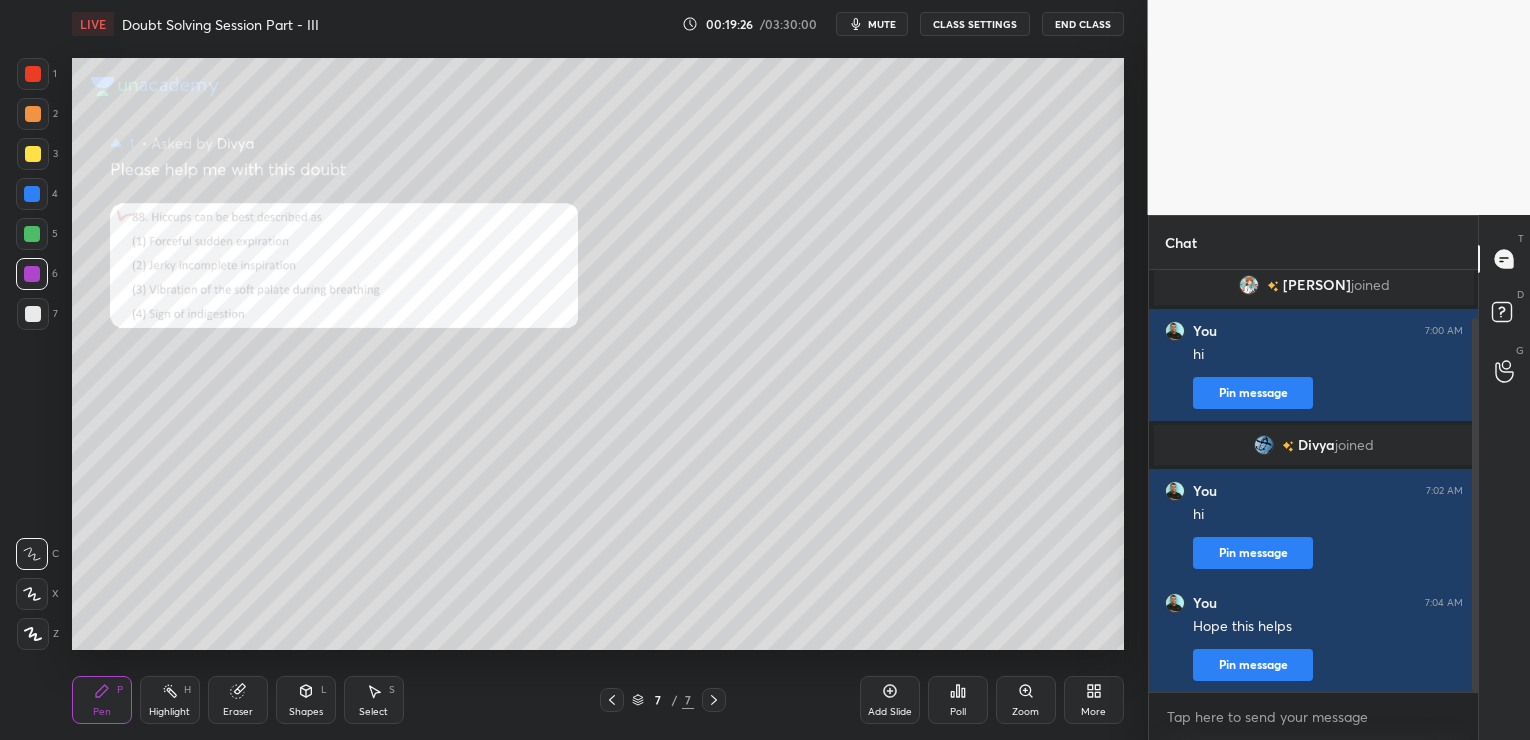 click 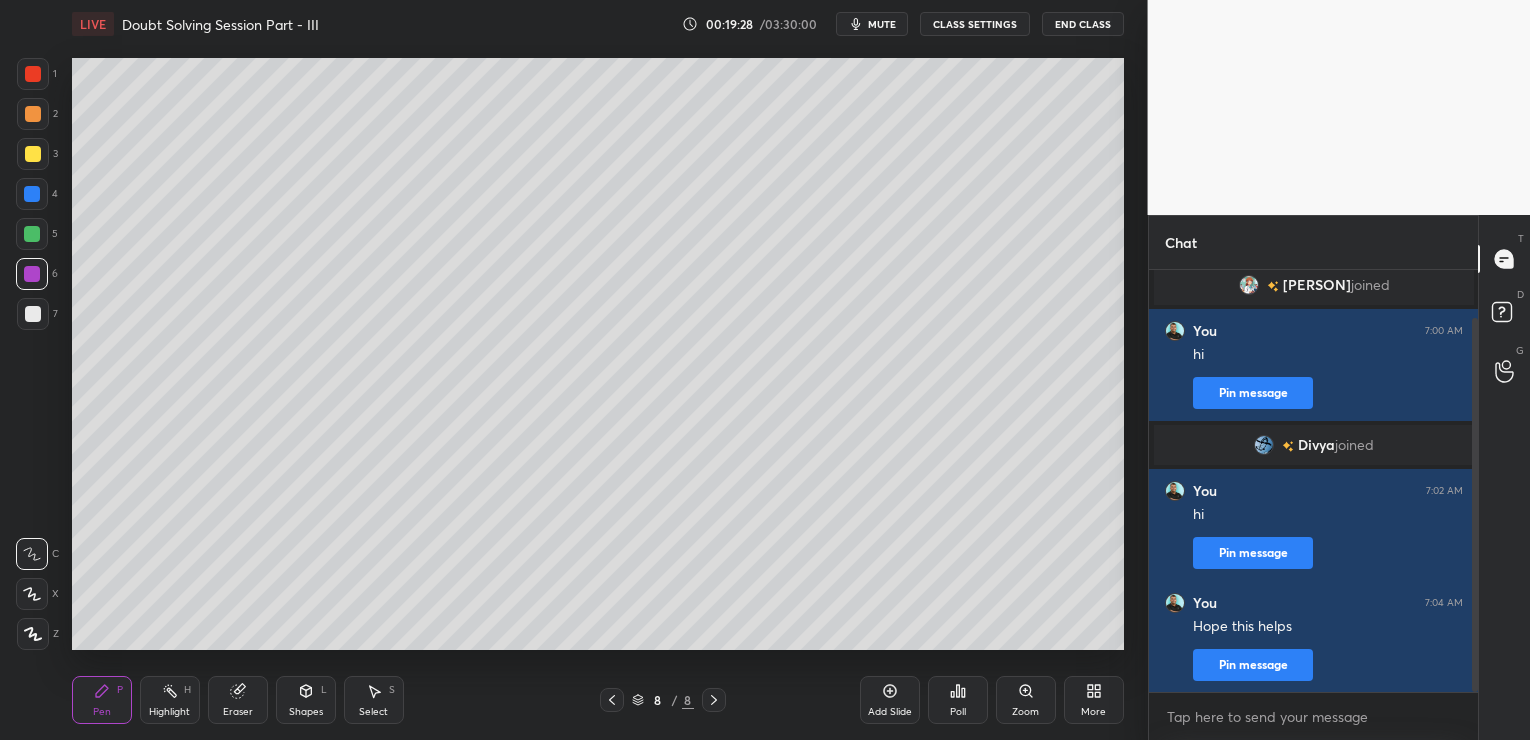 click on "mute" at bounding box center [882, 24] 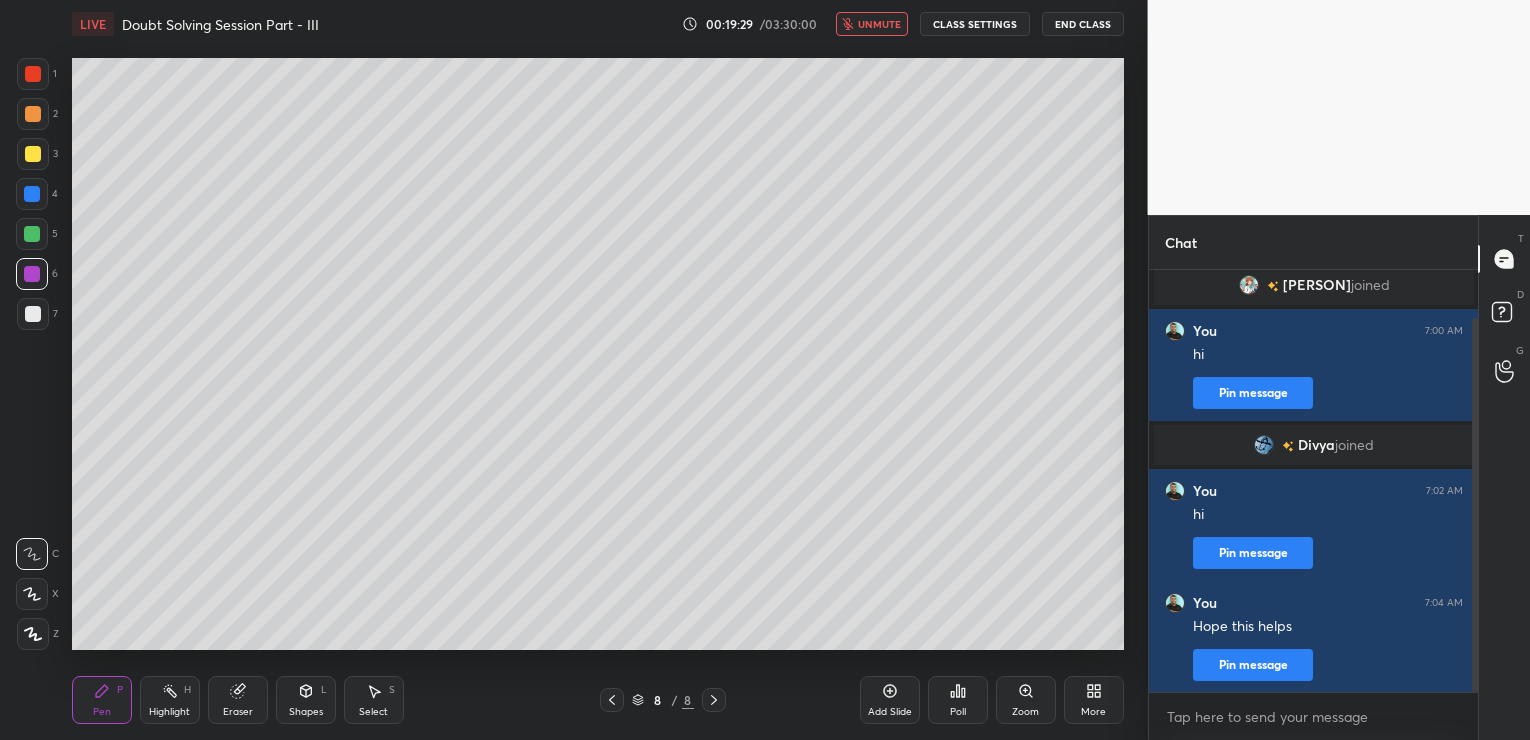 click on "End Class" at bounding box center (1083, 24) 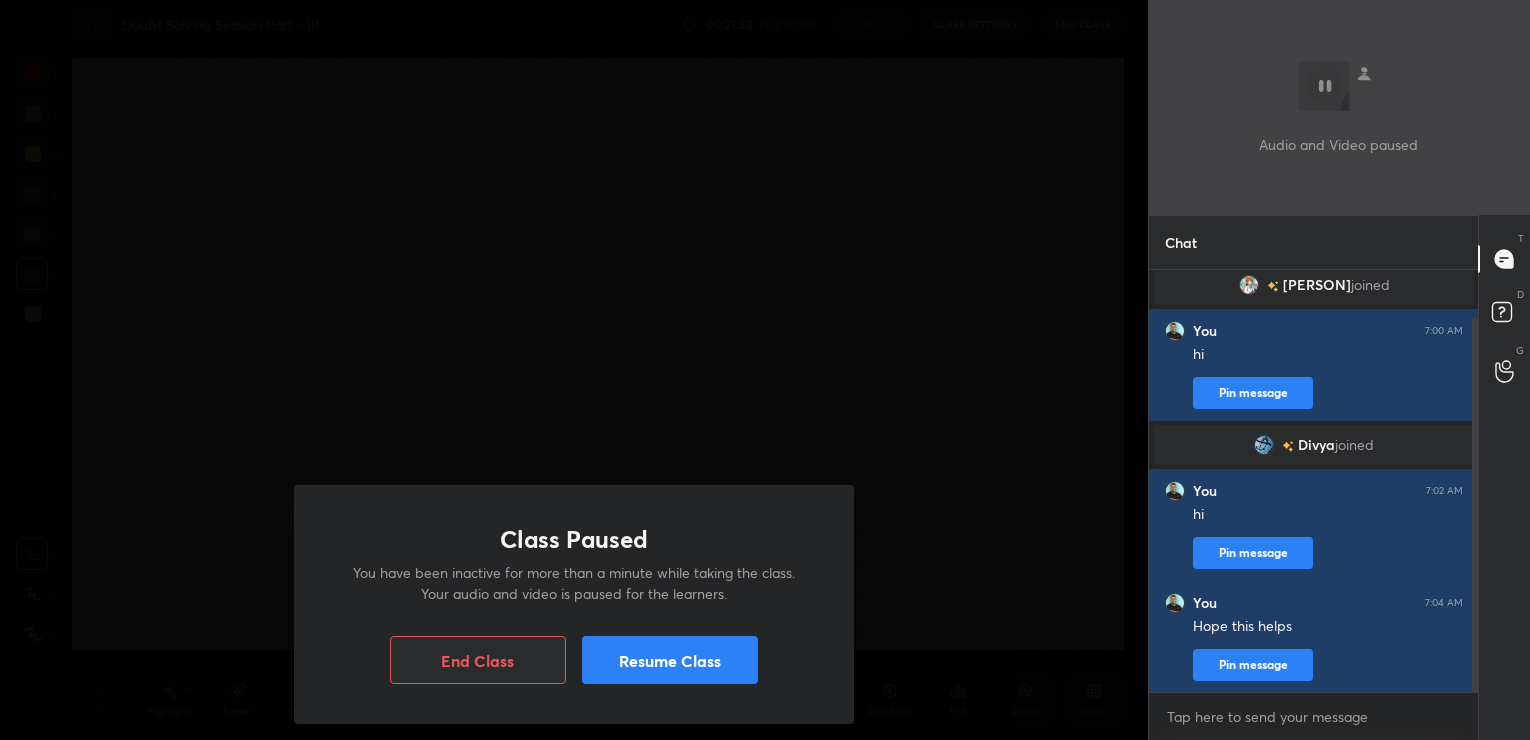 click on "Resume Class" at bounding box center (670, 660) 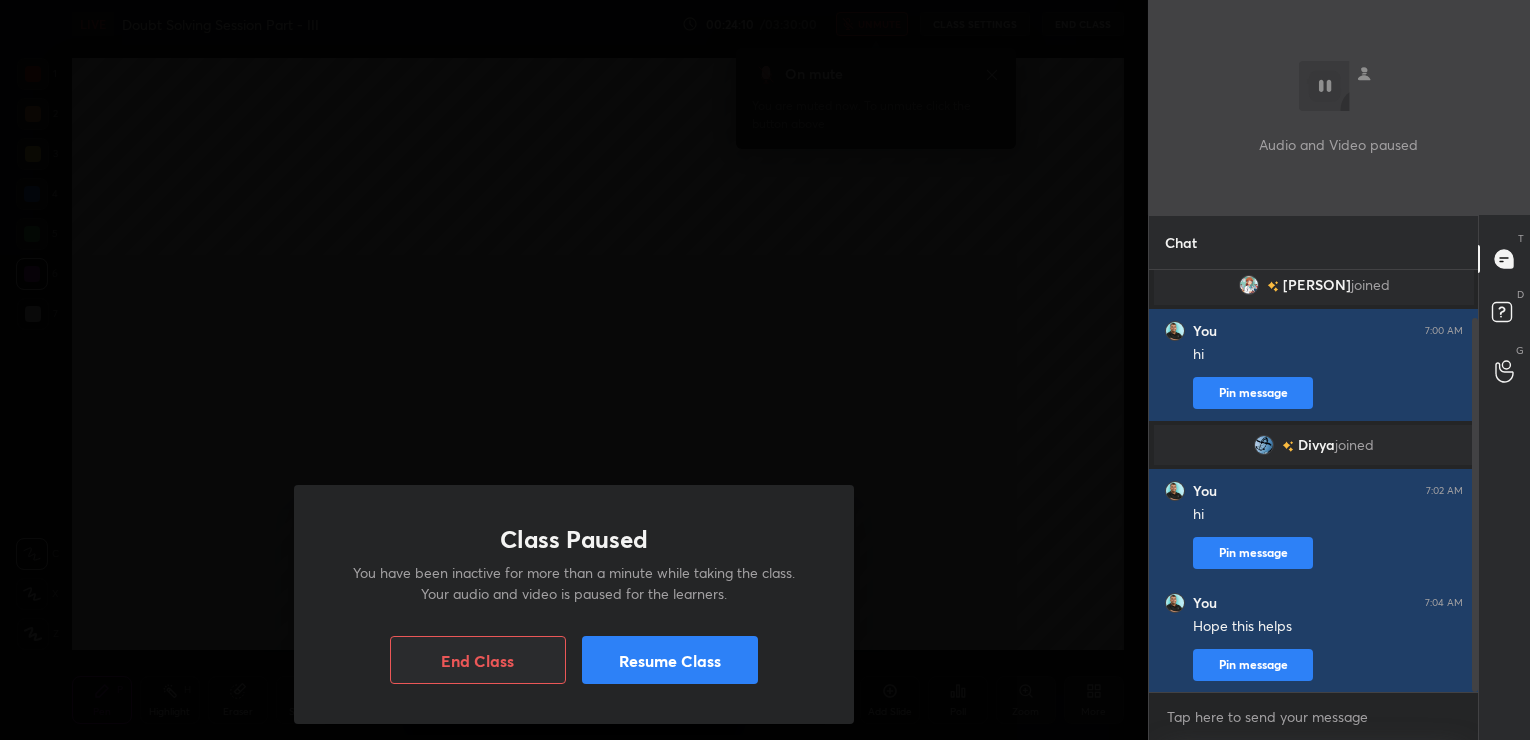 click on "Resume Class" at bounding box center (670, 660) 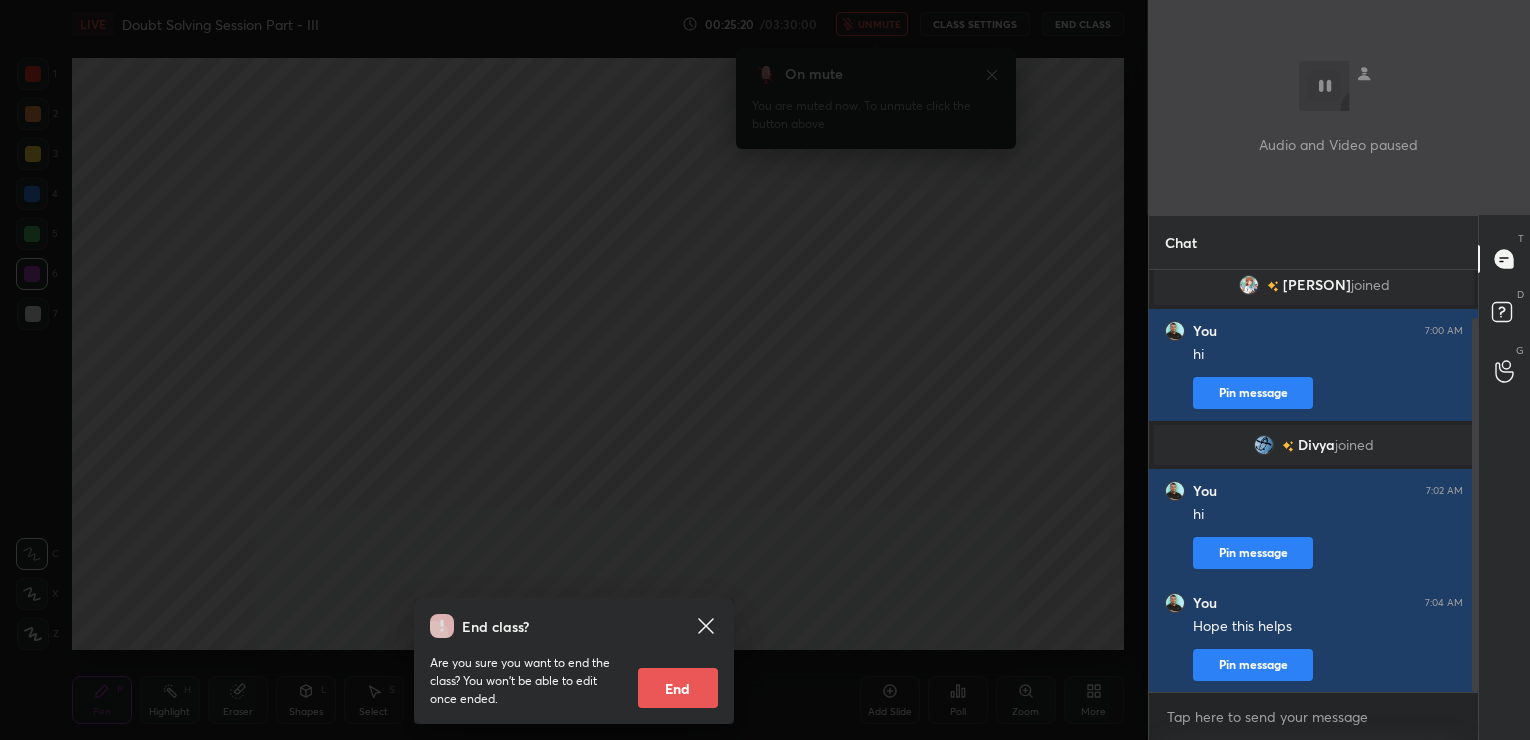 scroll, scrollTop: 177, scrollLeft: 0, axis: vertical 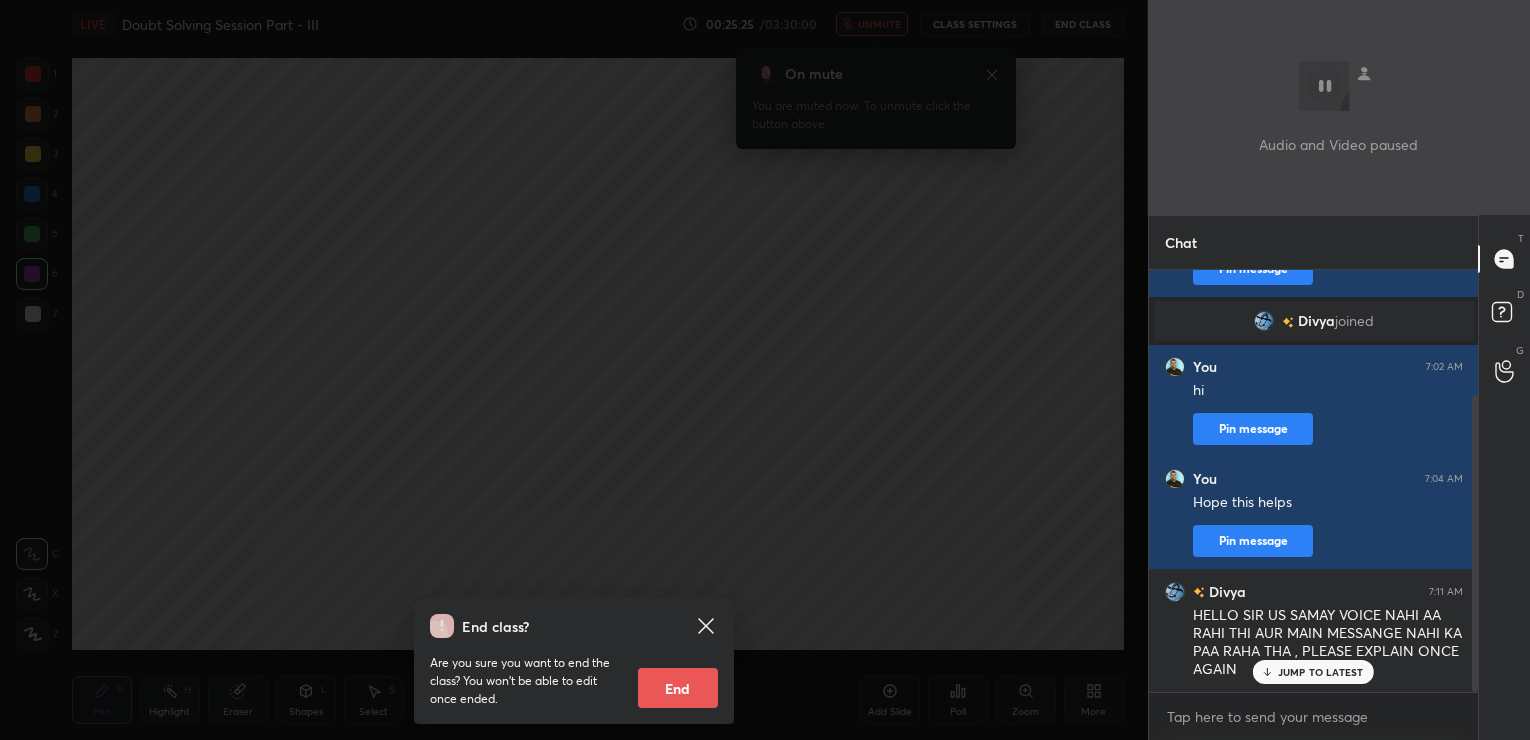 click 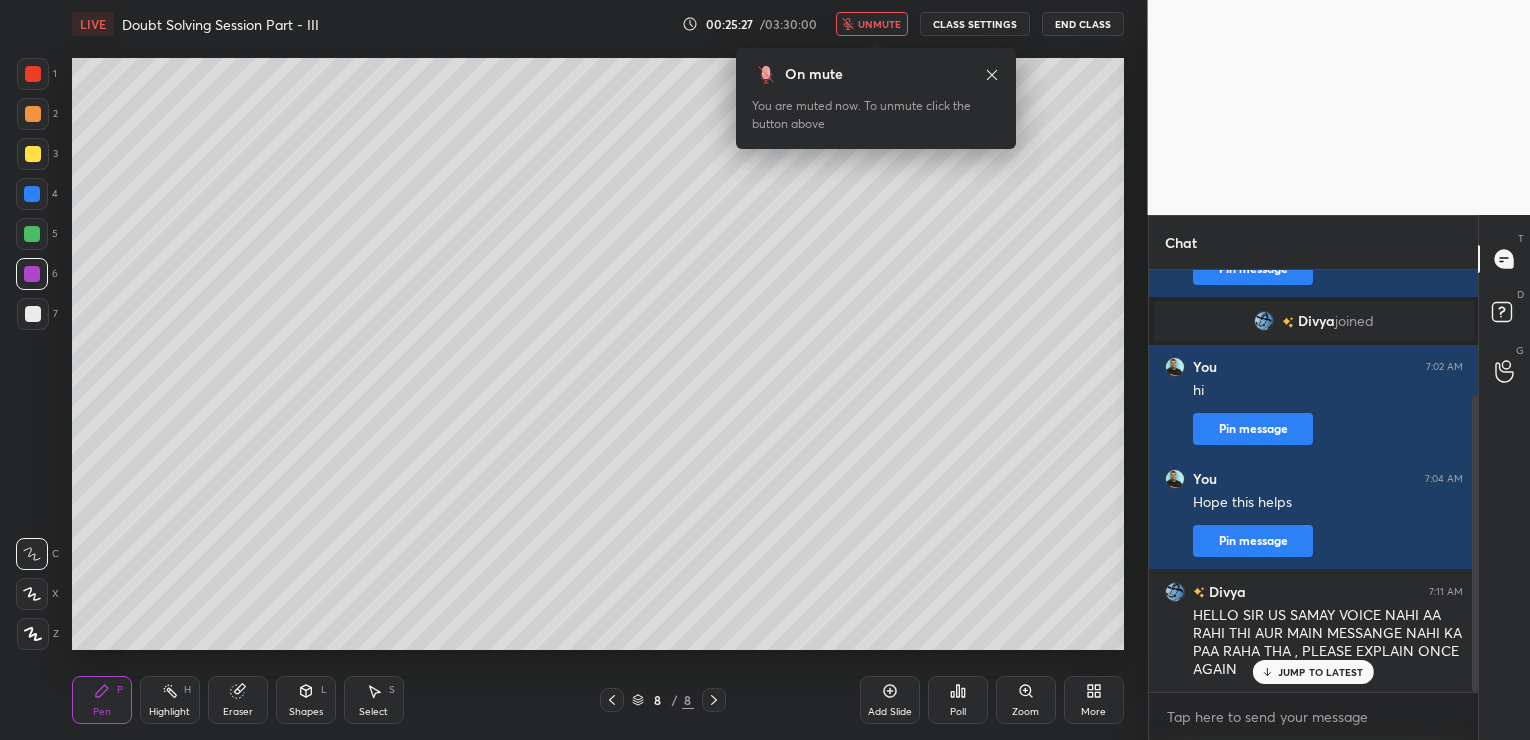 click on "unmute" at bounding box center (879, 24) 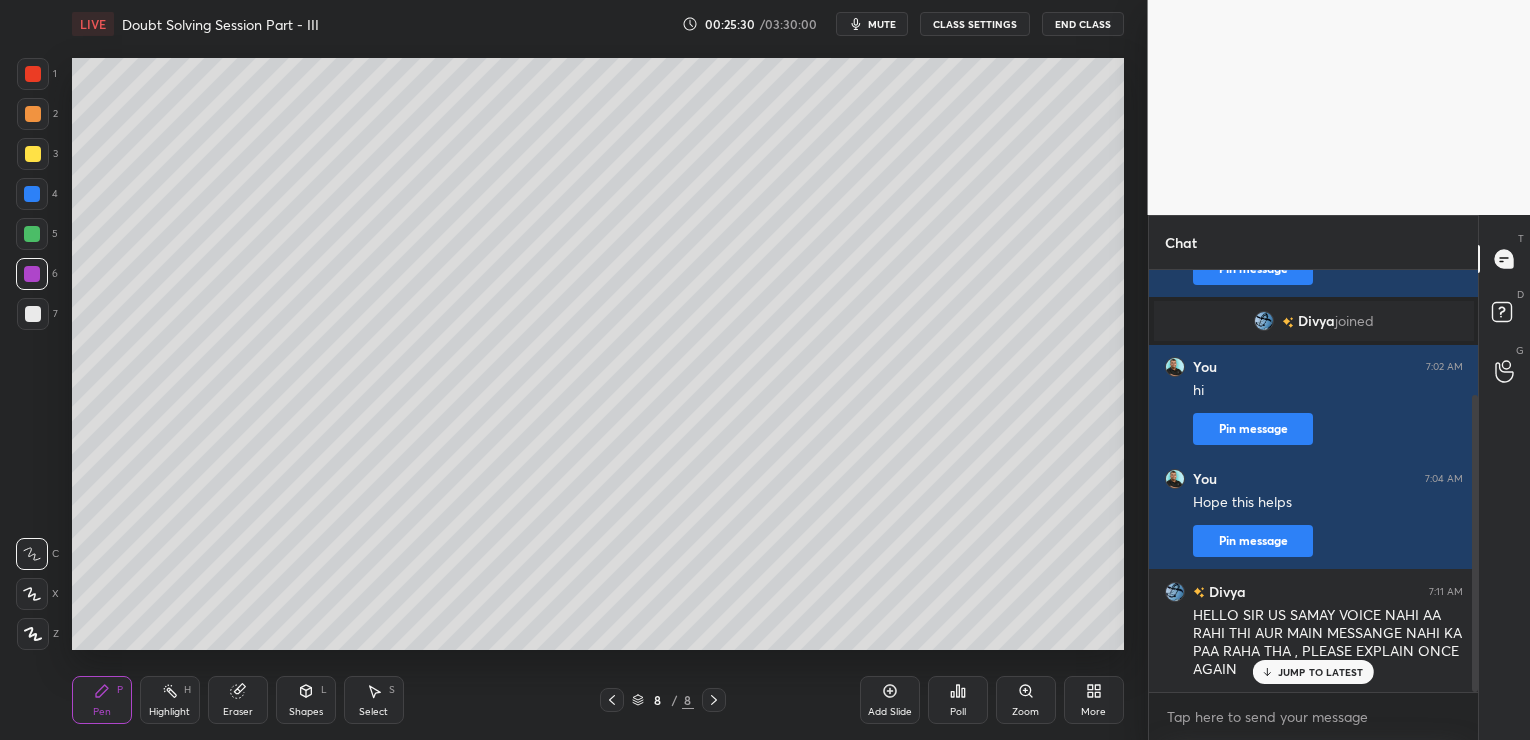 click on "JUMP TO LATEST" at bounding box center (1321, 672) 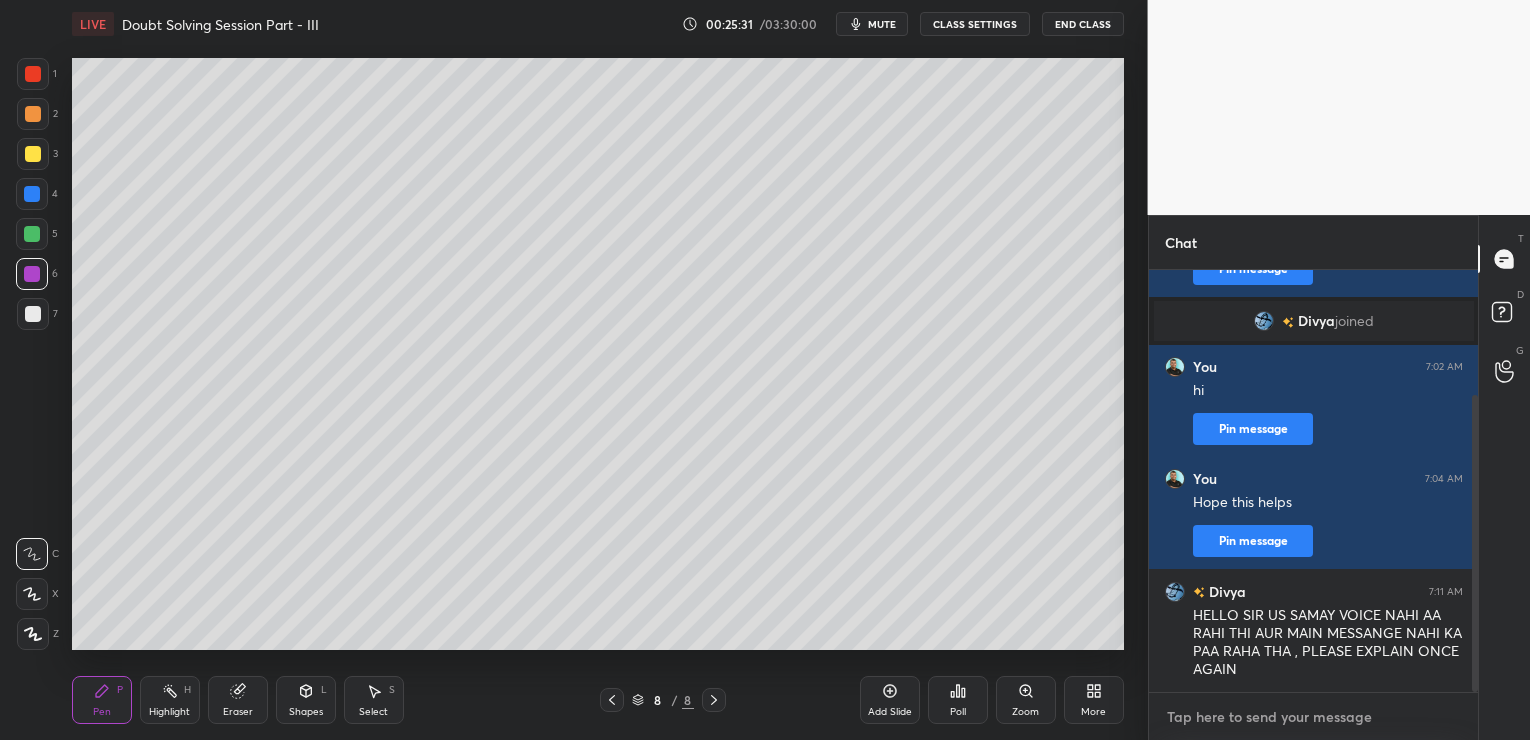 click at bounding box center [1314, 717] 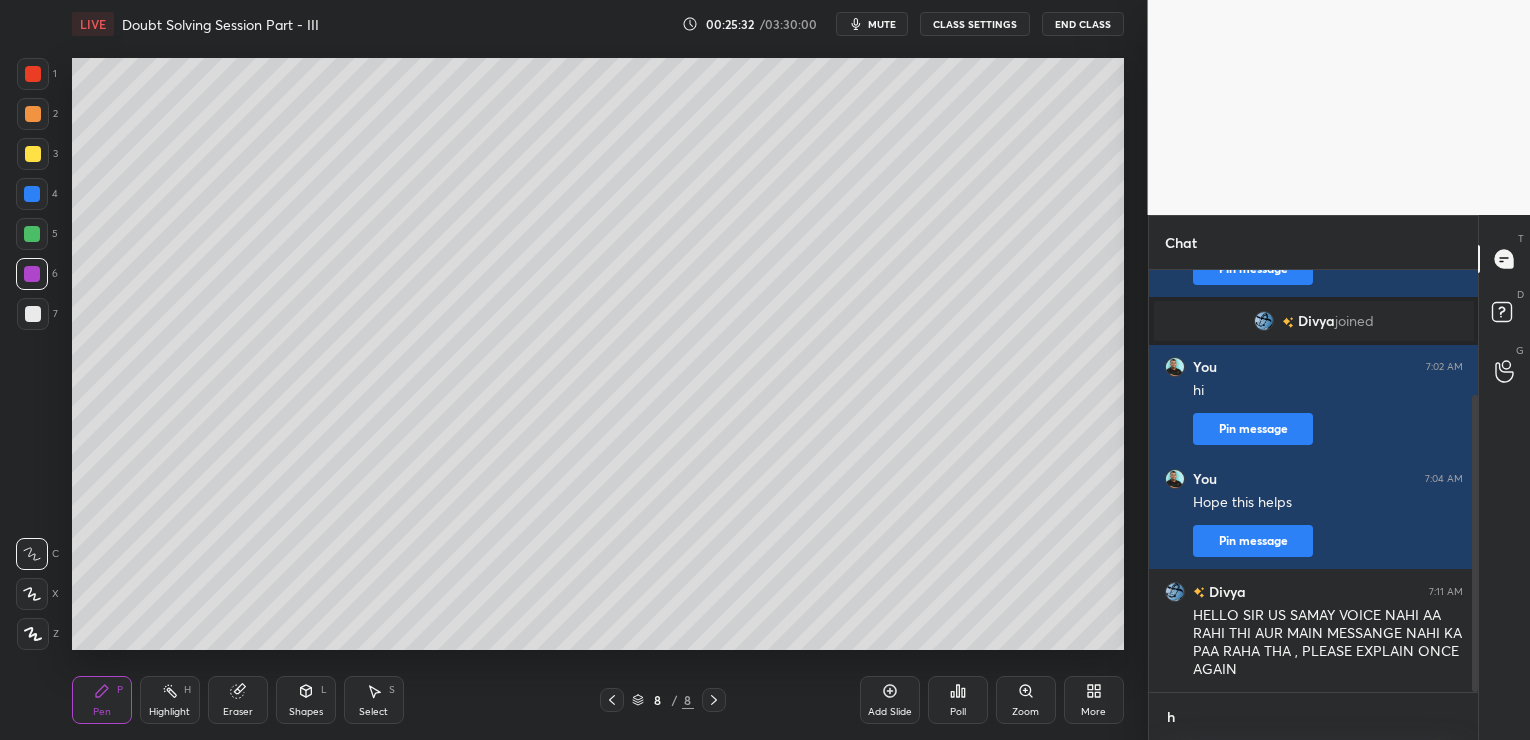 scroll, scrollTop: 411, scrollLeft: 324, axis: both 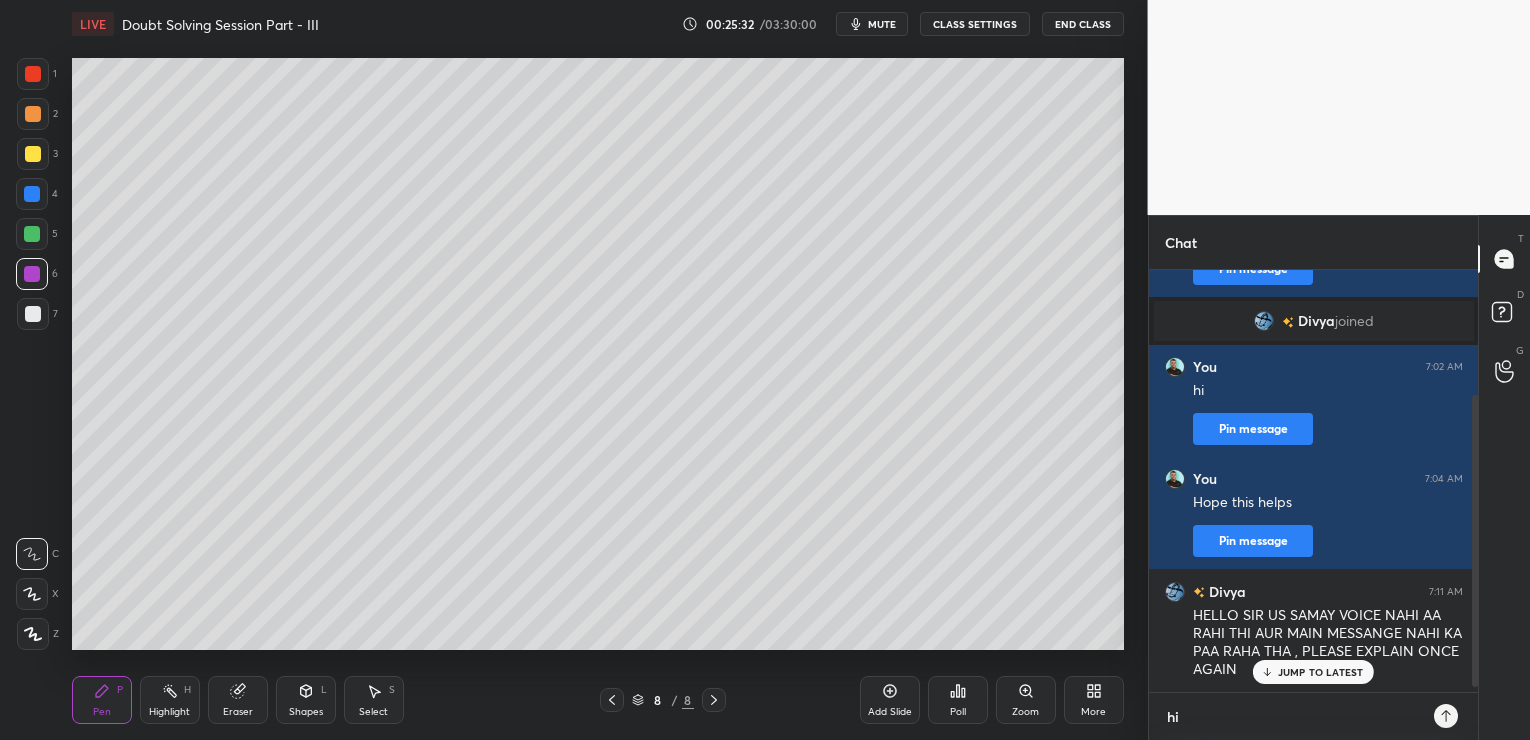 type on "hi\" 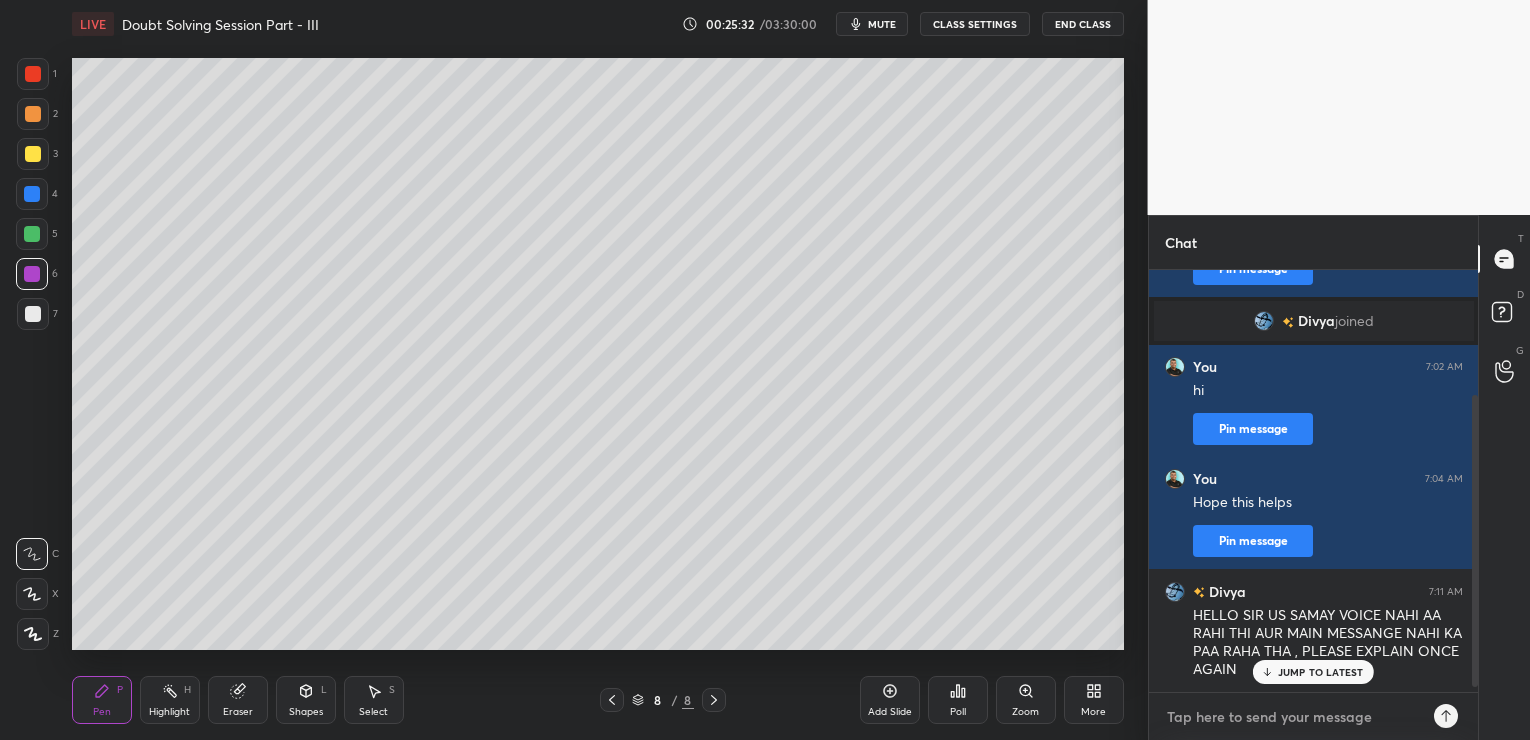 scroll, scrollTop: 289, scrollLeft: 0, axis: vertical 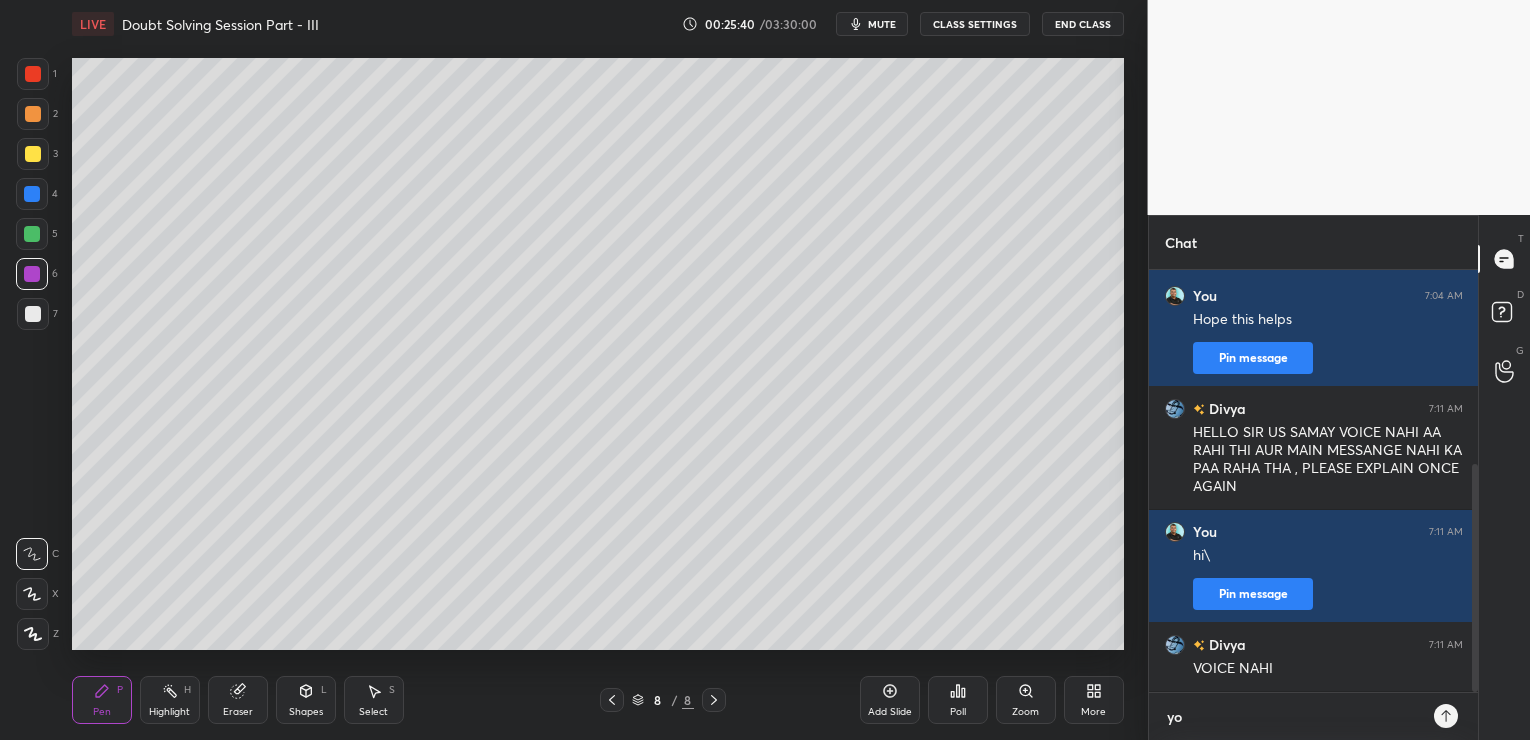 type on "y" 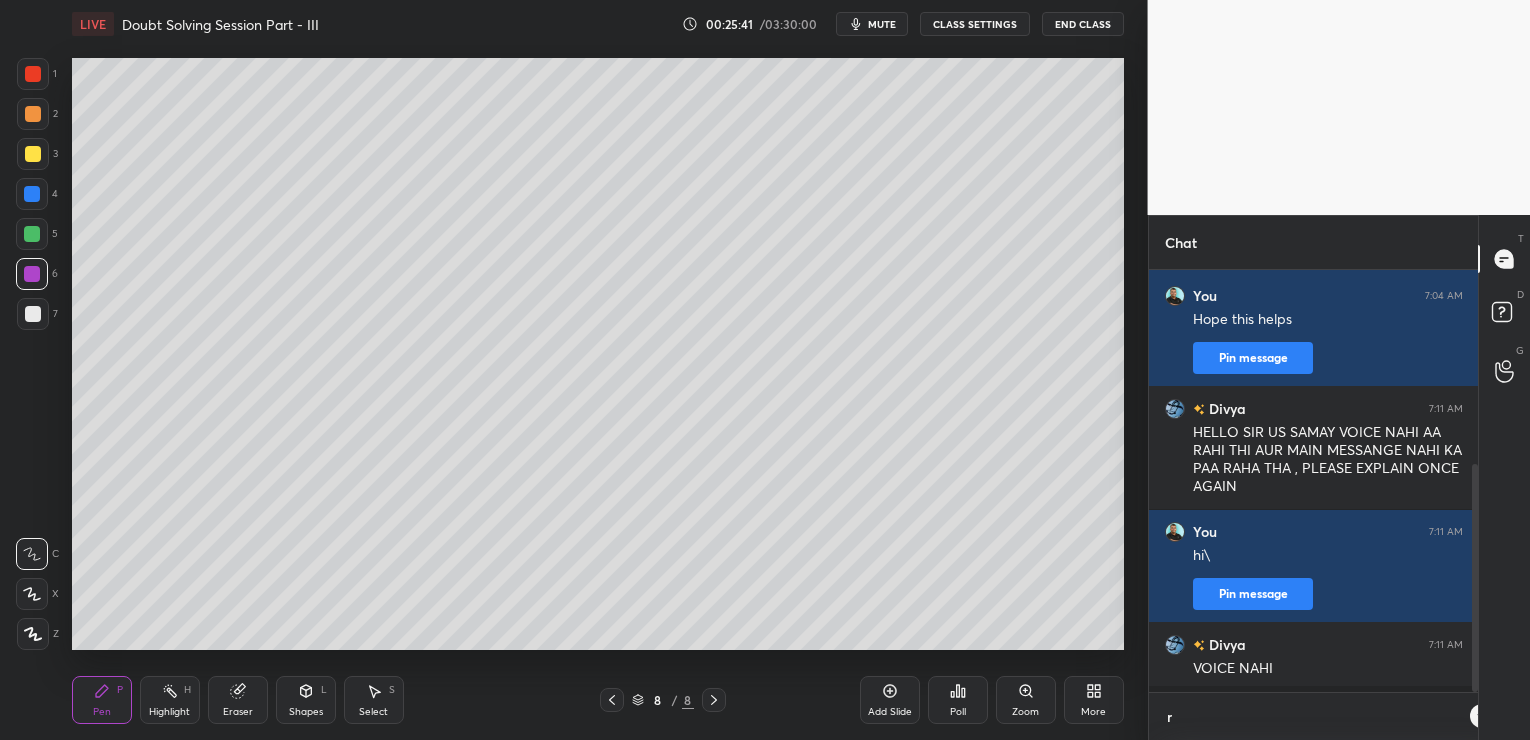 scroll, scrollTop: 411, scrollLeft: 324, axis: both 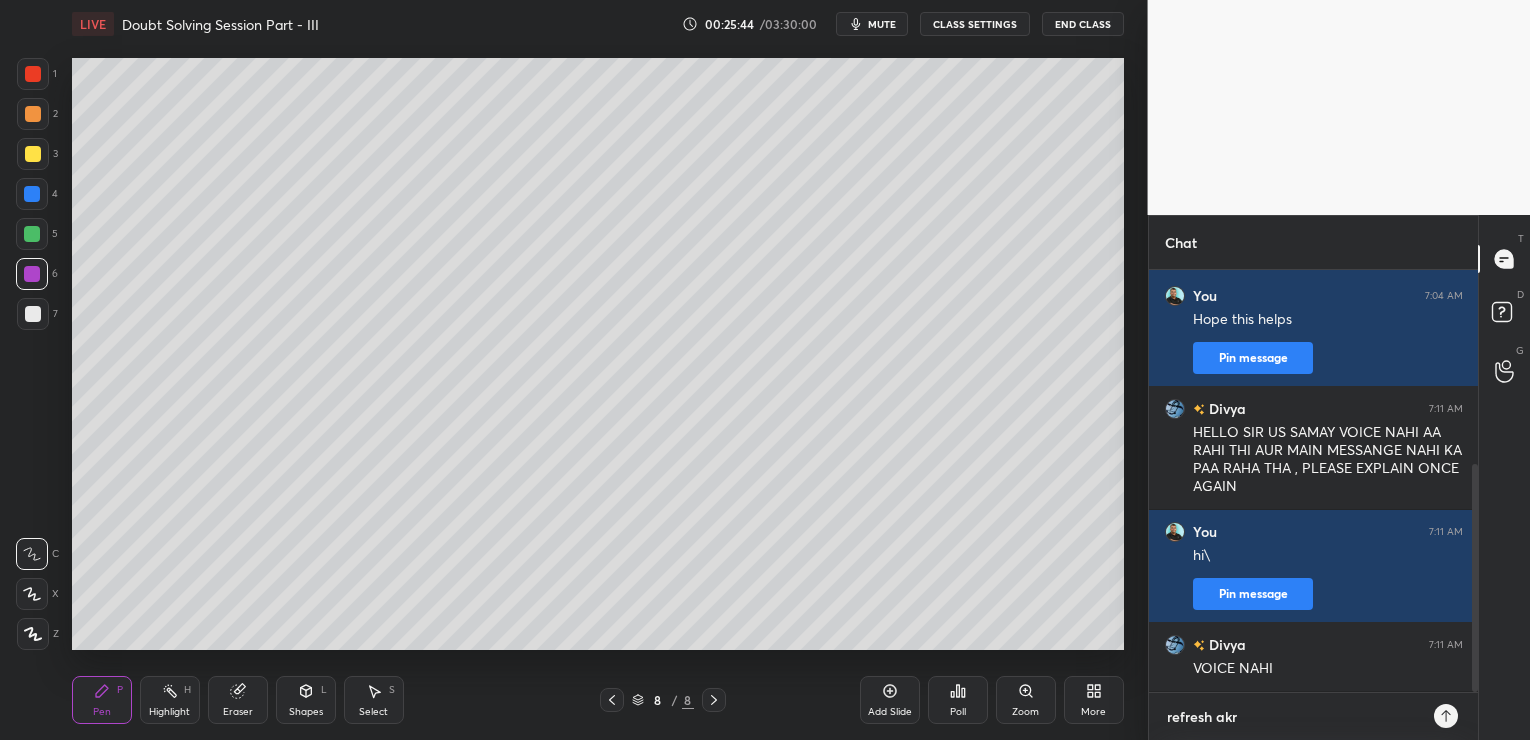 type on "refresh akro" 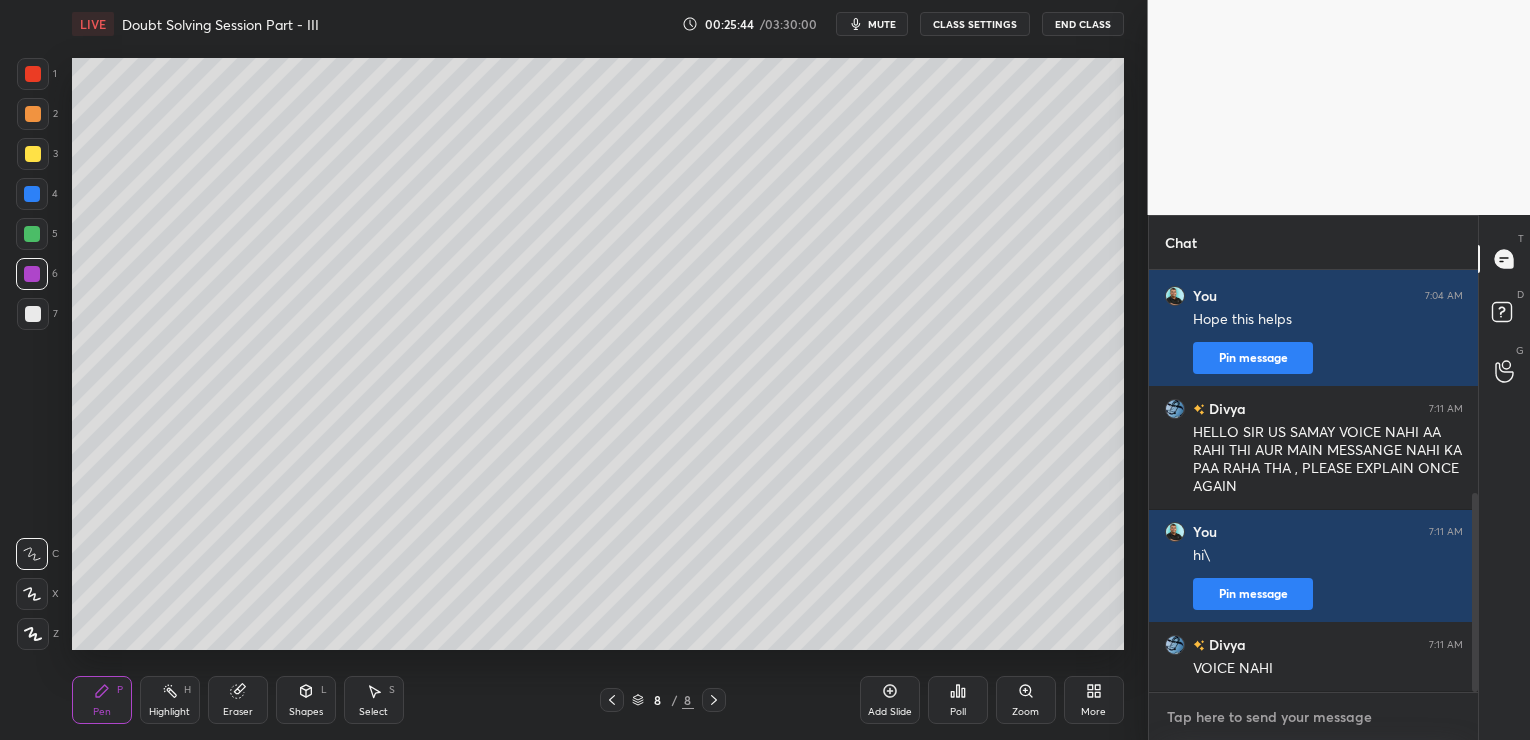 scroll, scrollTop: 472, scrollLeft: 0, axis: vertical 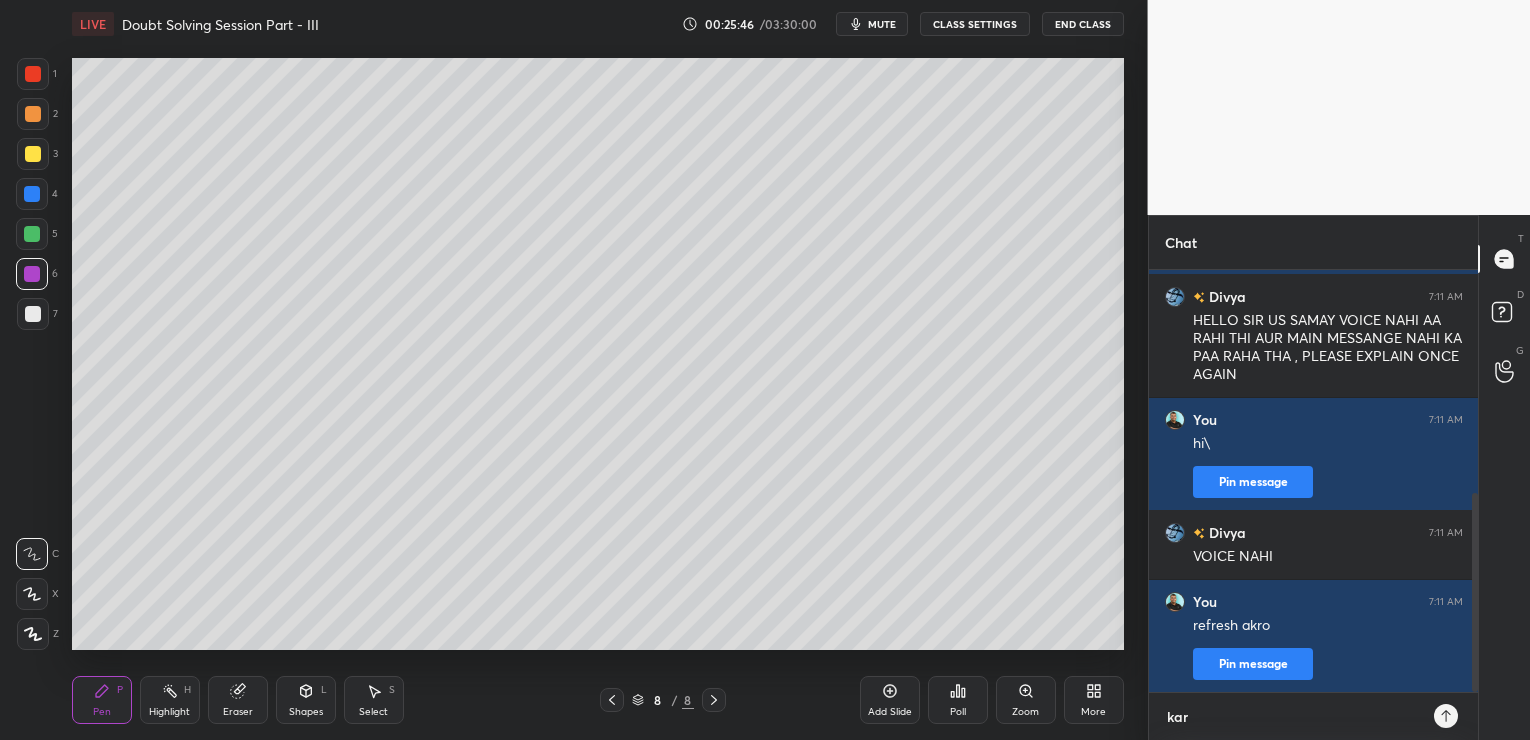 type on "karo" 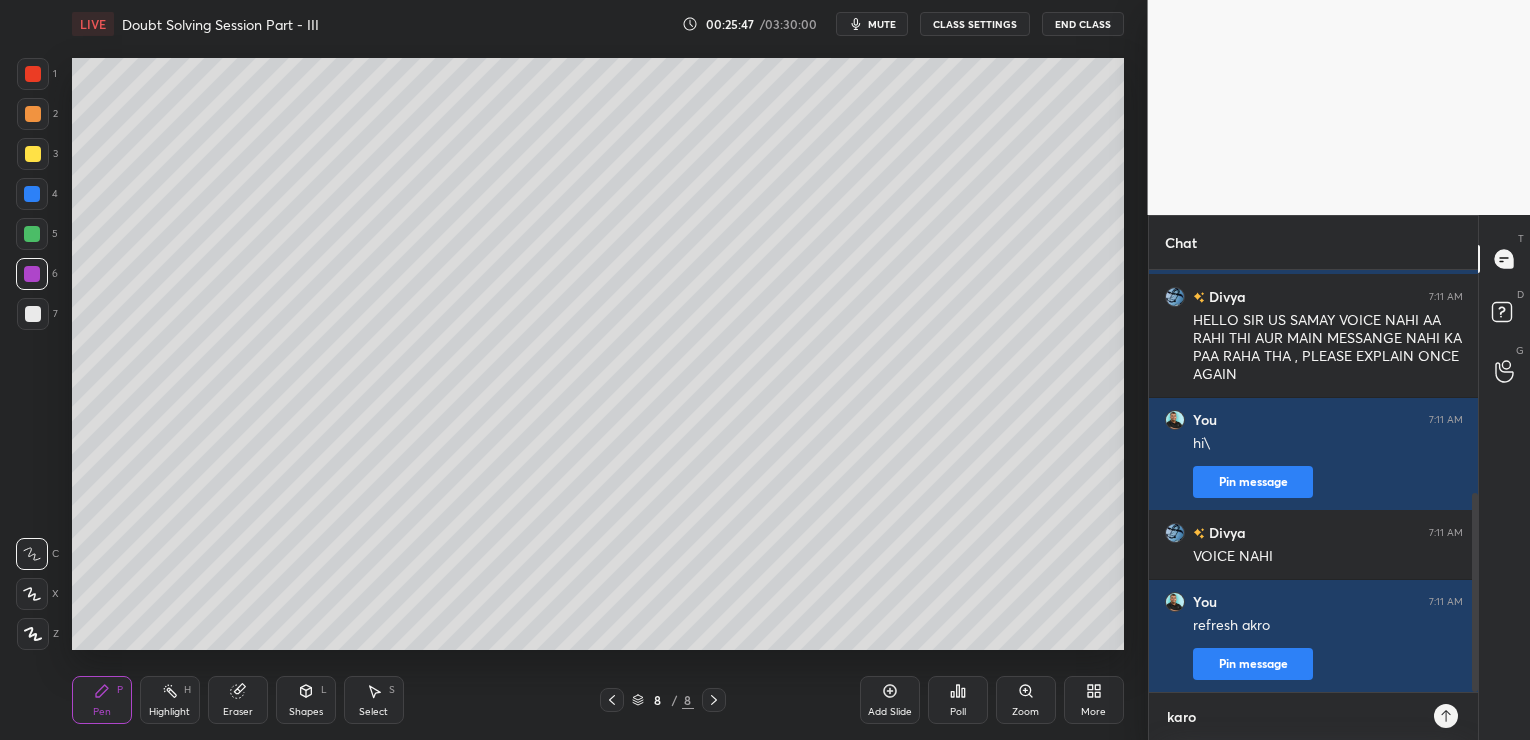 type 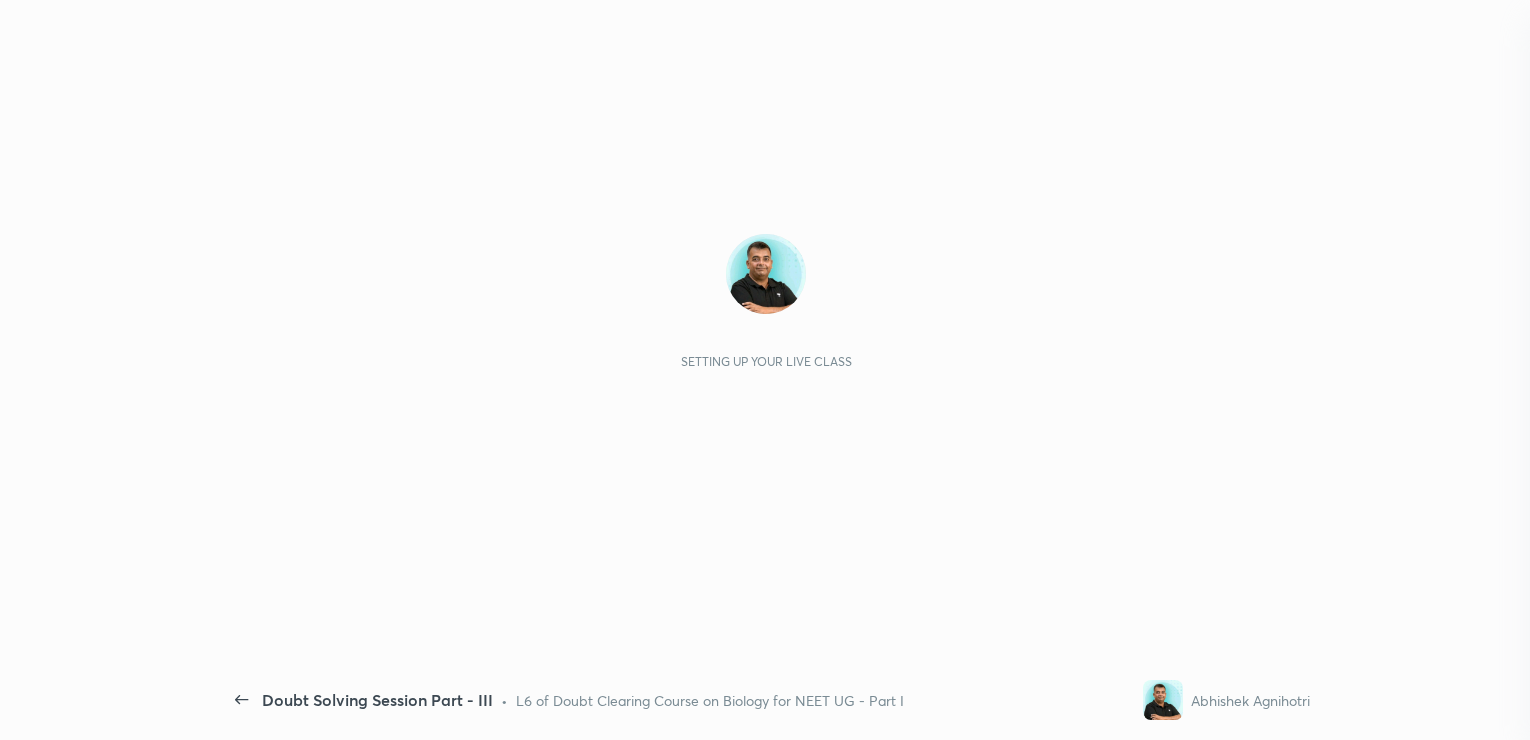 scroll, scrollTop: 0, scrollLeft: 0, axis: both 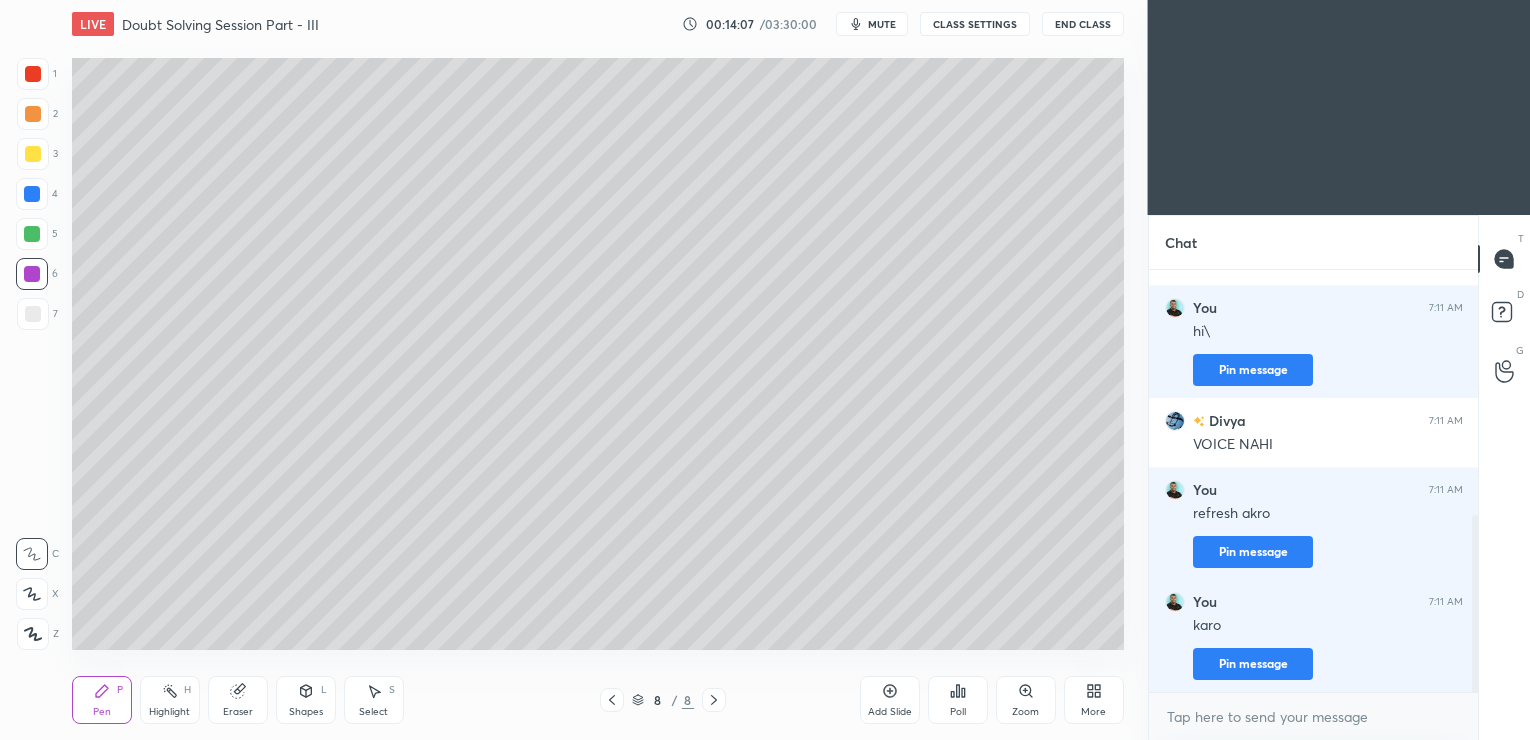 click 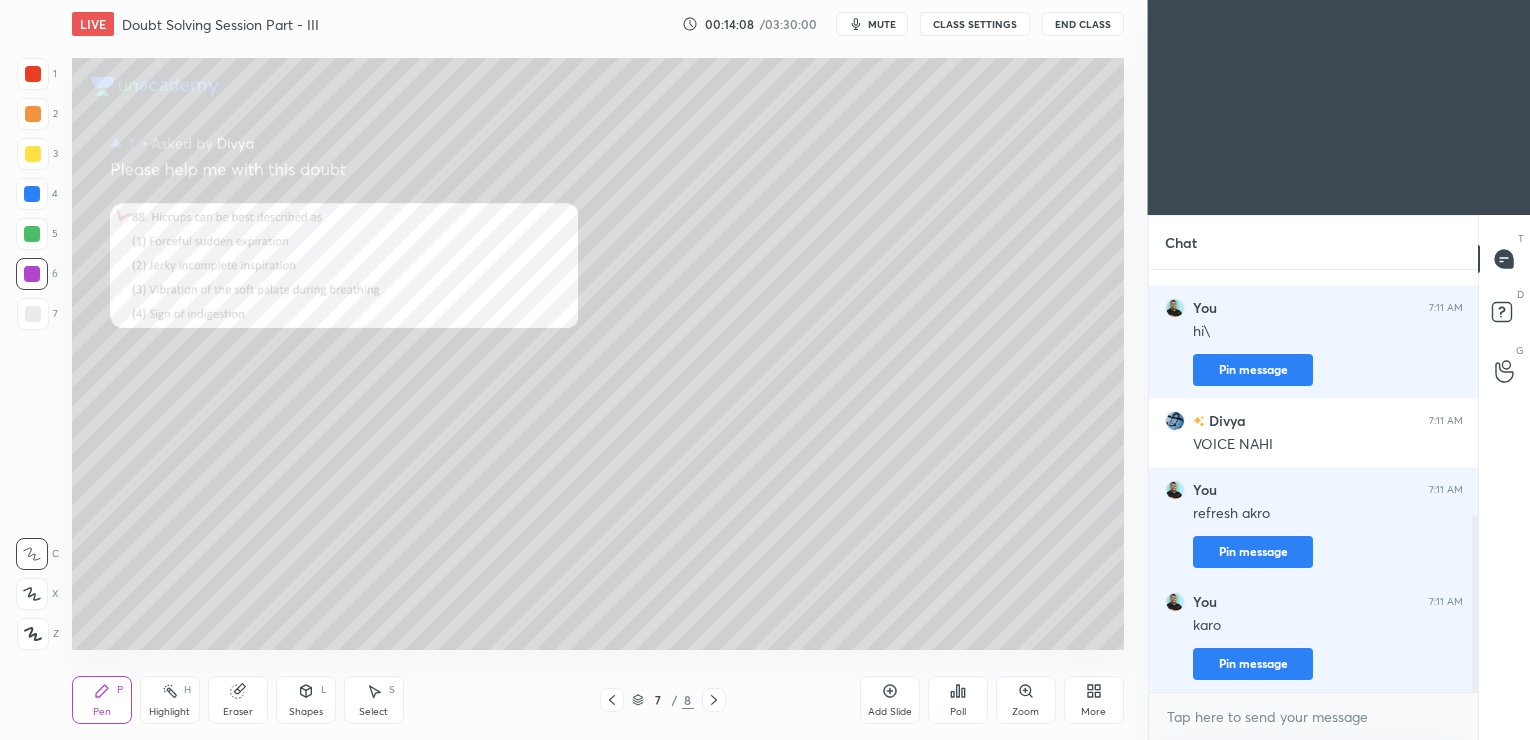click 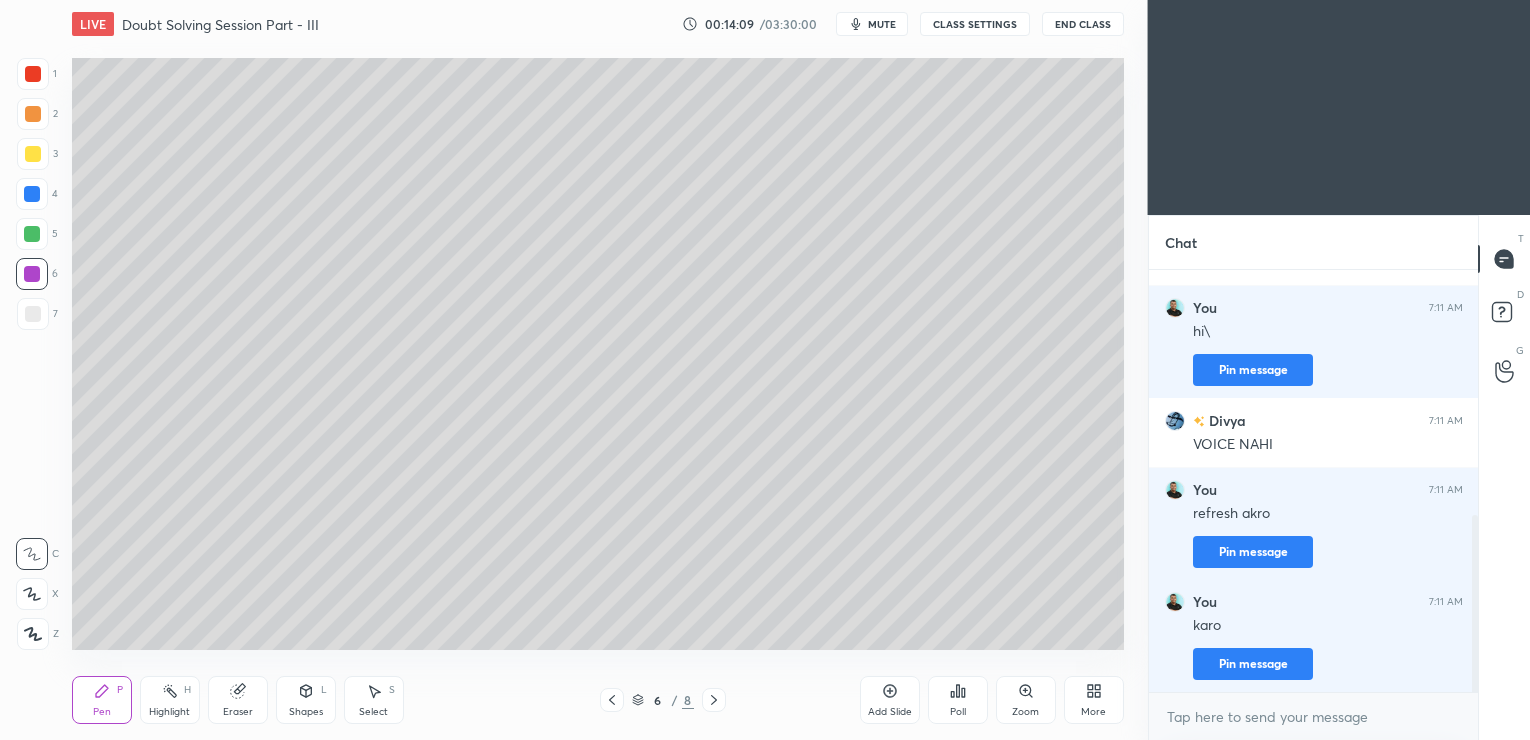 click 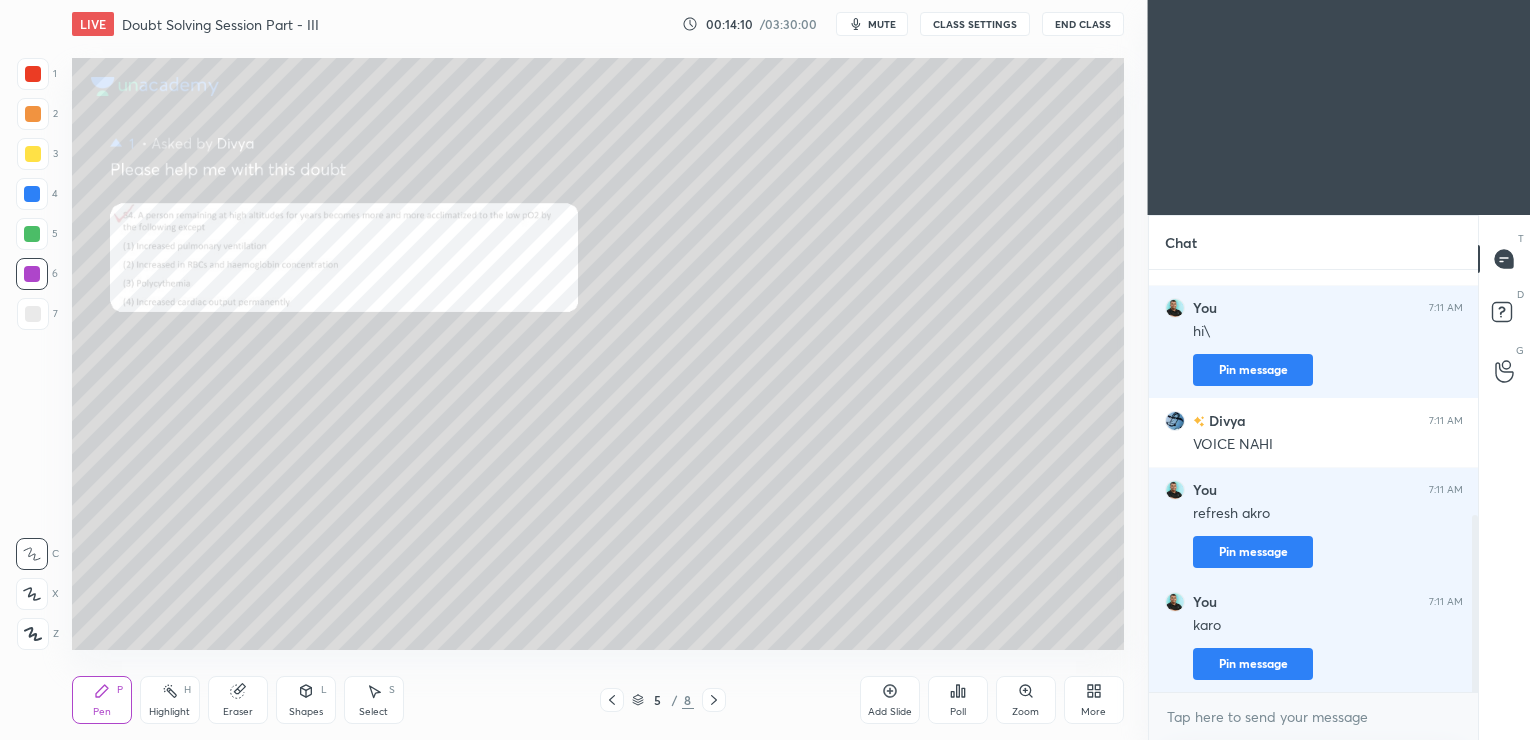 click 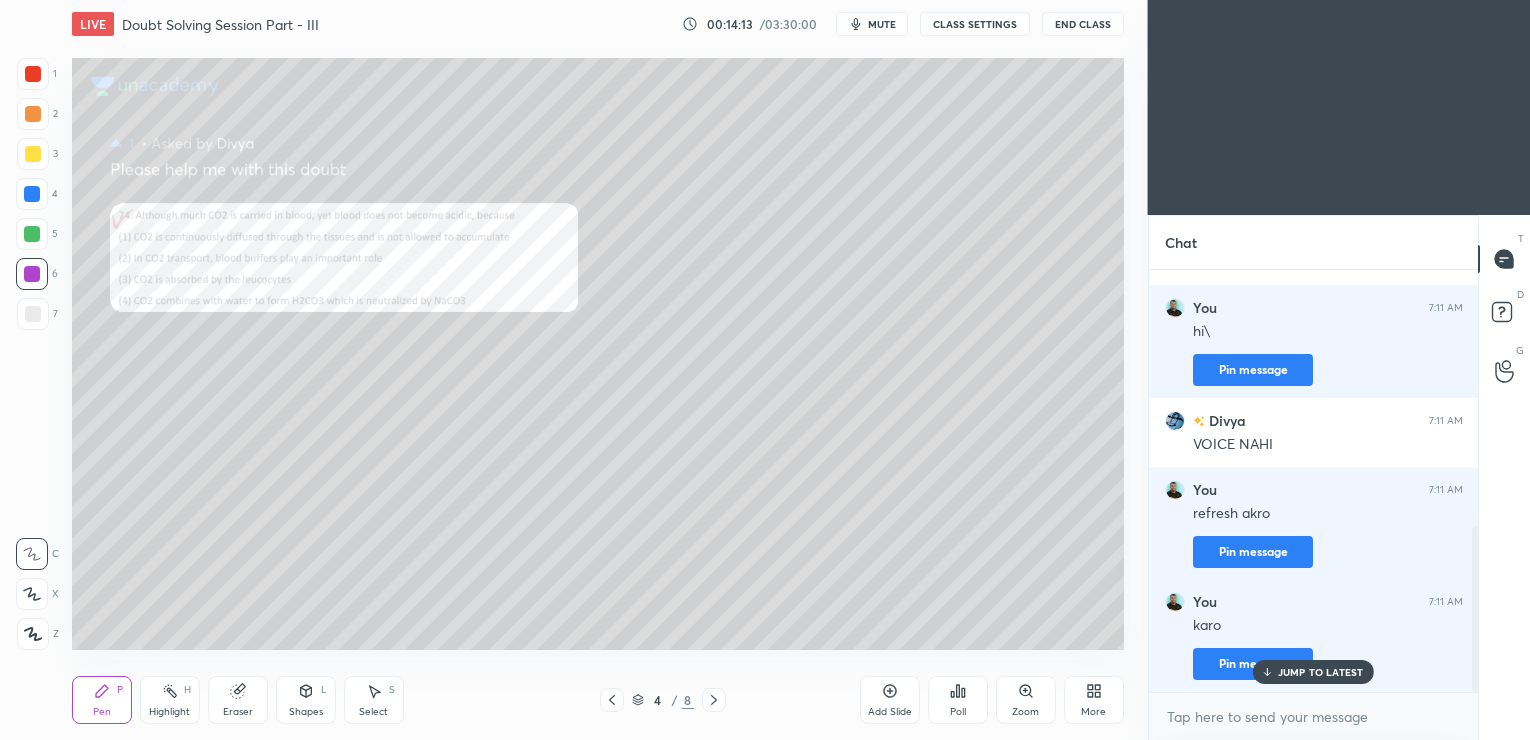 scroll, scrollTop: 653, scrollLeft: 0, axis: vertical 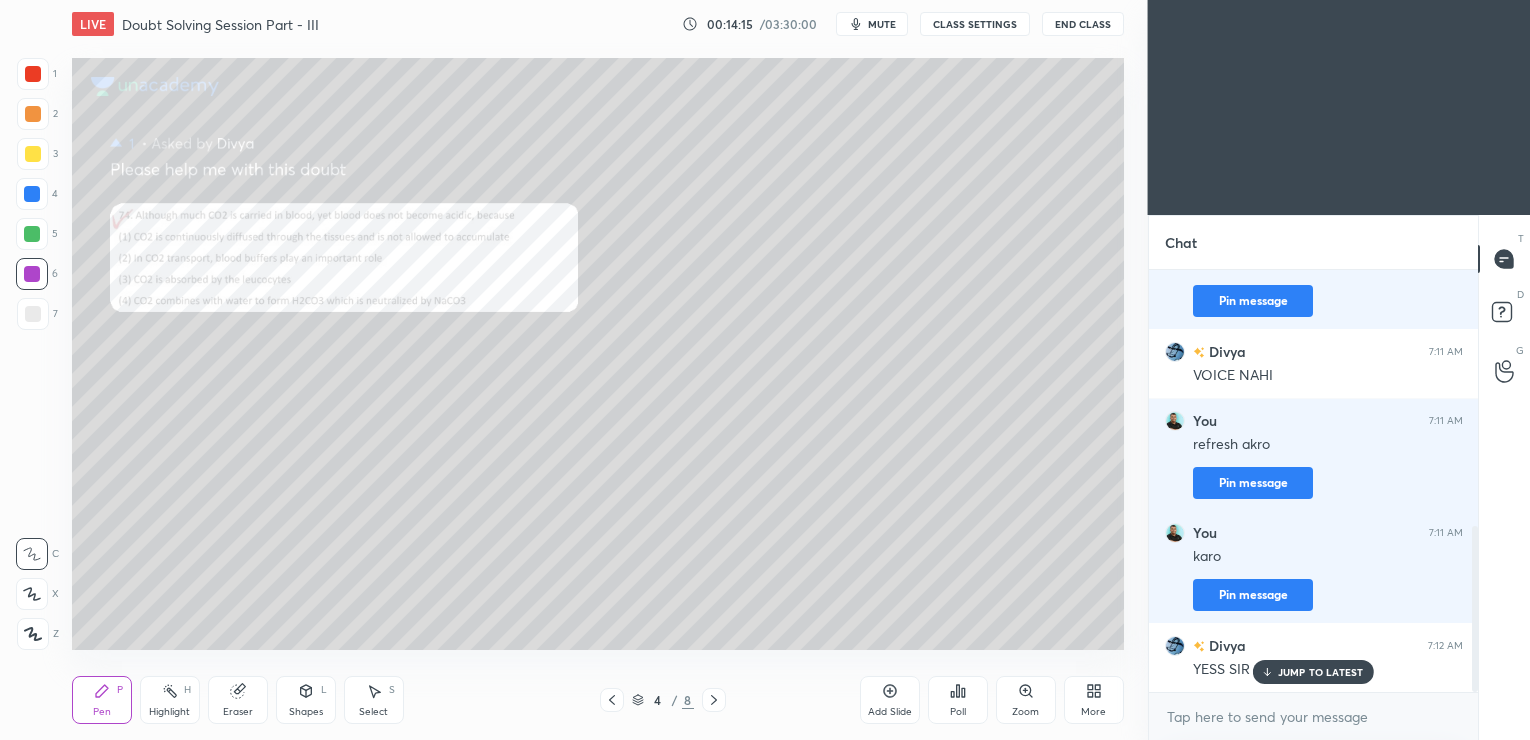 click on "JUMP TO LATEST" at bounding box center [1321, 672] 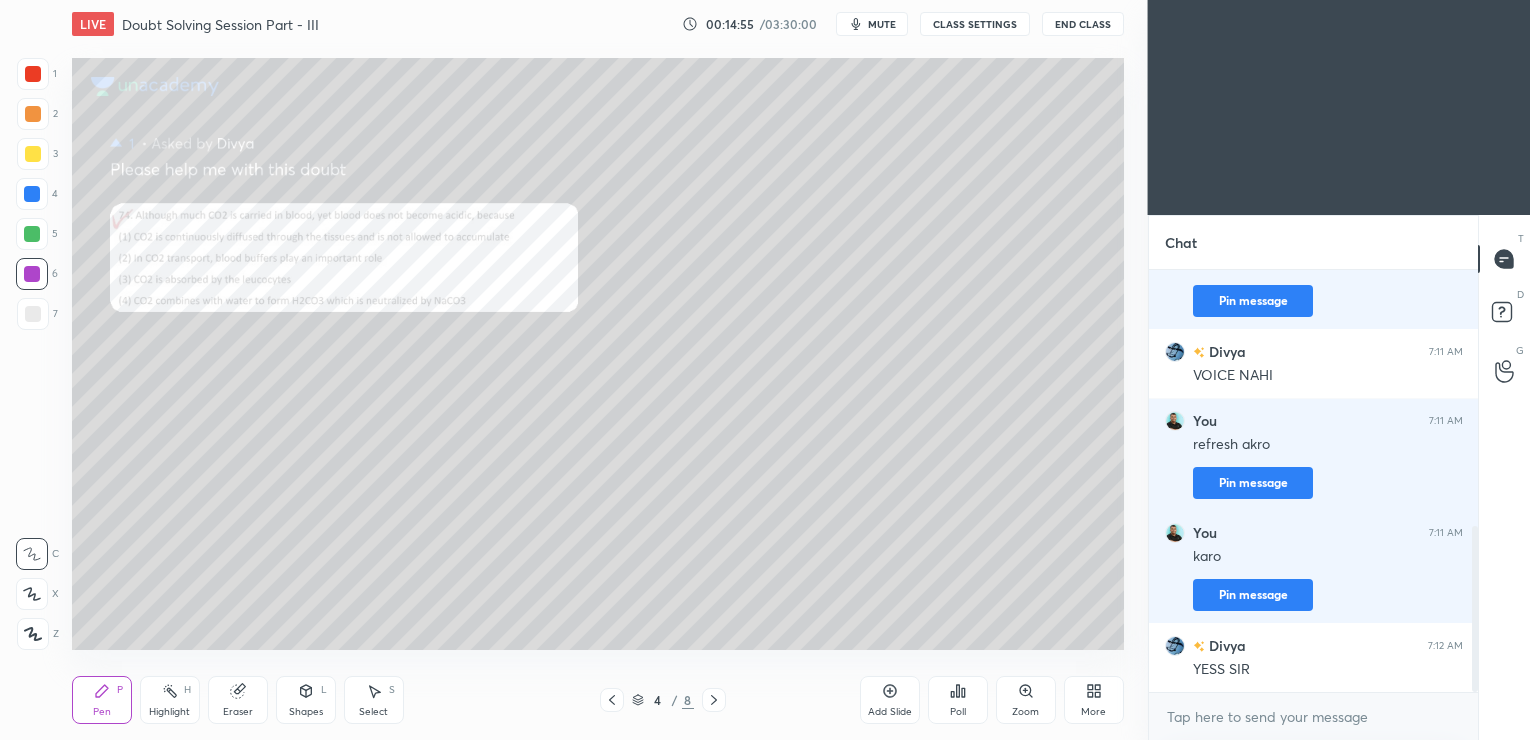 click 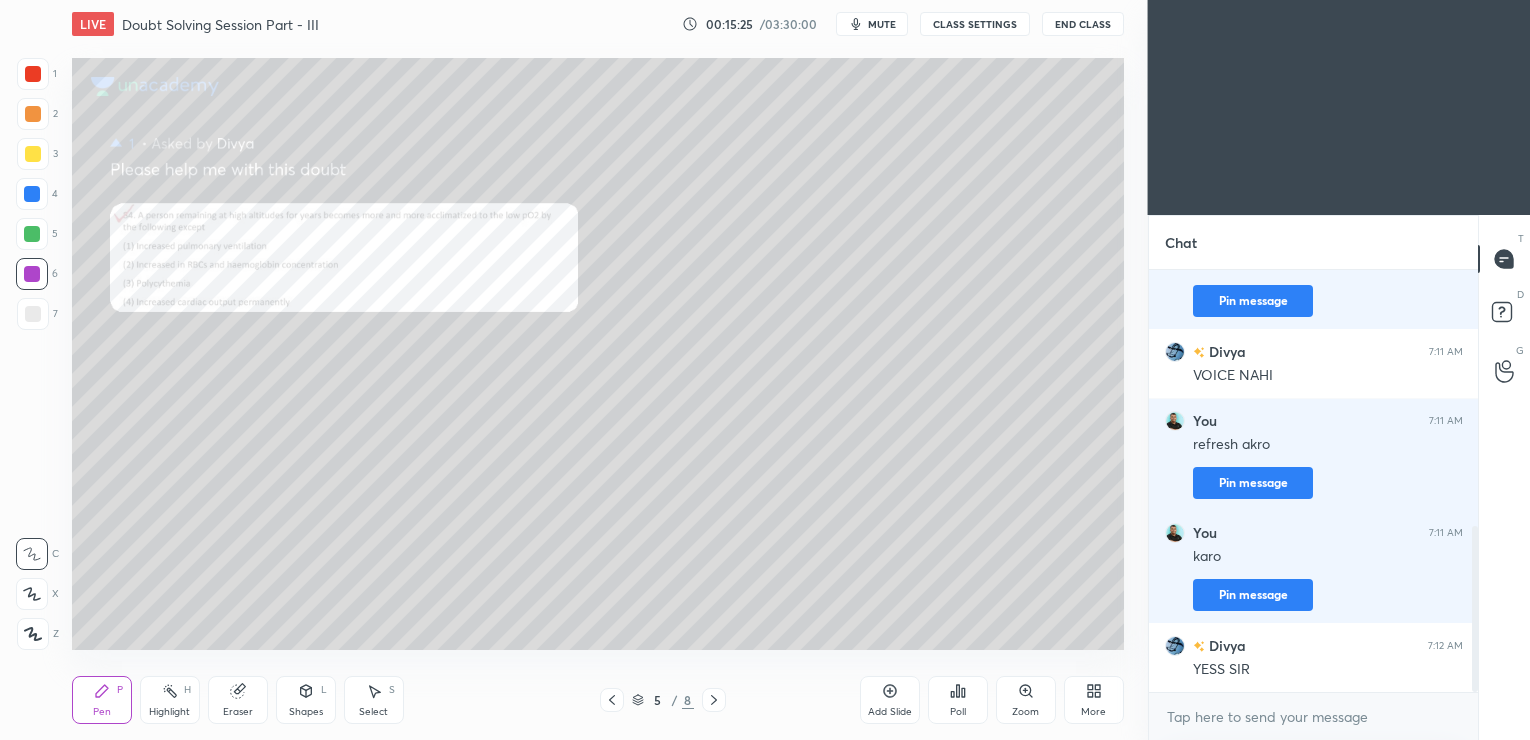 click 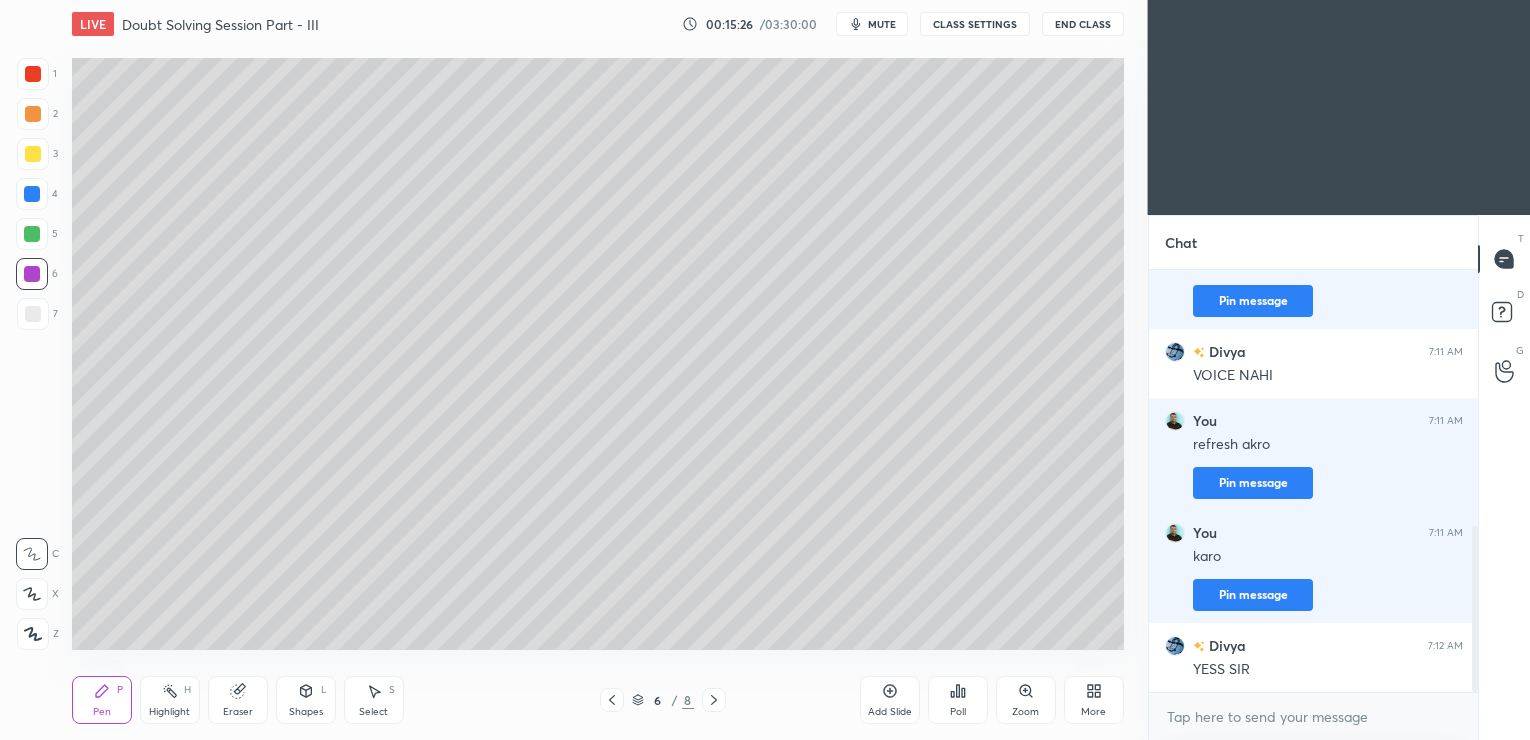 click 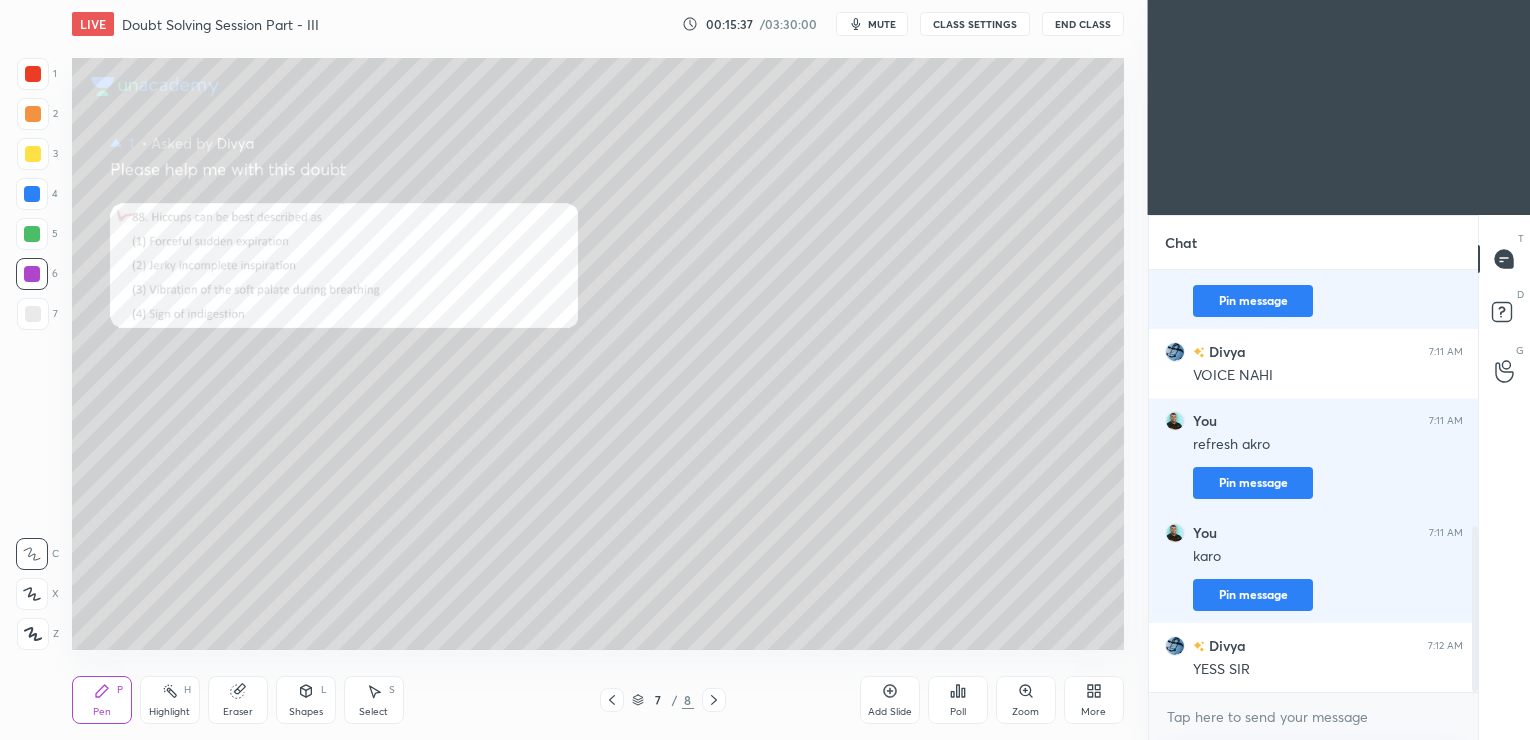 click 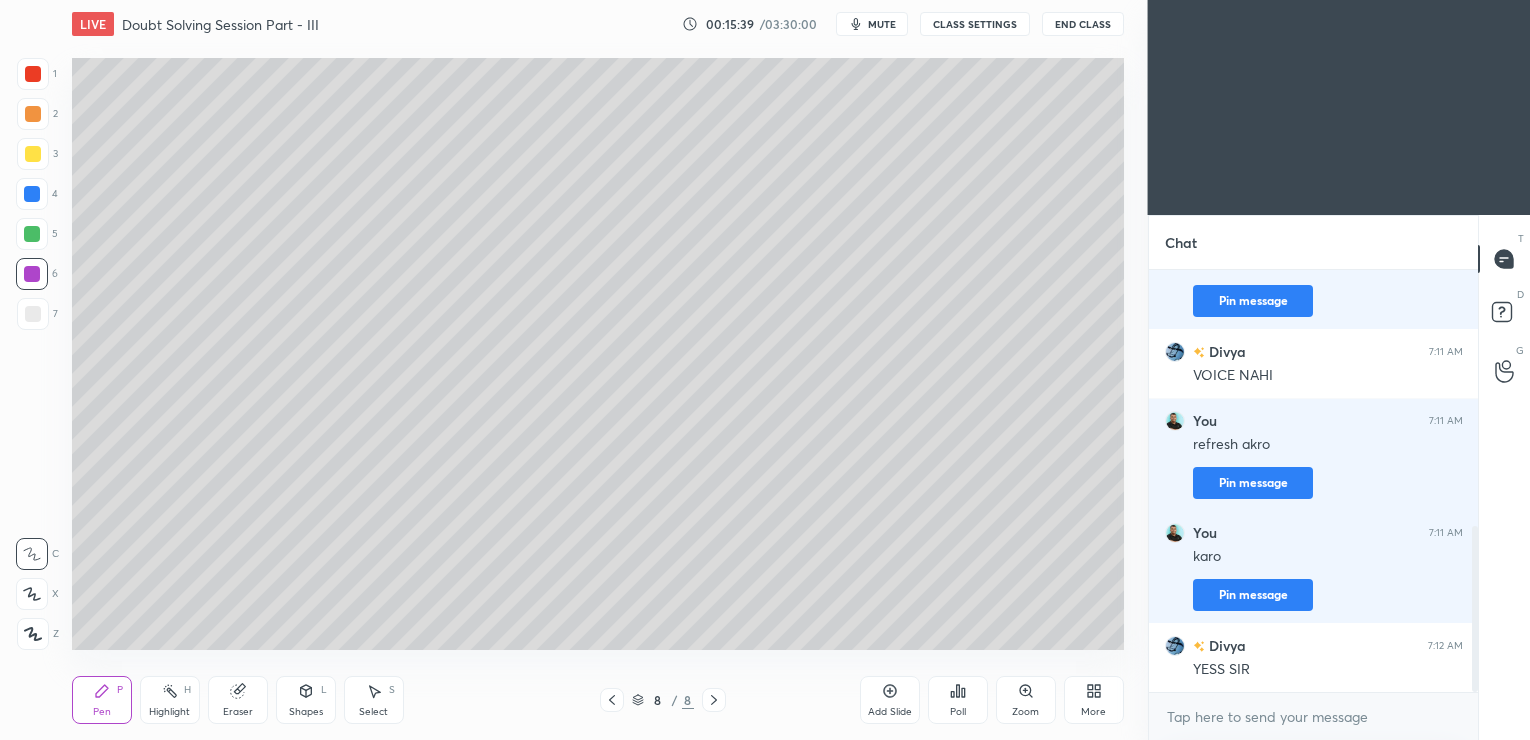 click on "mute" at bounding box center (882, 24) 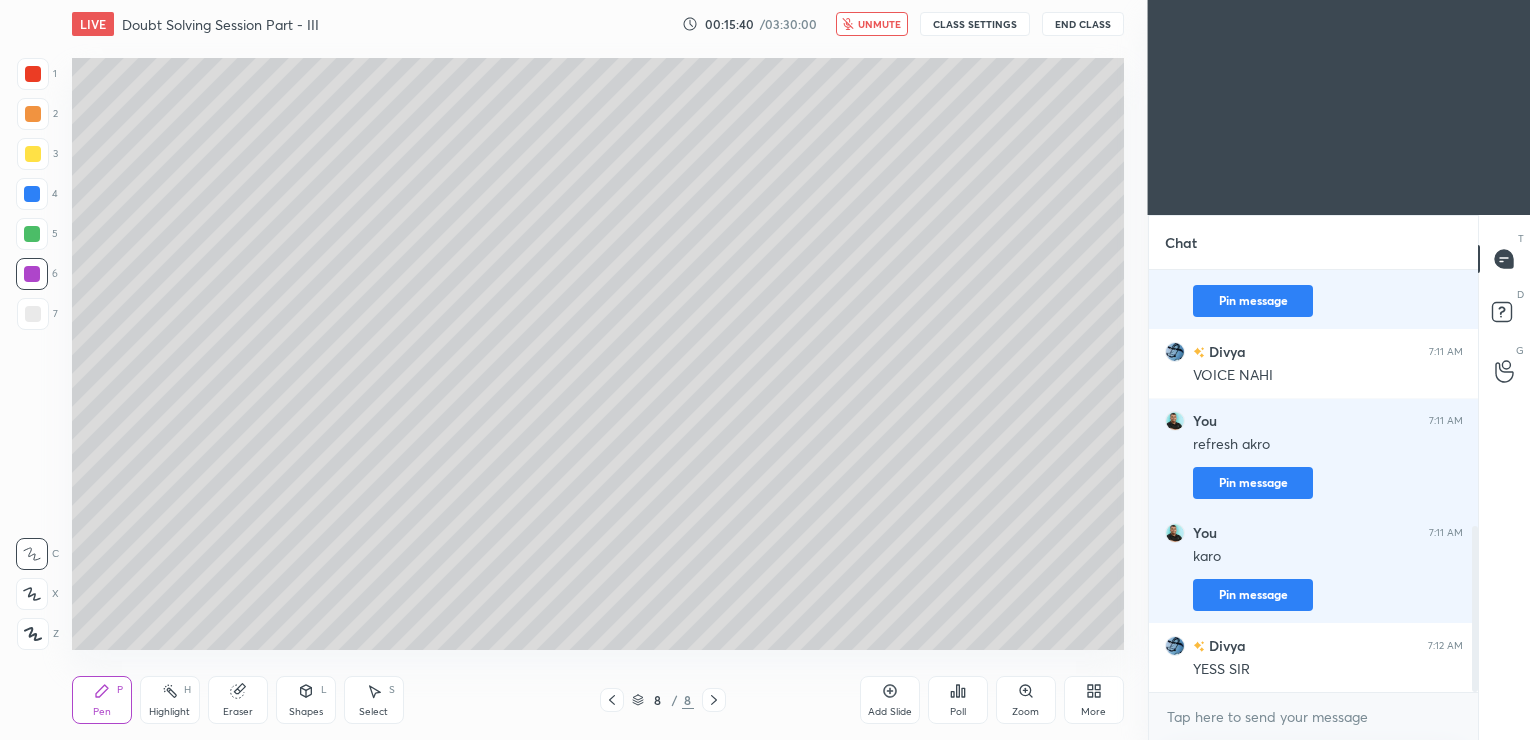 scroll, scrollTop: 724, scrollLeft: 0, axis: vertical 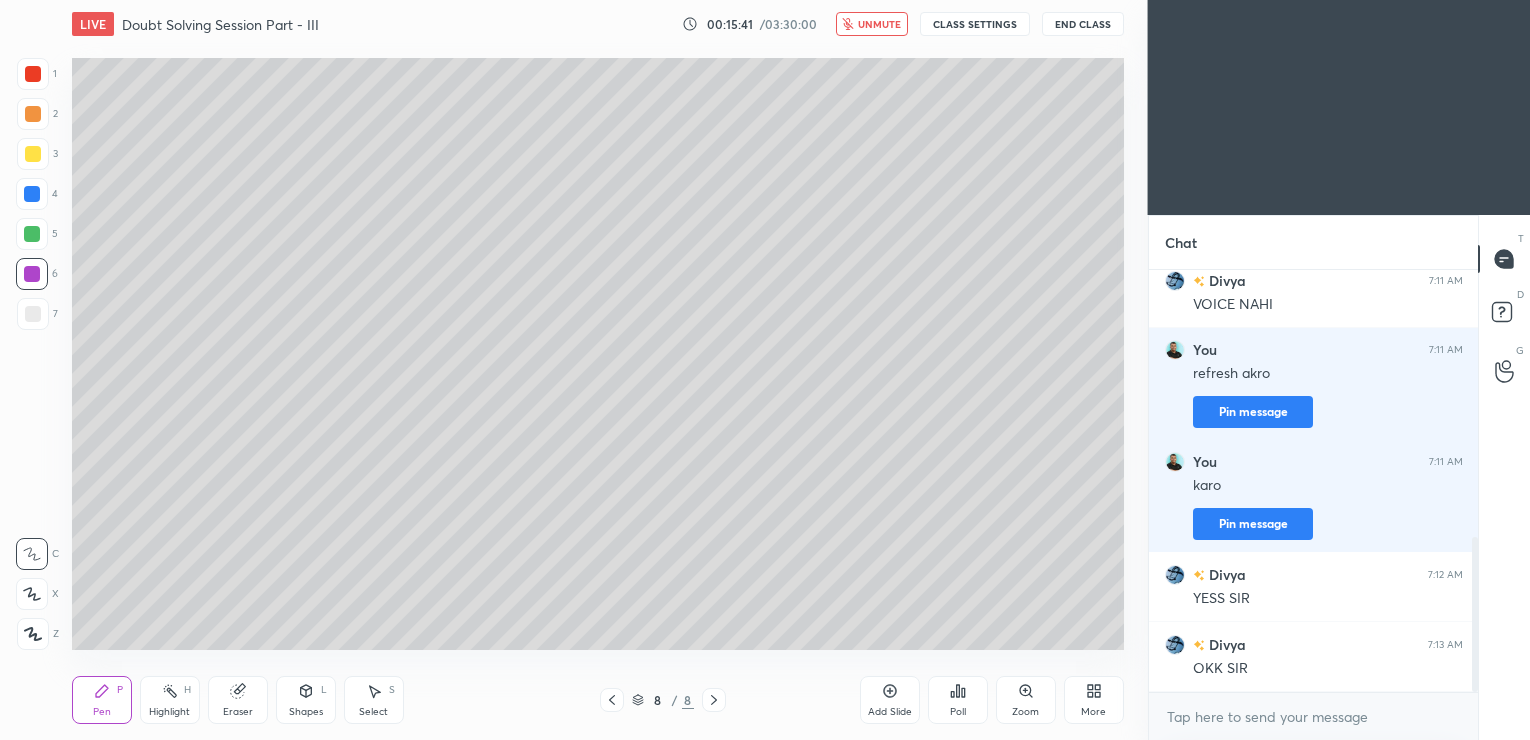 click on "End Class" at bounding box center (1083, 24) 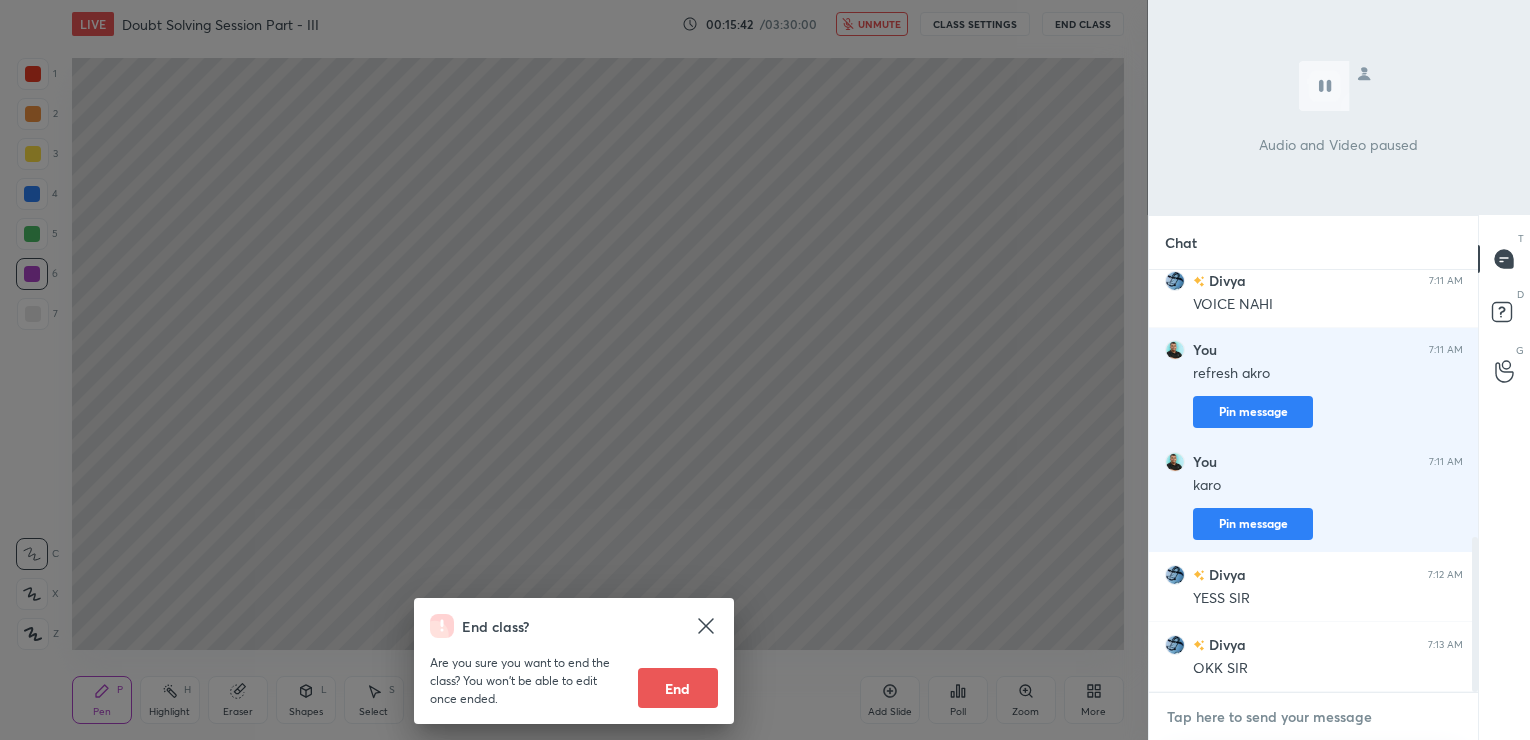 type on "x" 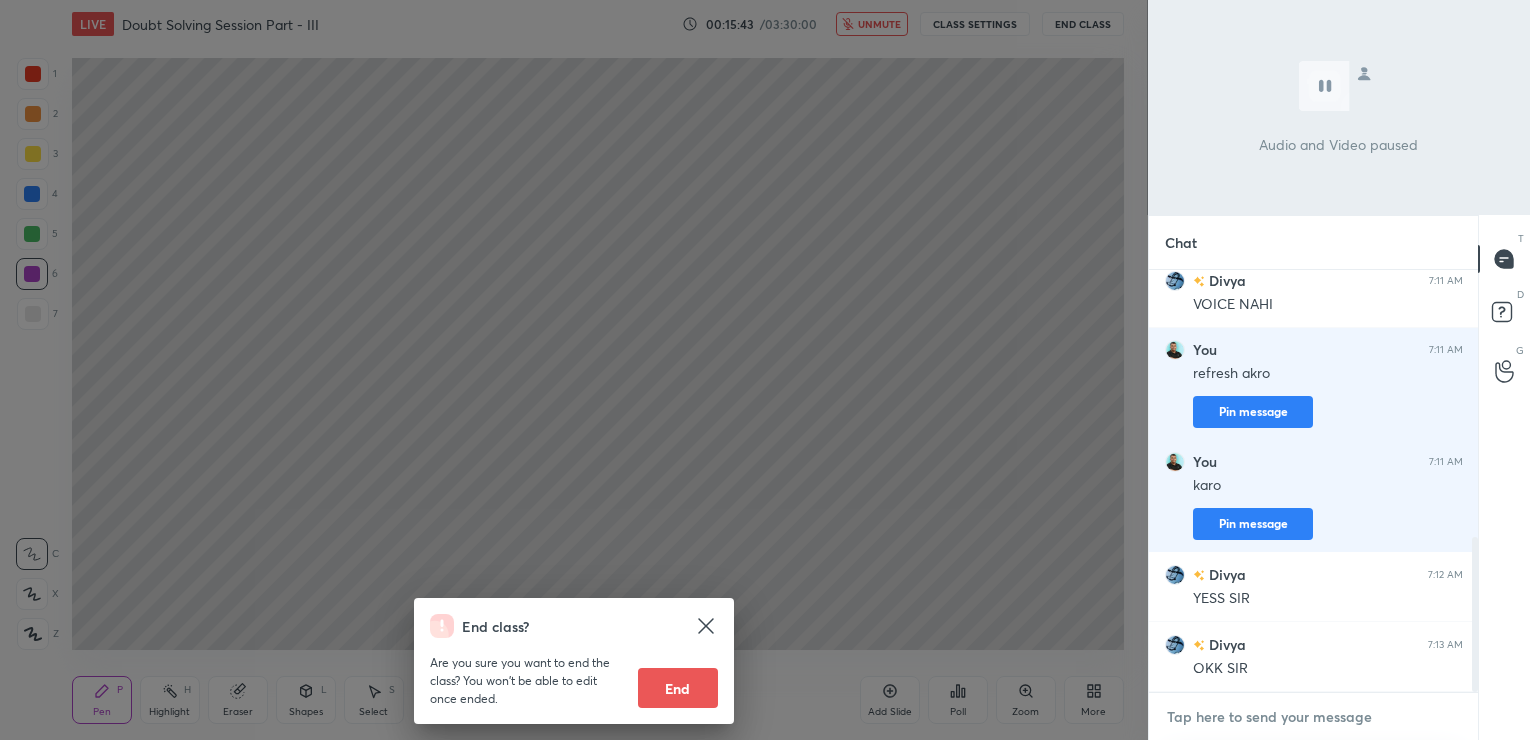 type on "h" 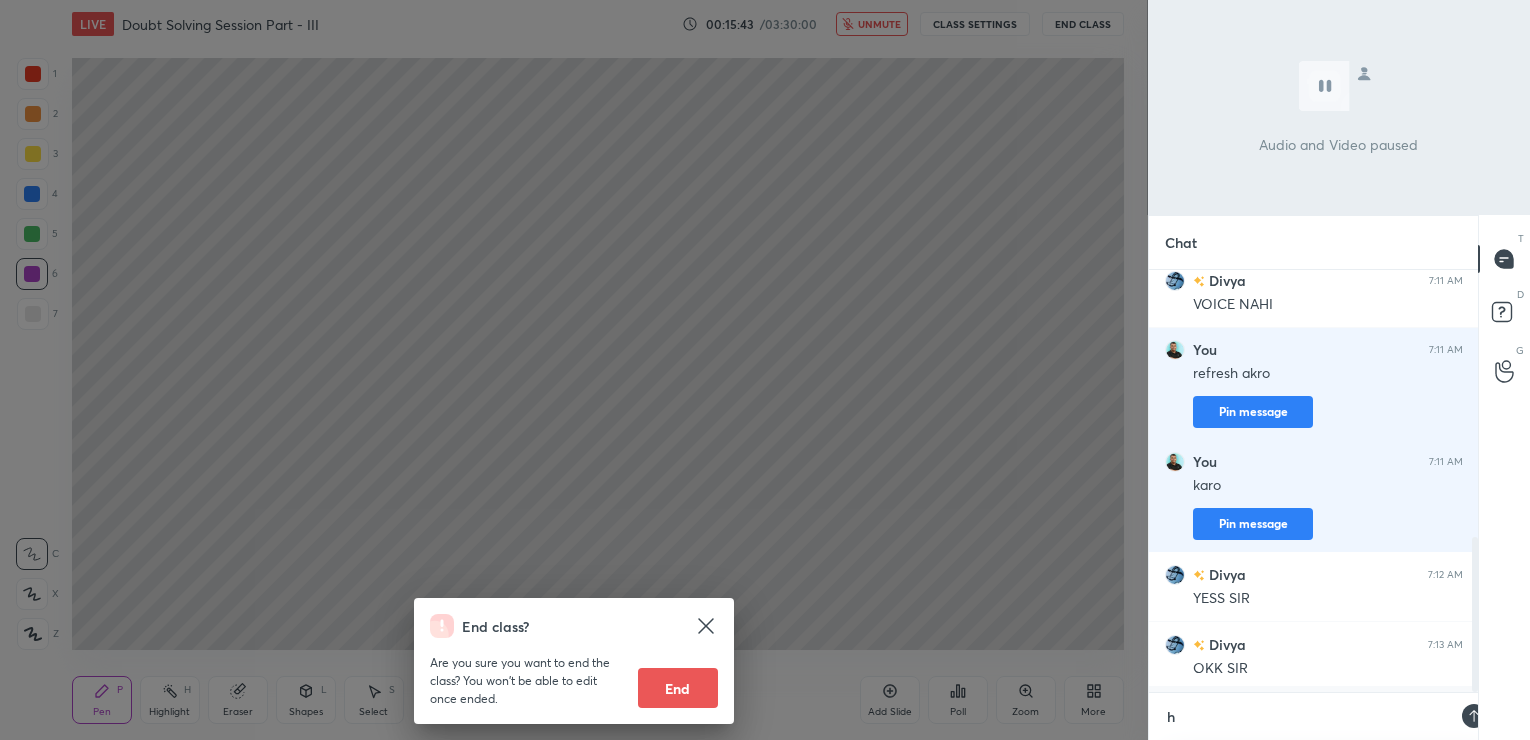 scroll, scrollTop: 416, scrollLeft: 324, axis: both 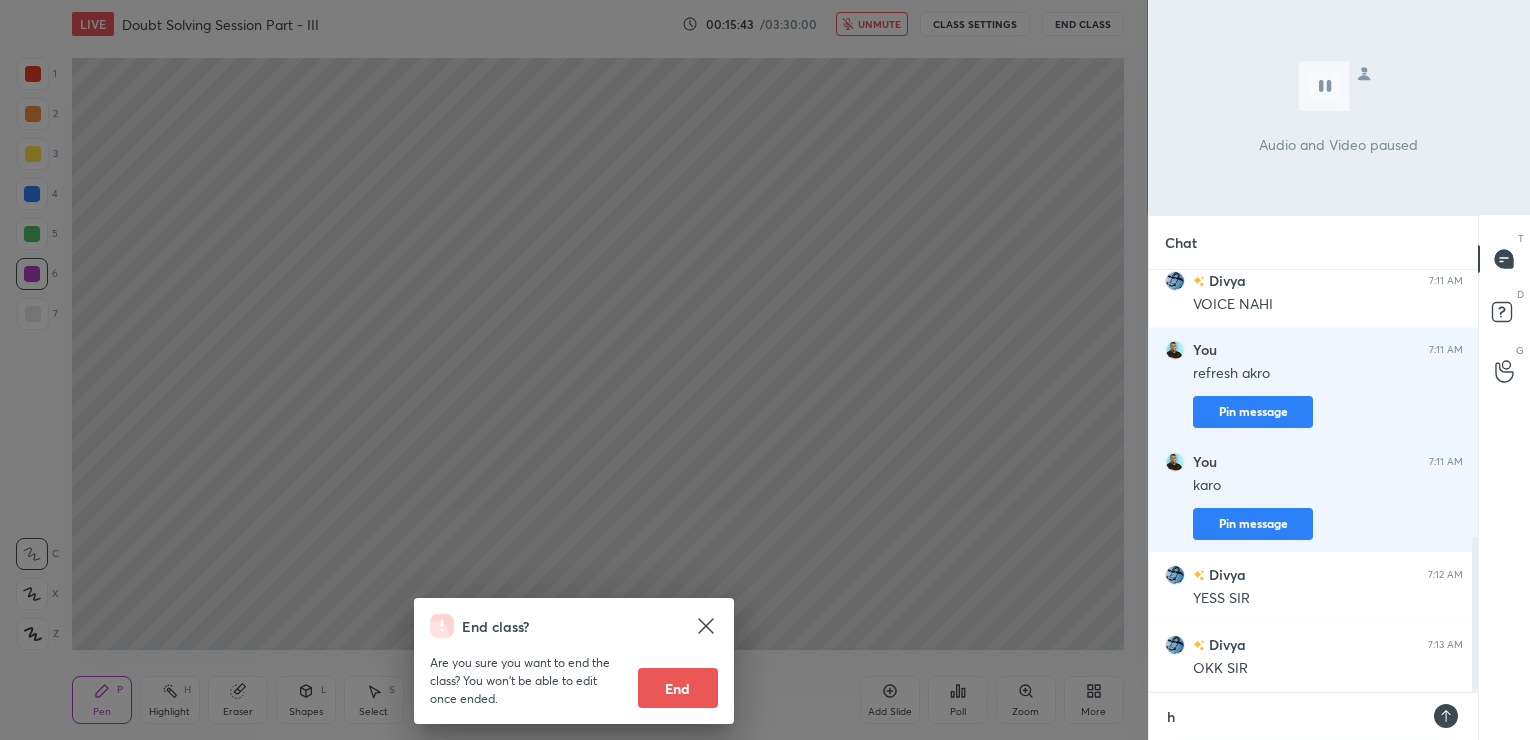 type on "ho" 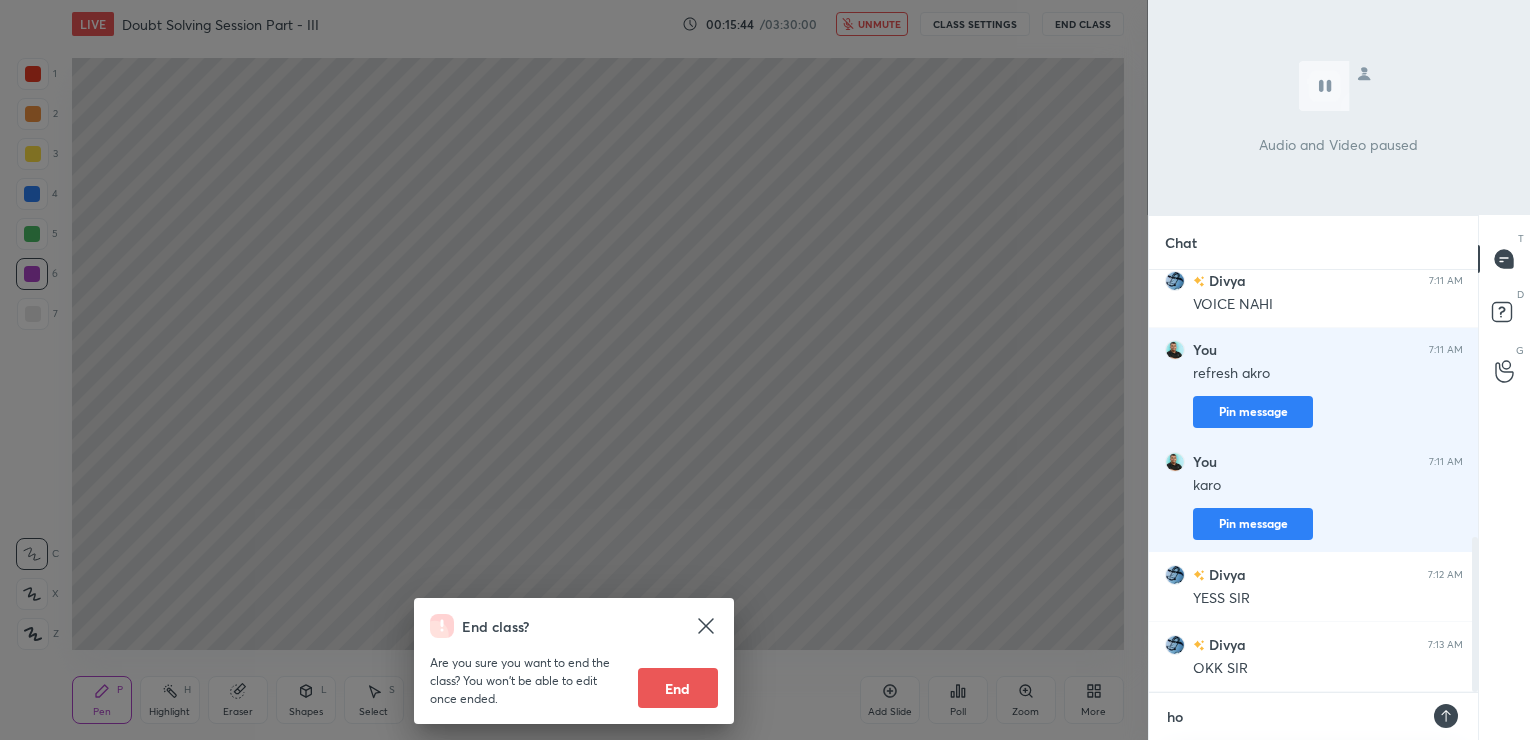 type on "hop" 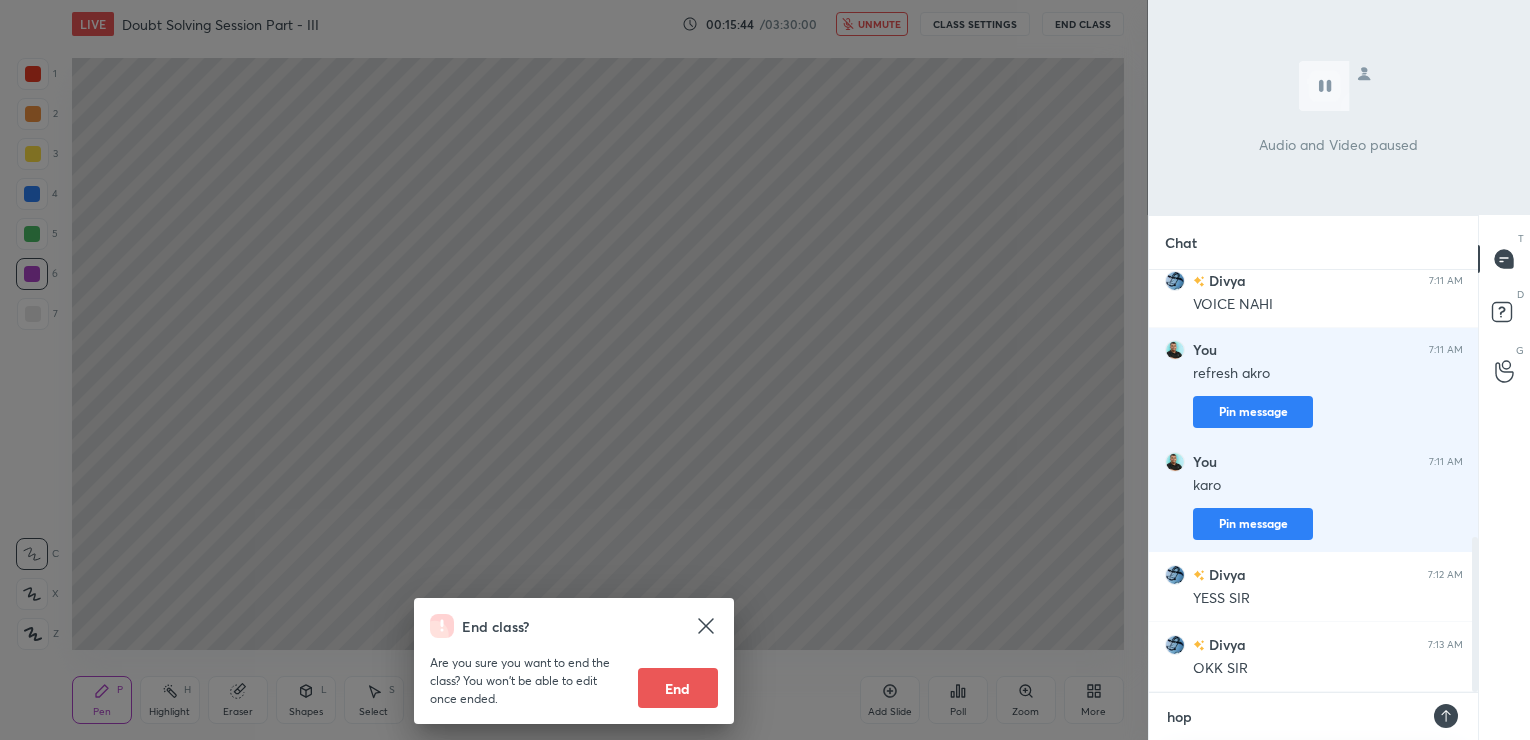 type on "hope" 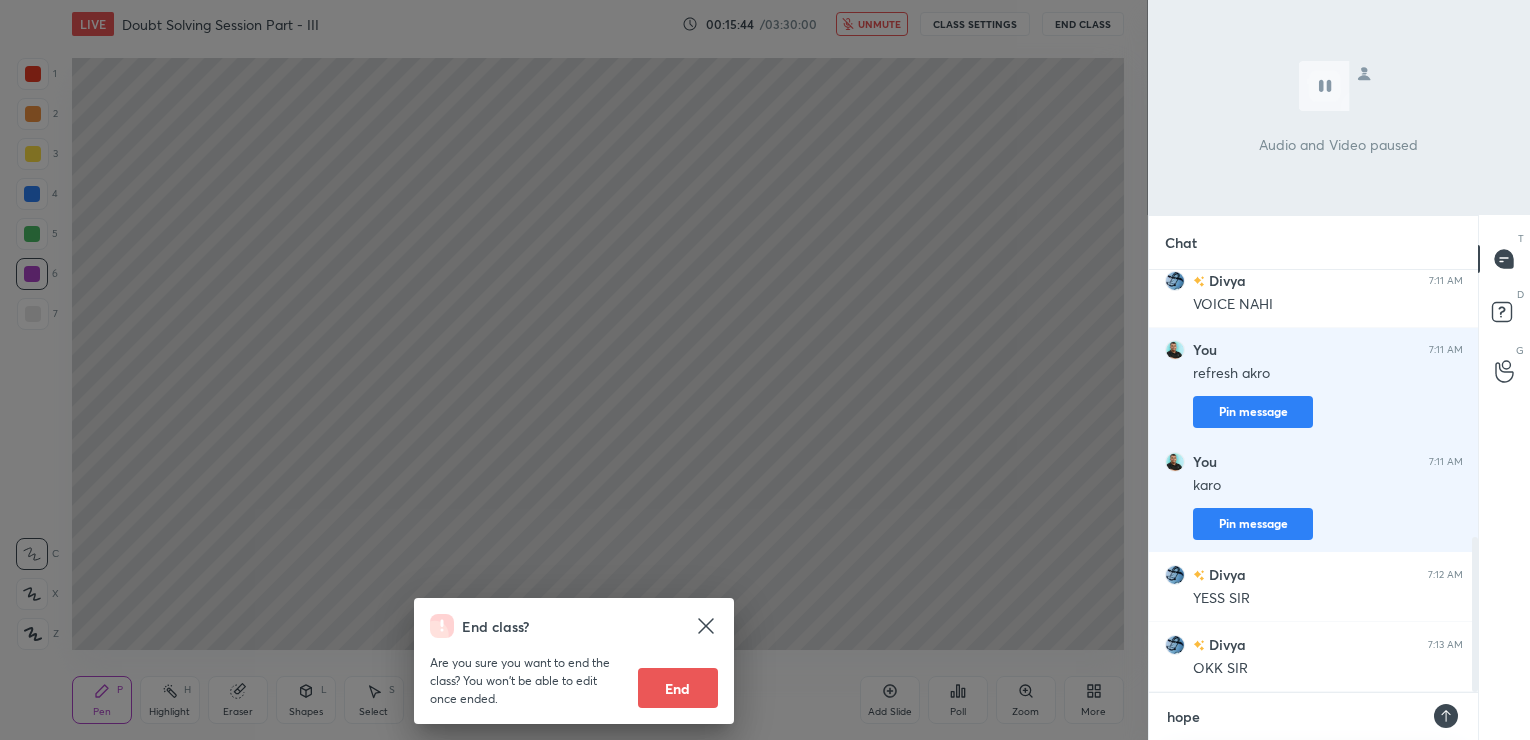 type on "hope" 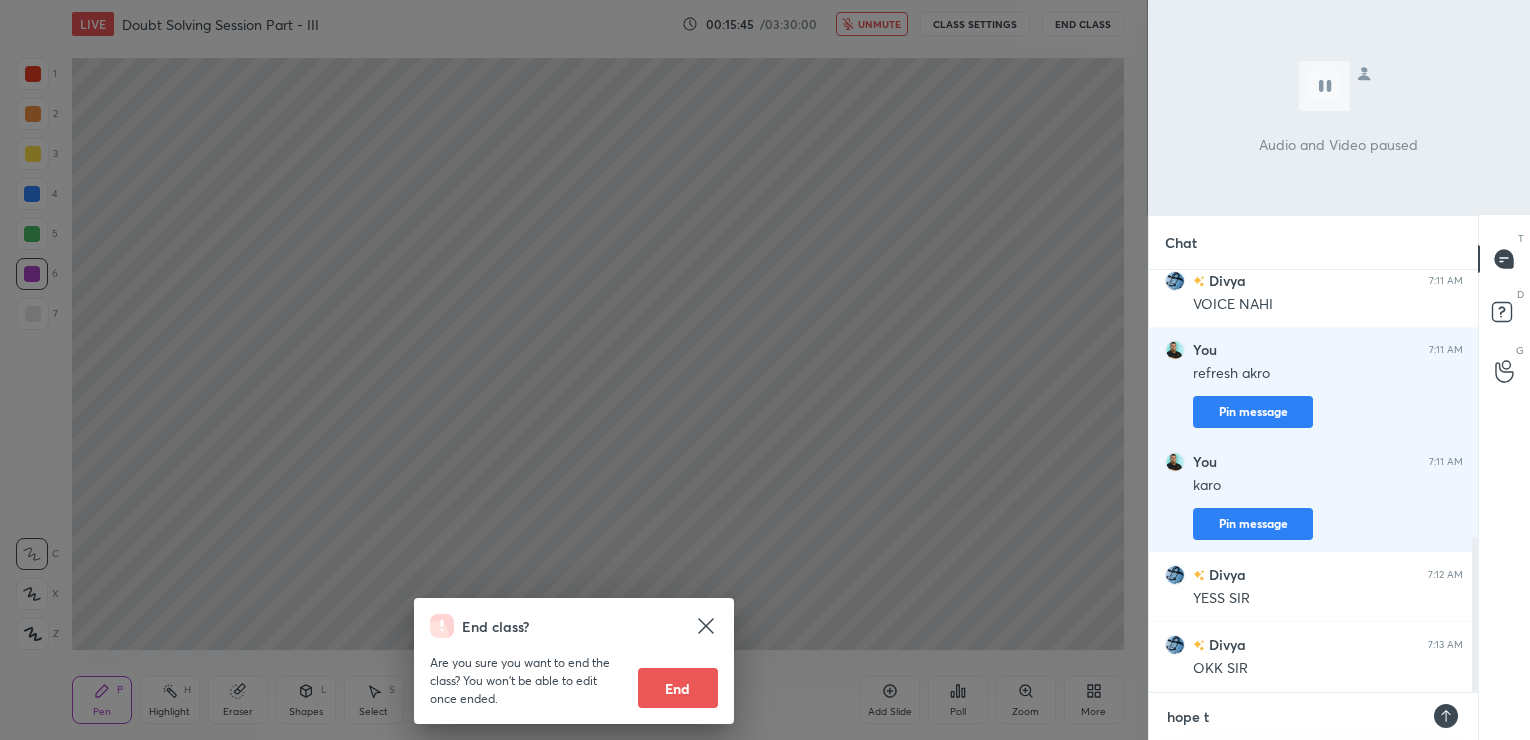 type on "hope th" 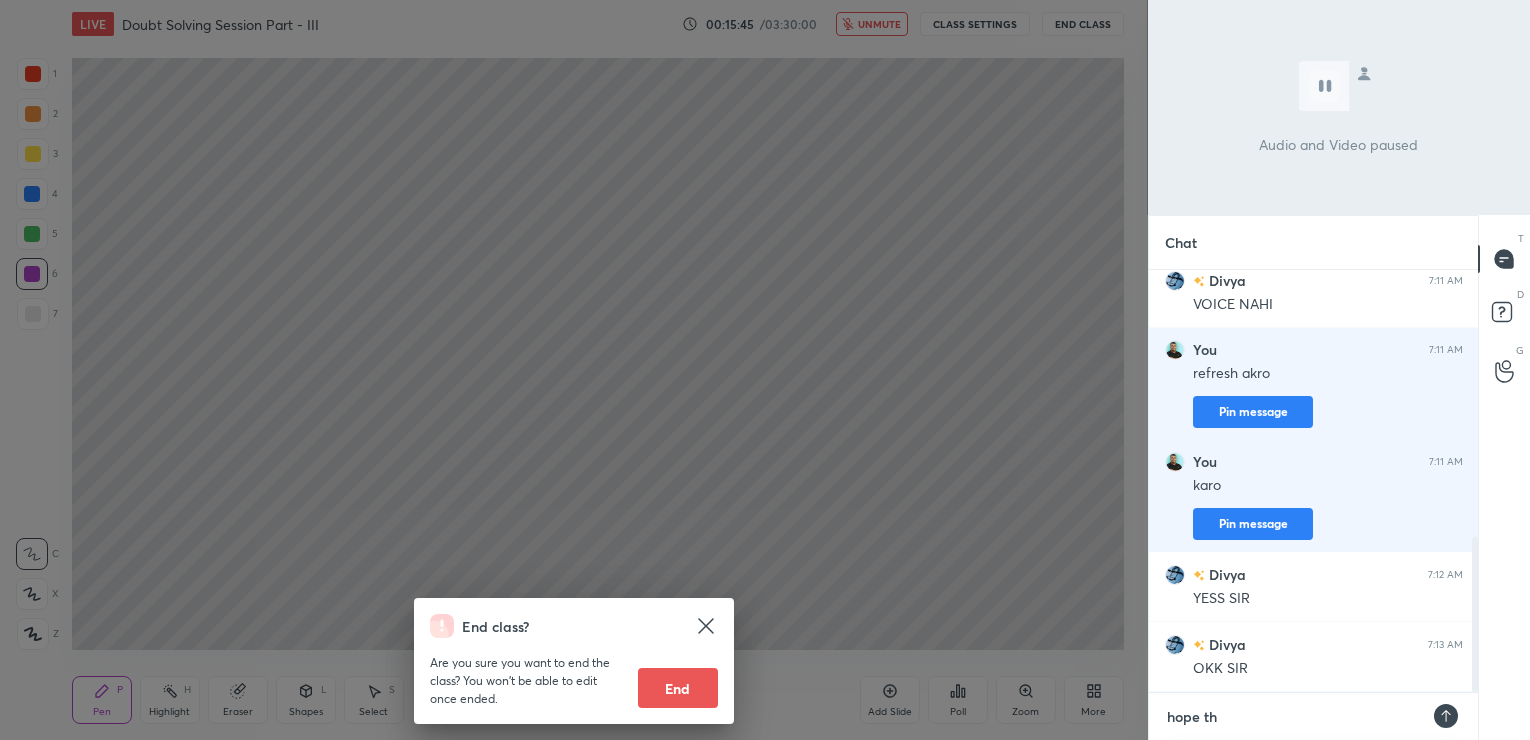 type on "hope thi" 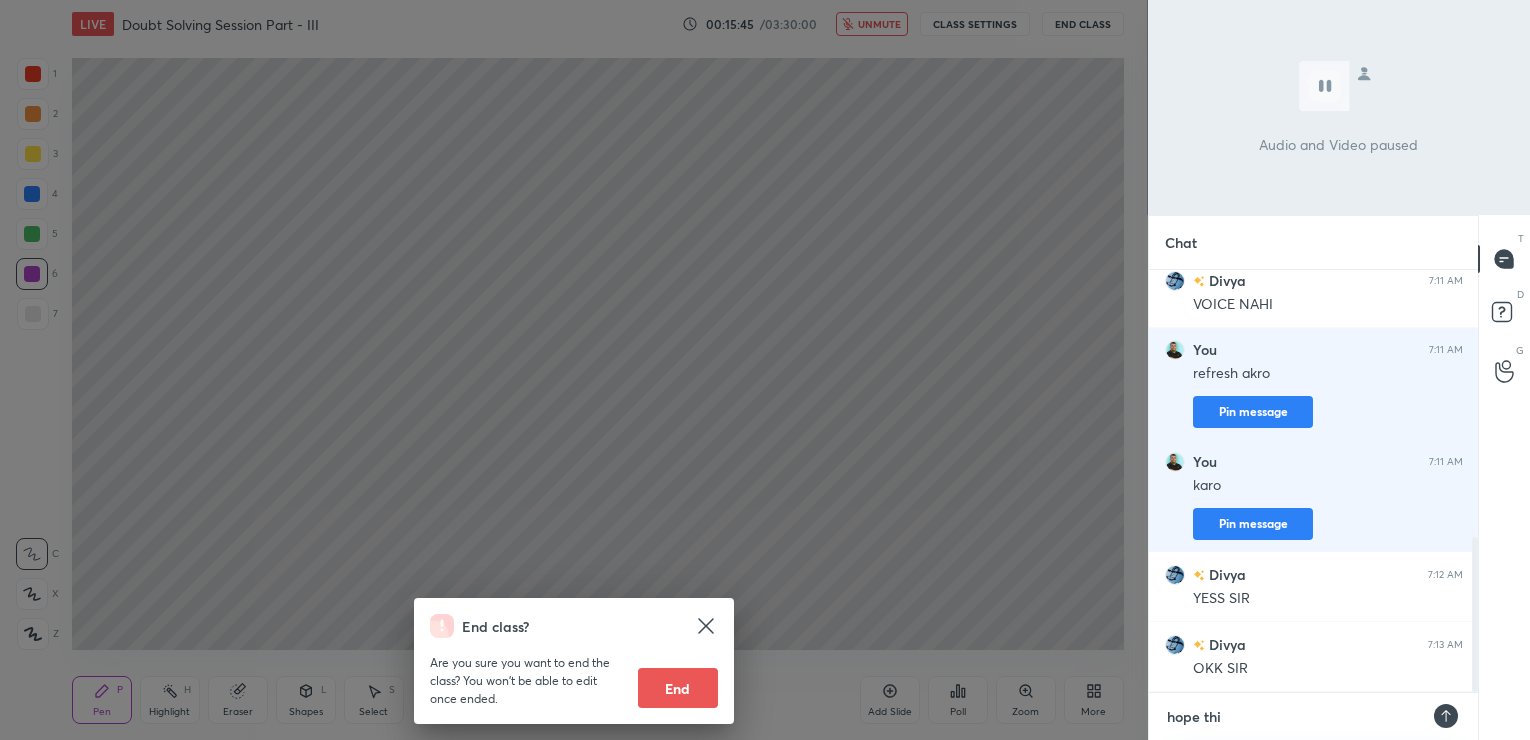 type on "hope this" 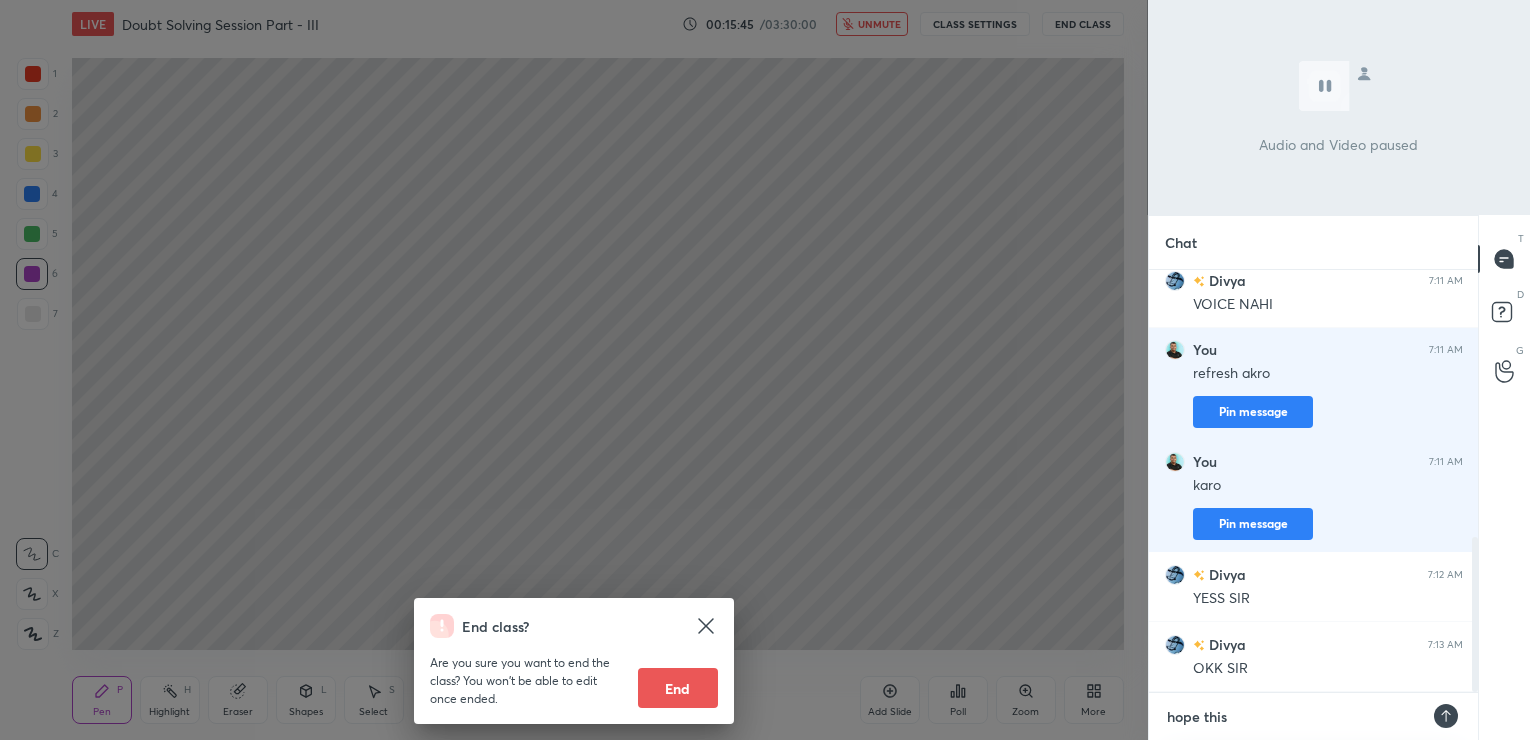 type on "hope this" 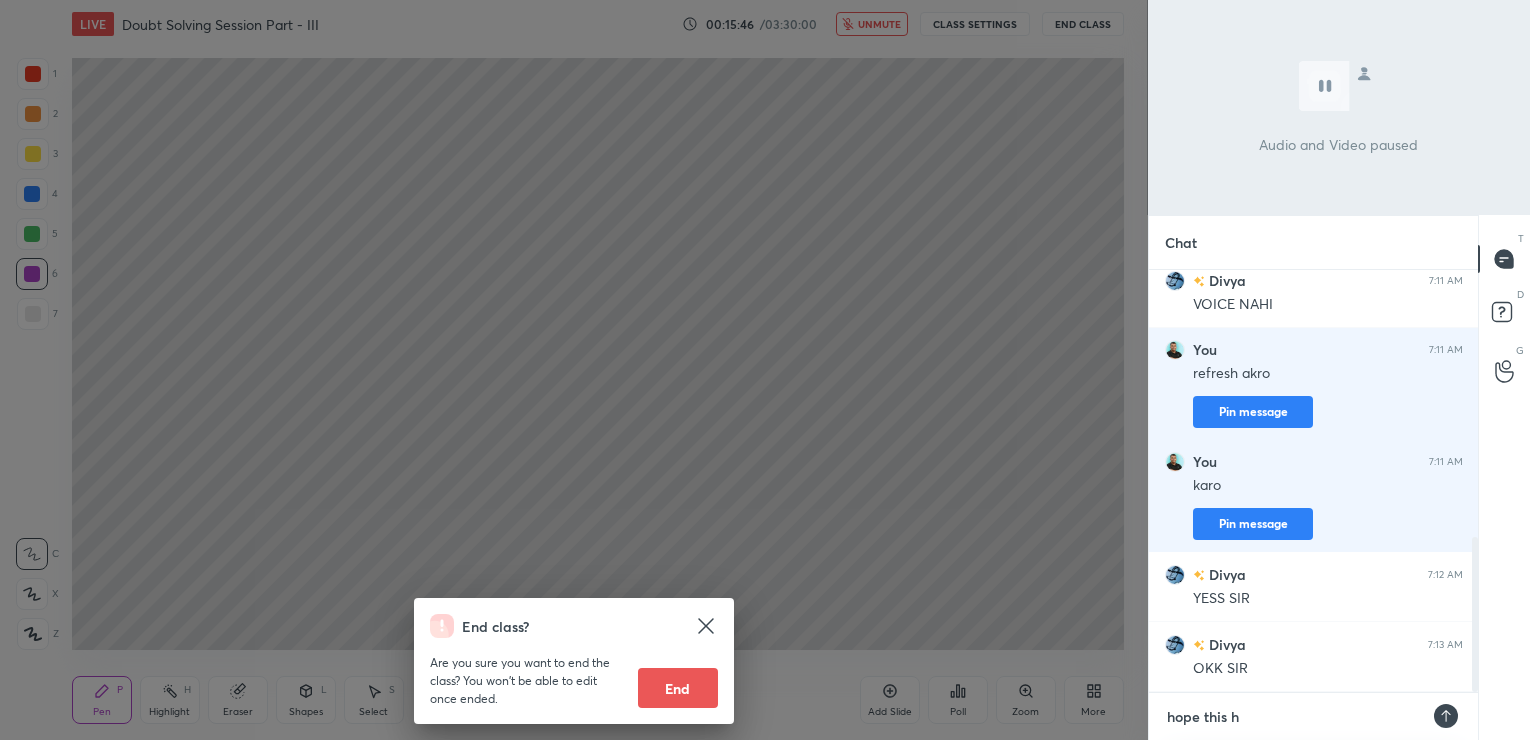 type on "hope this he" 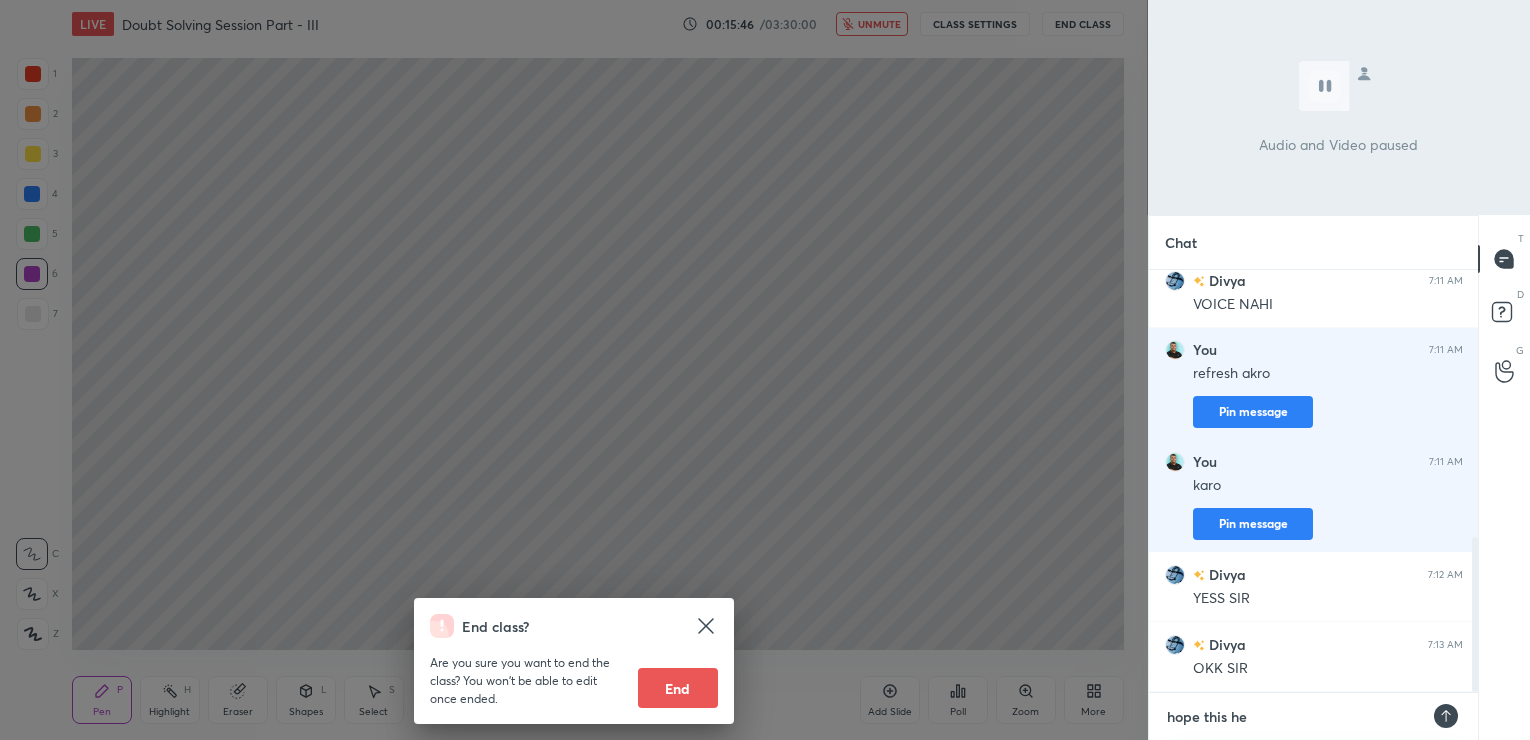type on "hope this hel" 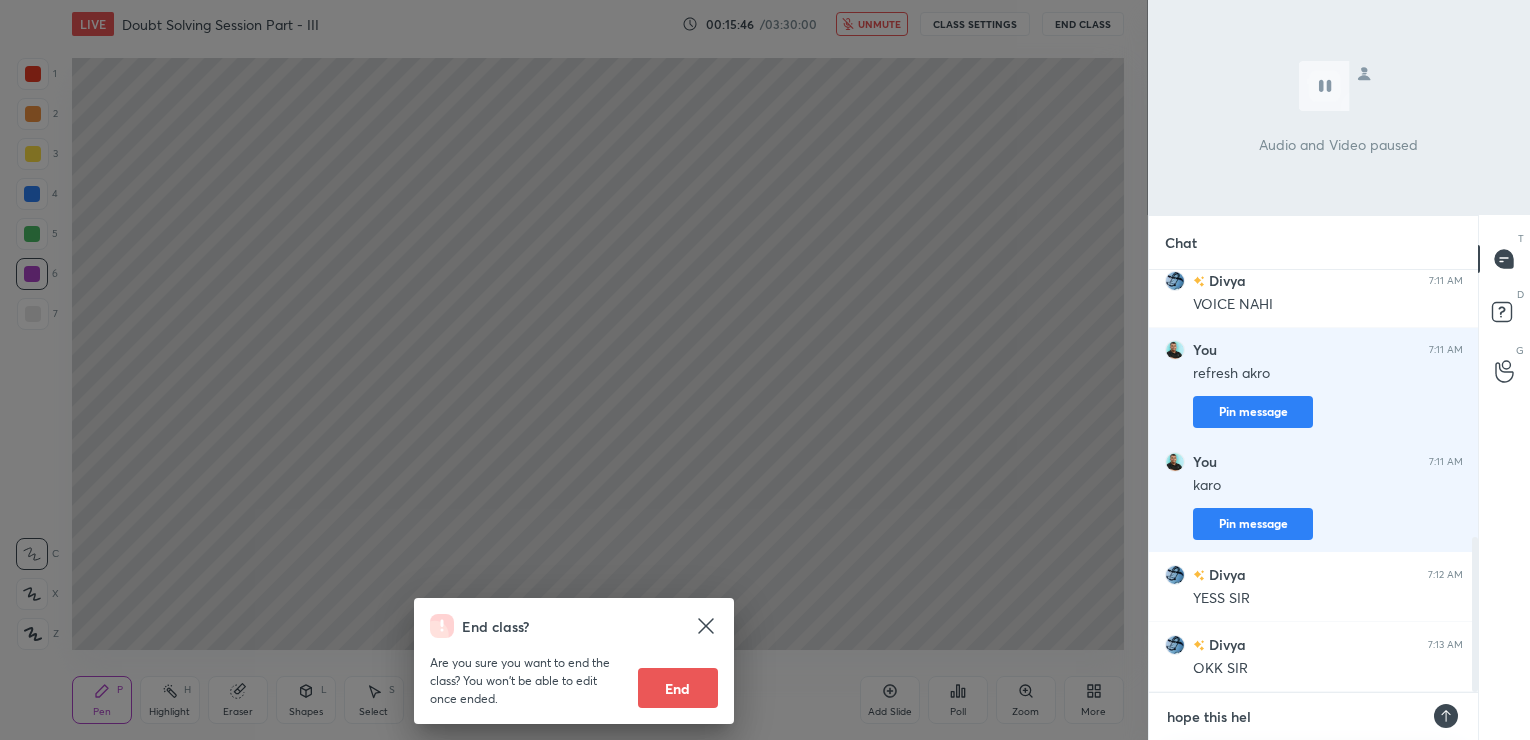 type on "hope this help" 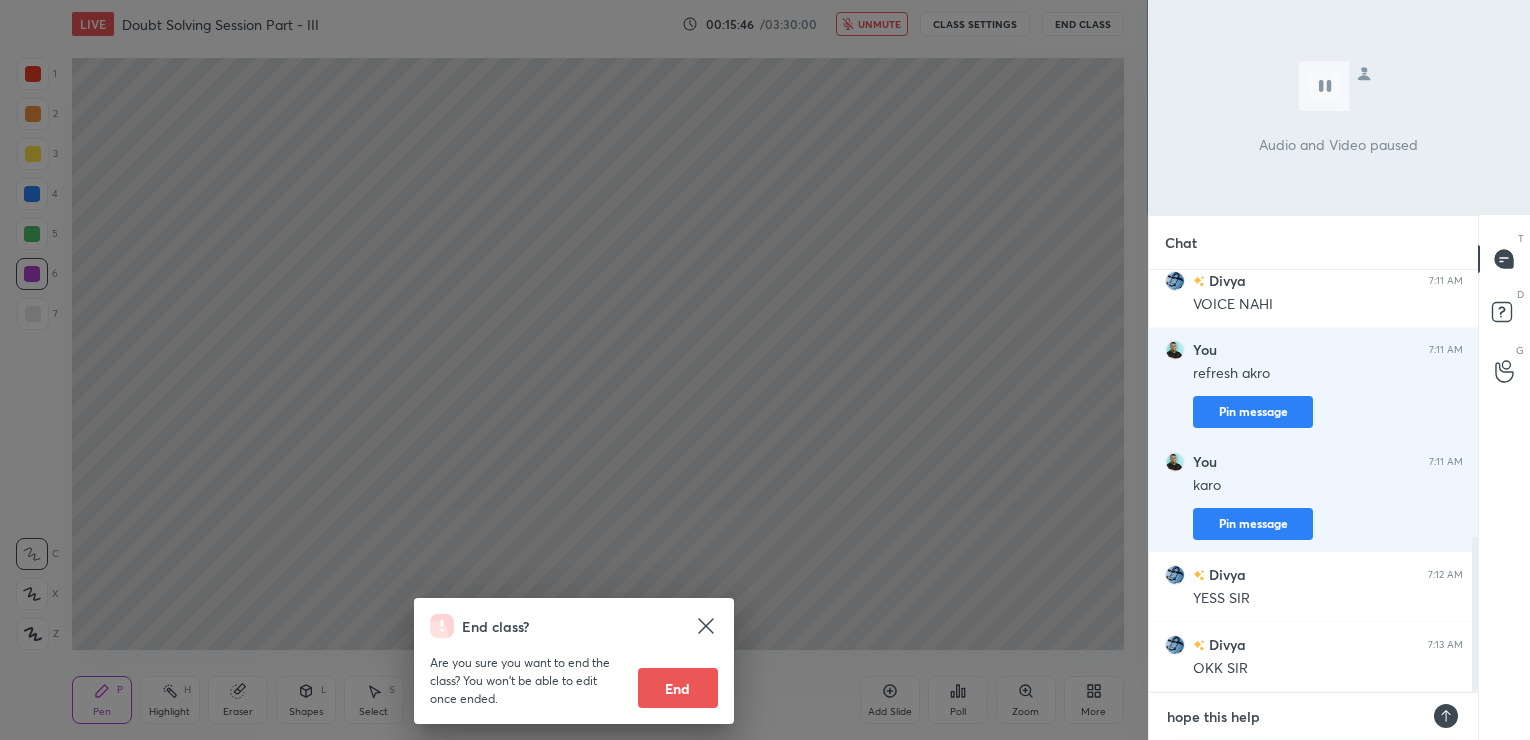 type on "hope this helps" 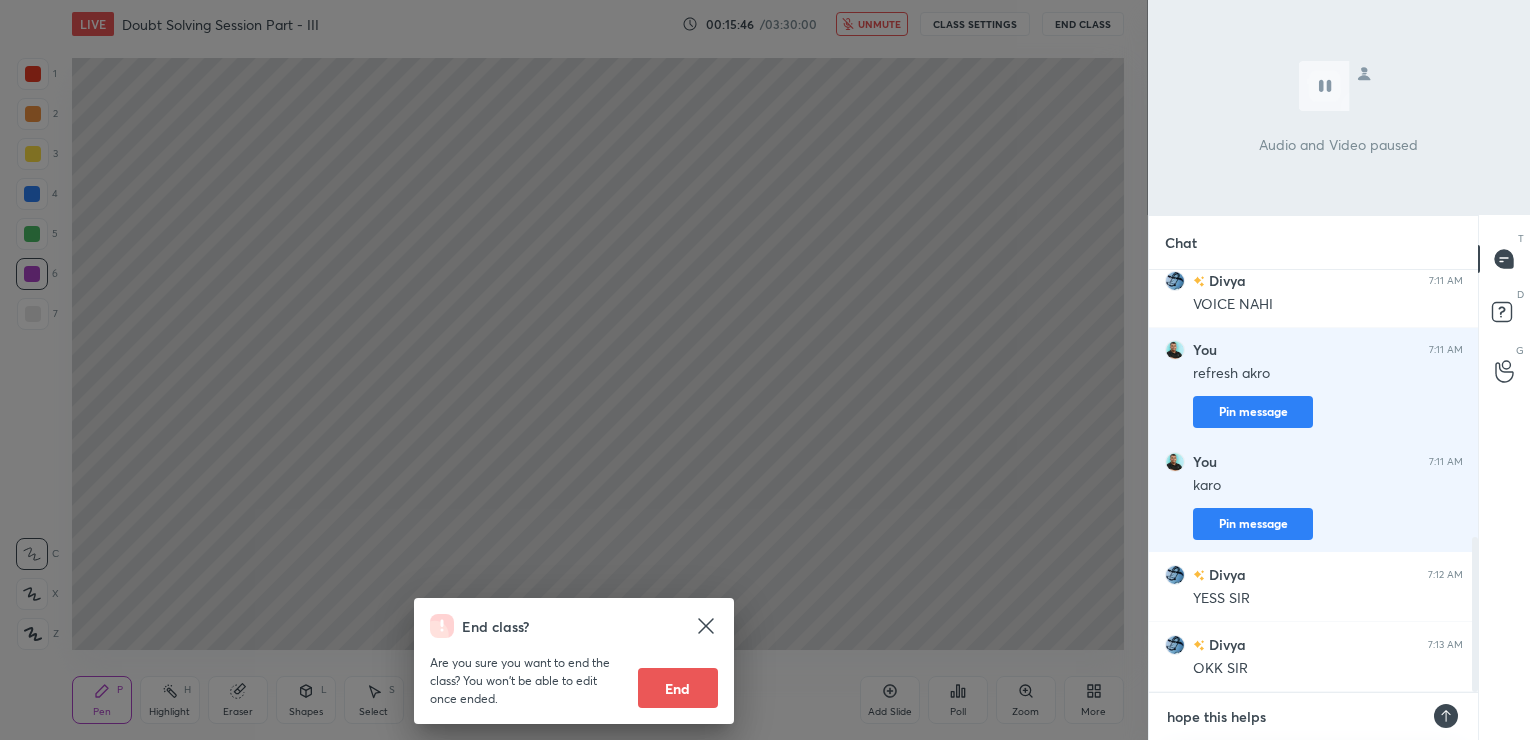 type 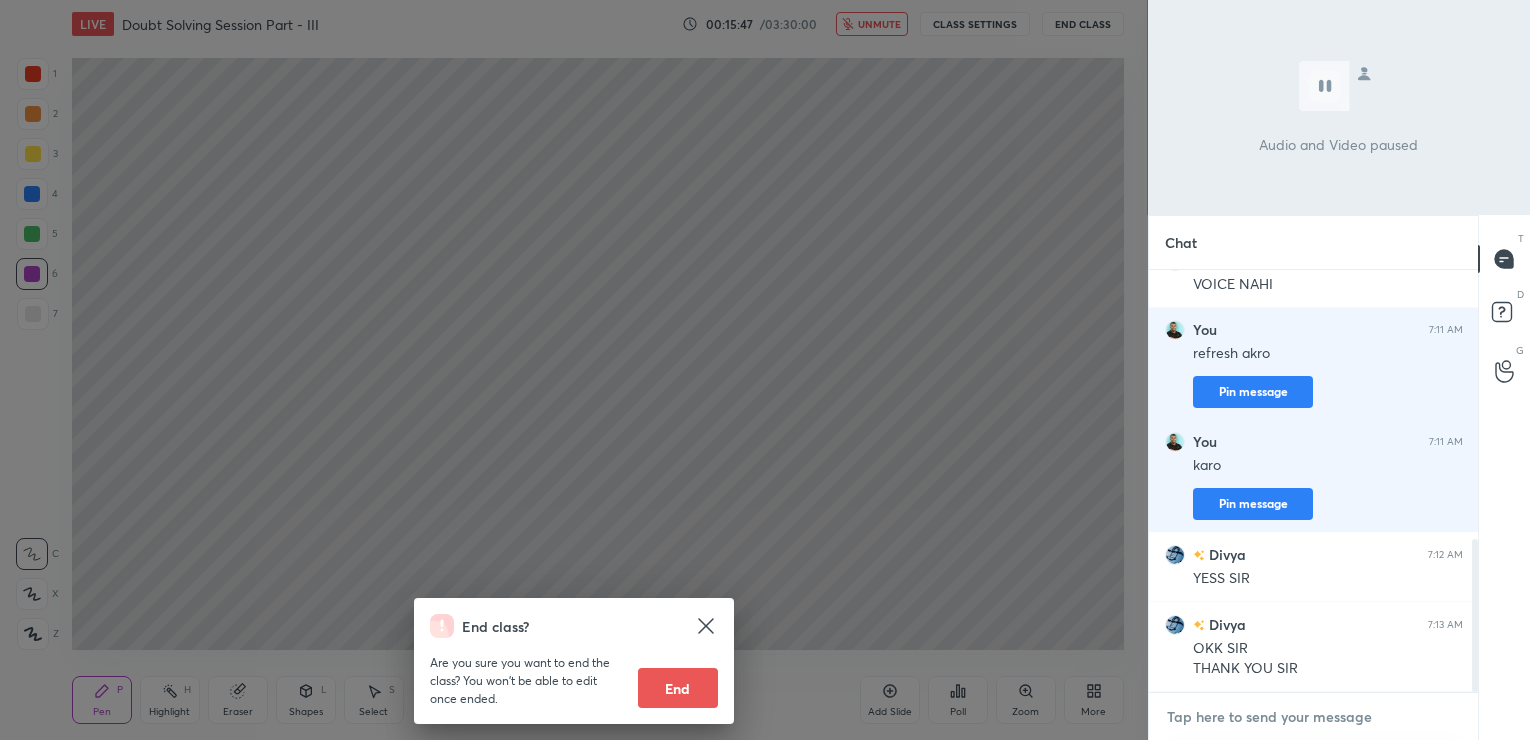 scroll, scrollTop: 856, scrollLeft: 0, axis: vertical 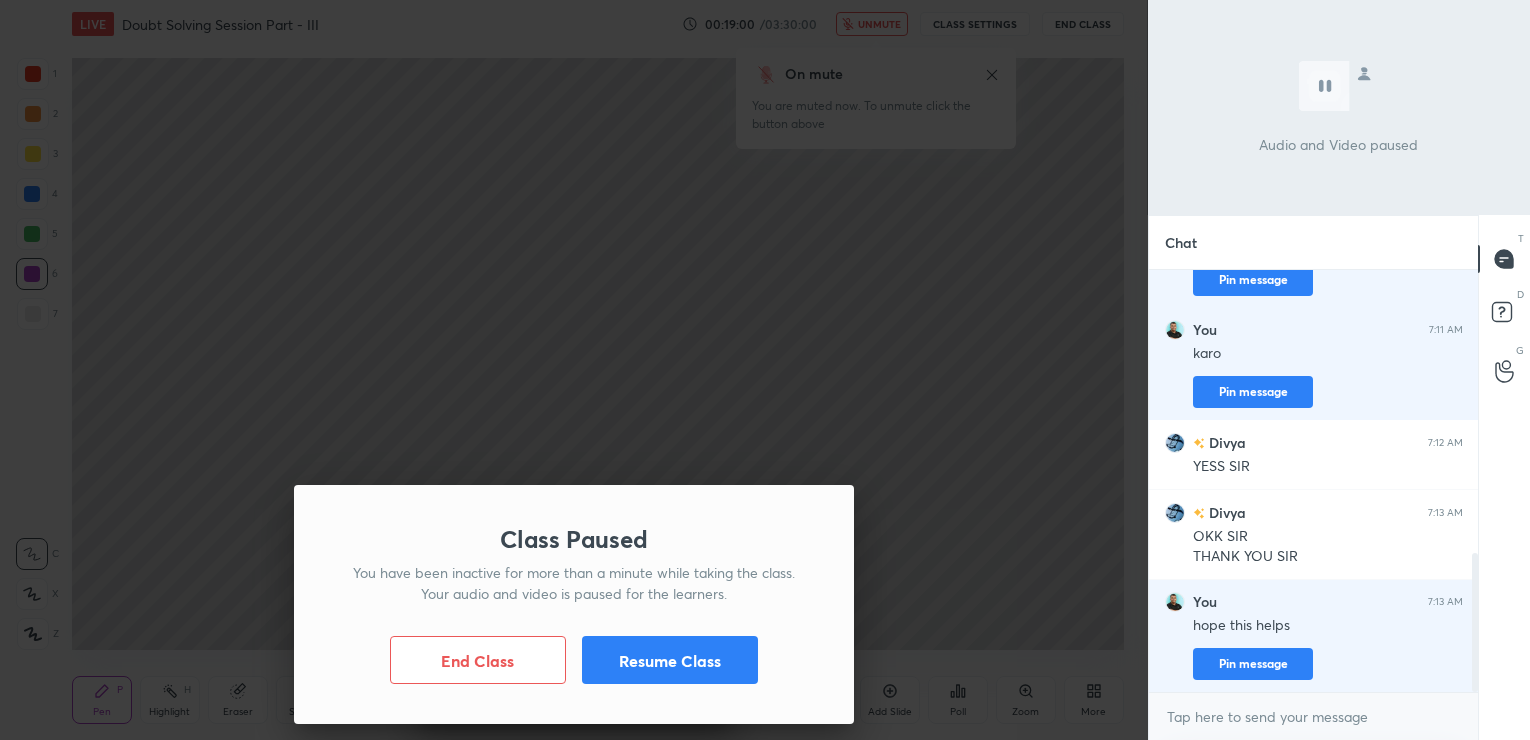 click on "Resume Class" at bounding box center (670, 660) 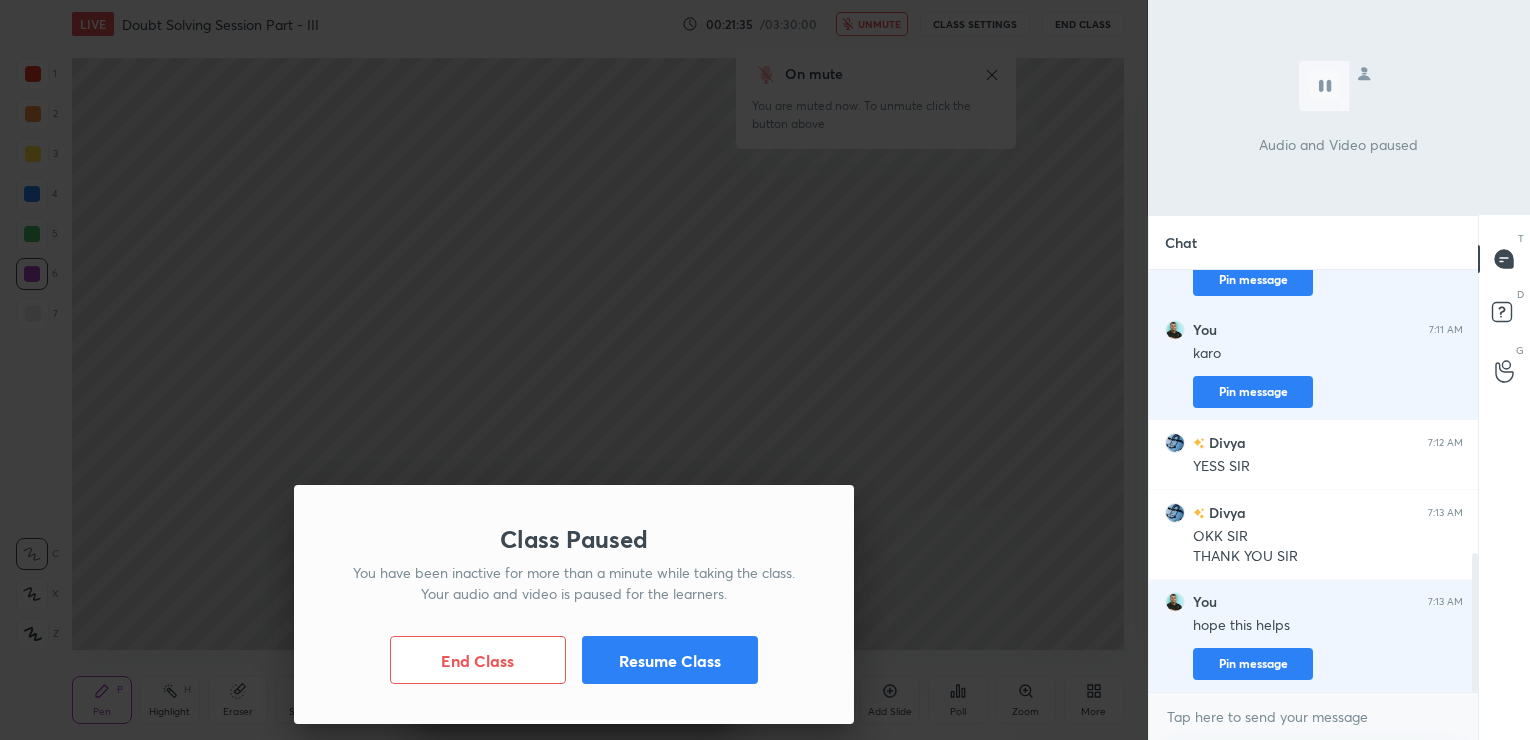 click on "Resume Class" at bounding box center (670, 660) 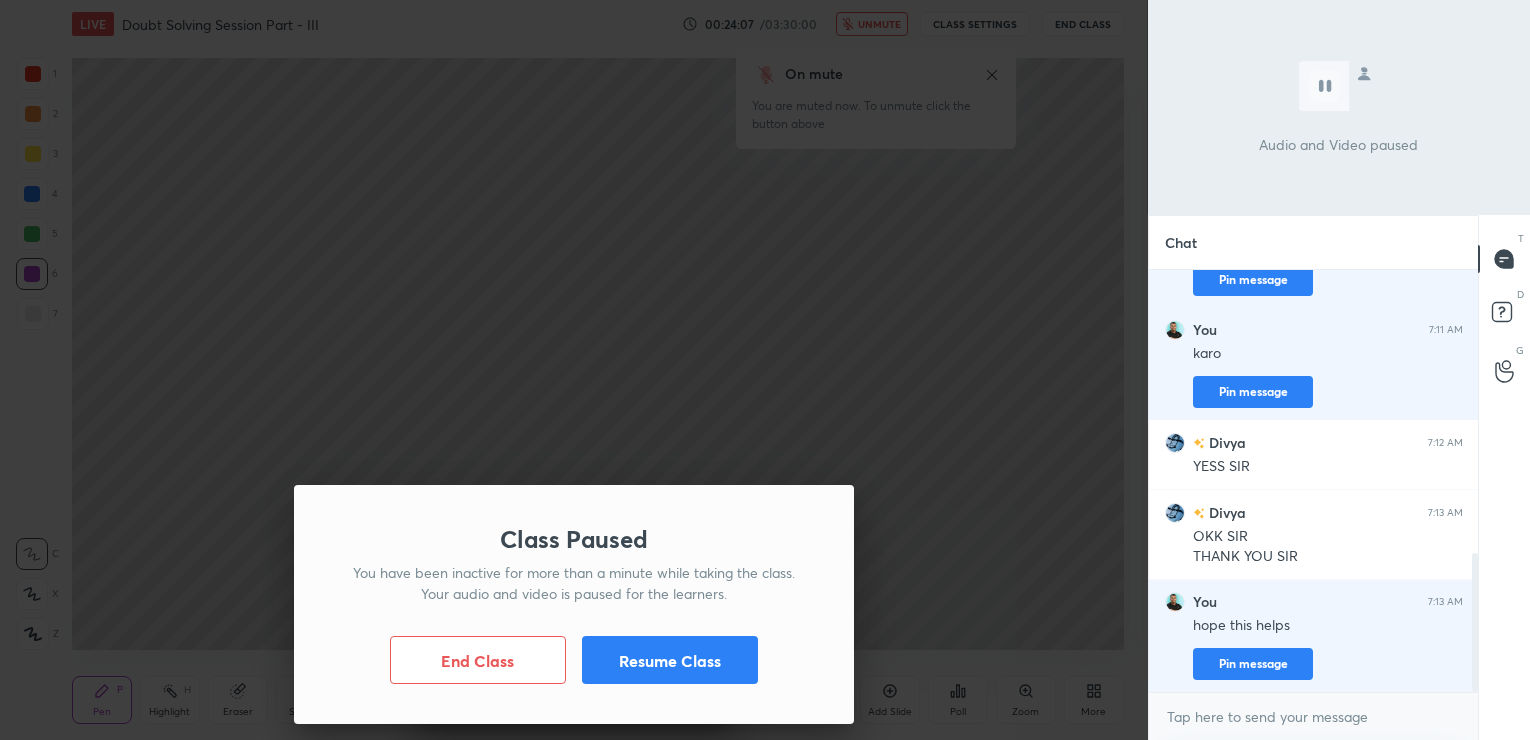 click on "Resume Class" at bounding box center (670, 660) 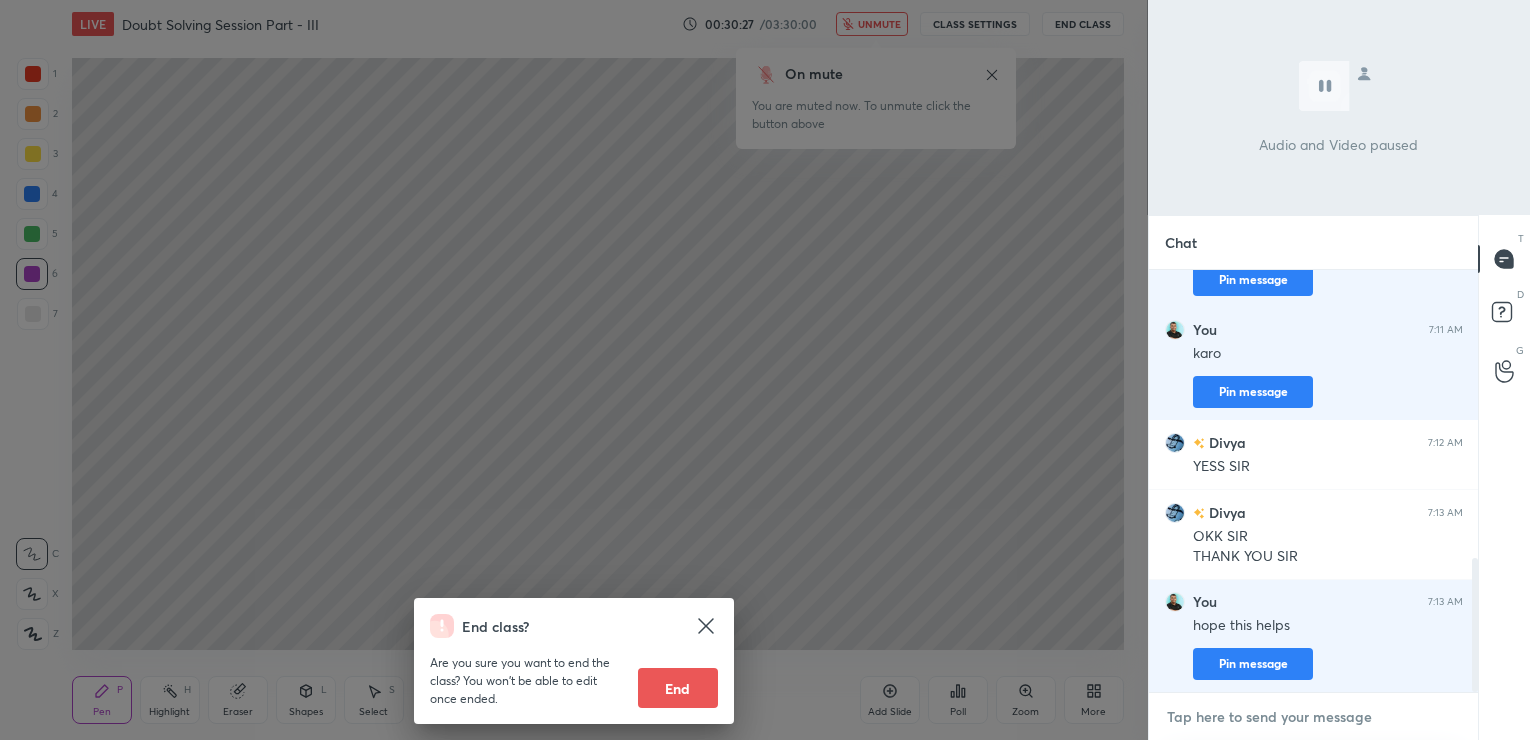 type on "x" 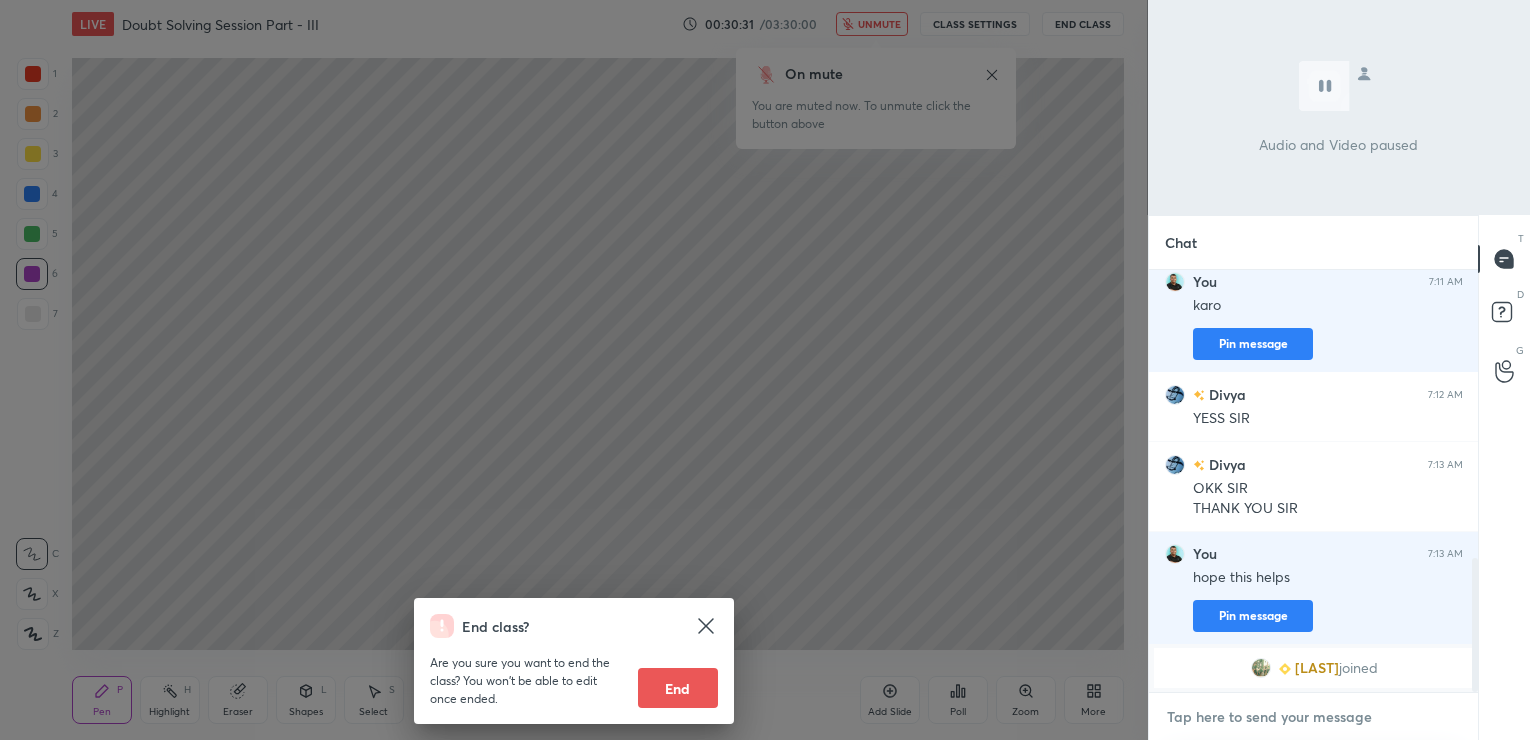 type on "h" 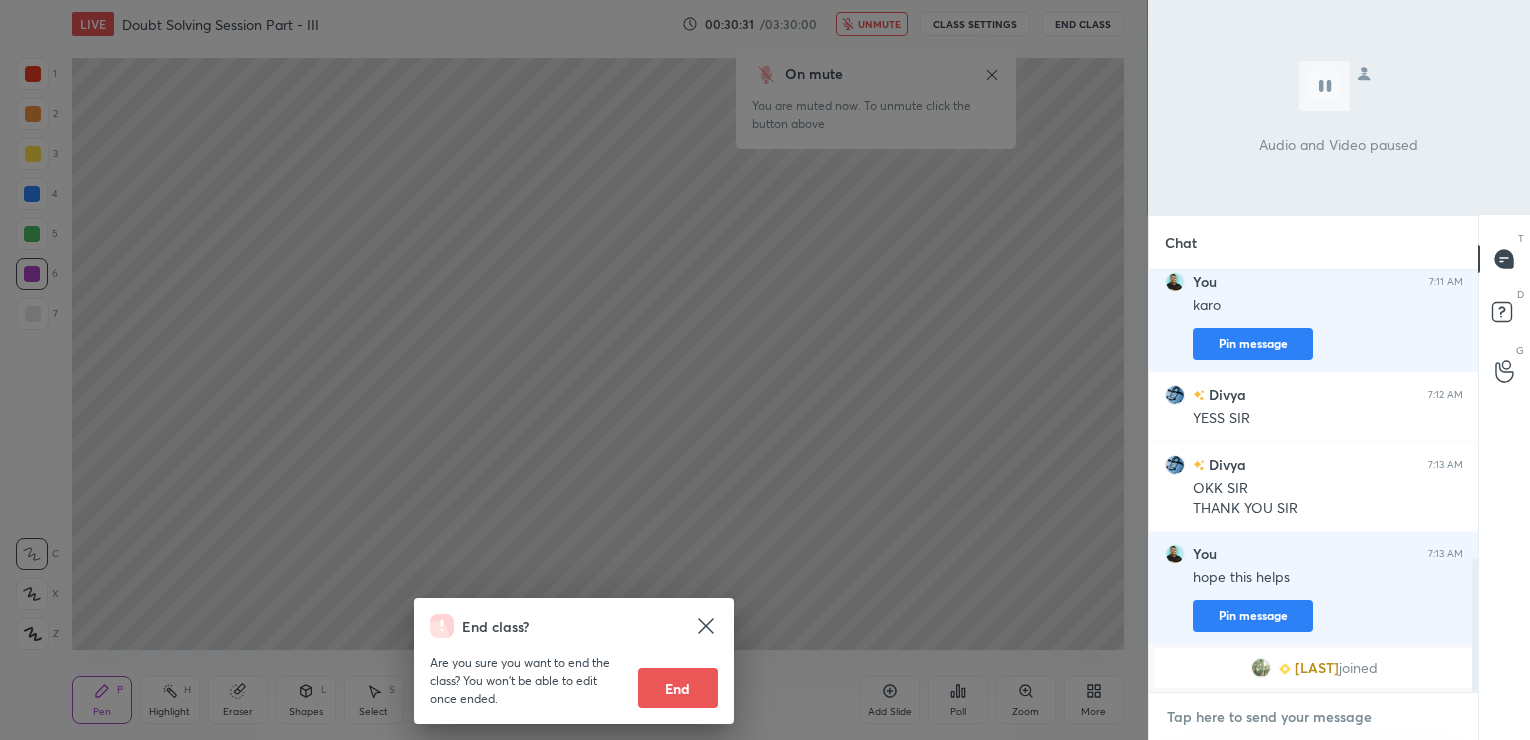 type on "x" 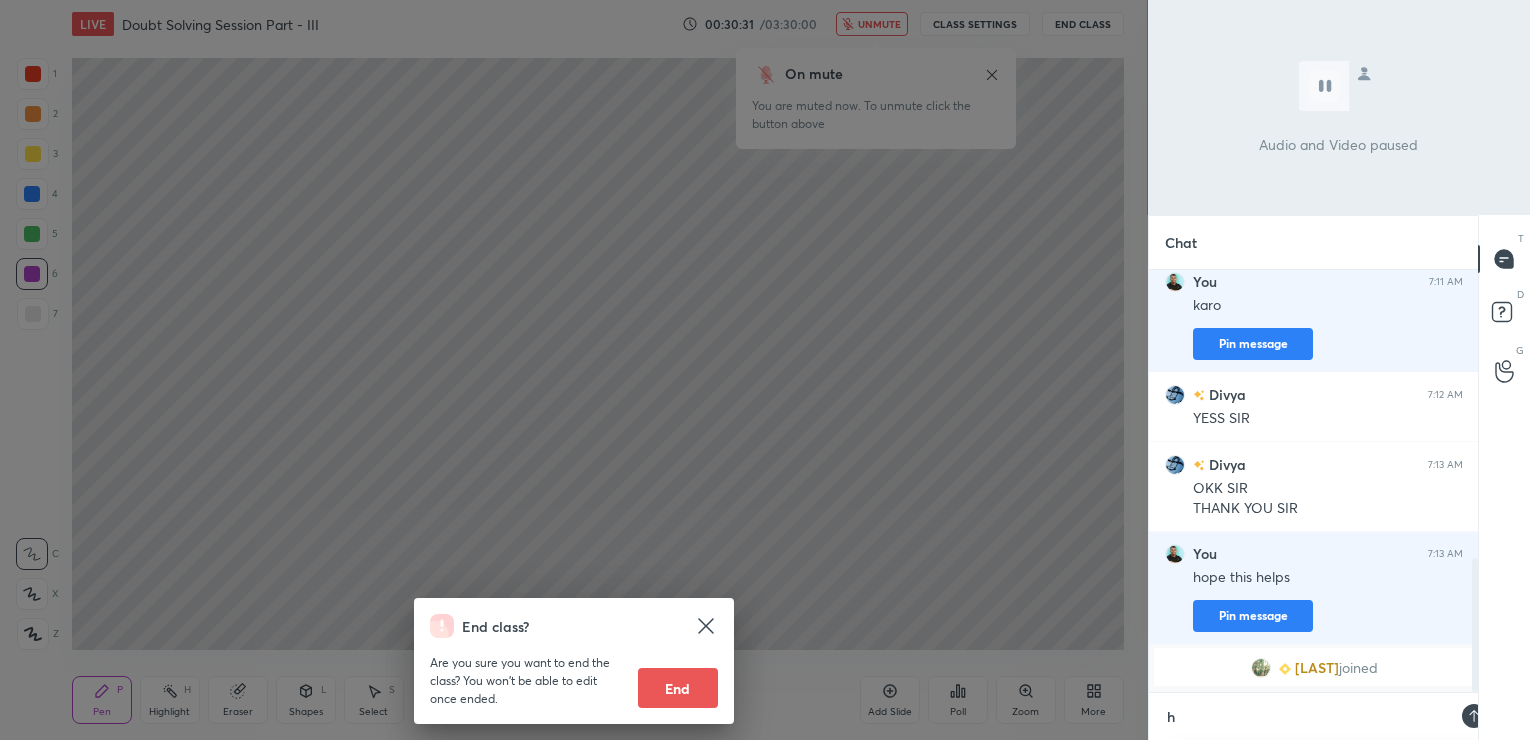 scroll, scrollTop: 411, scrollLeft: 324, axis: both 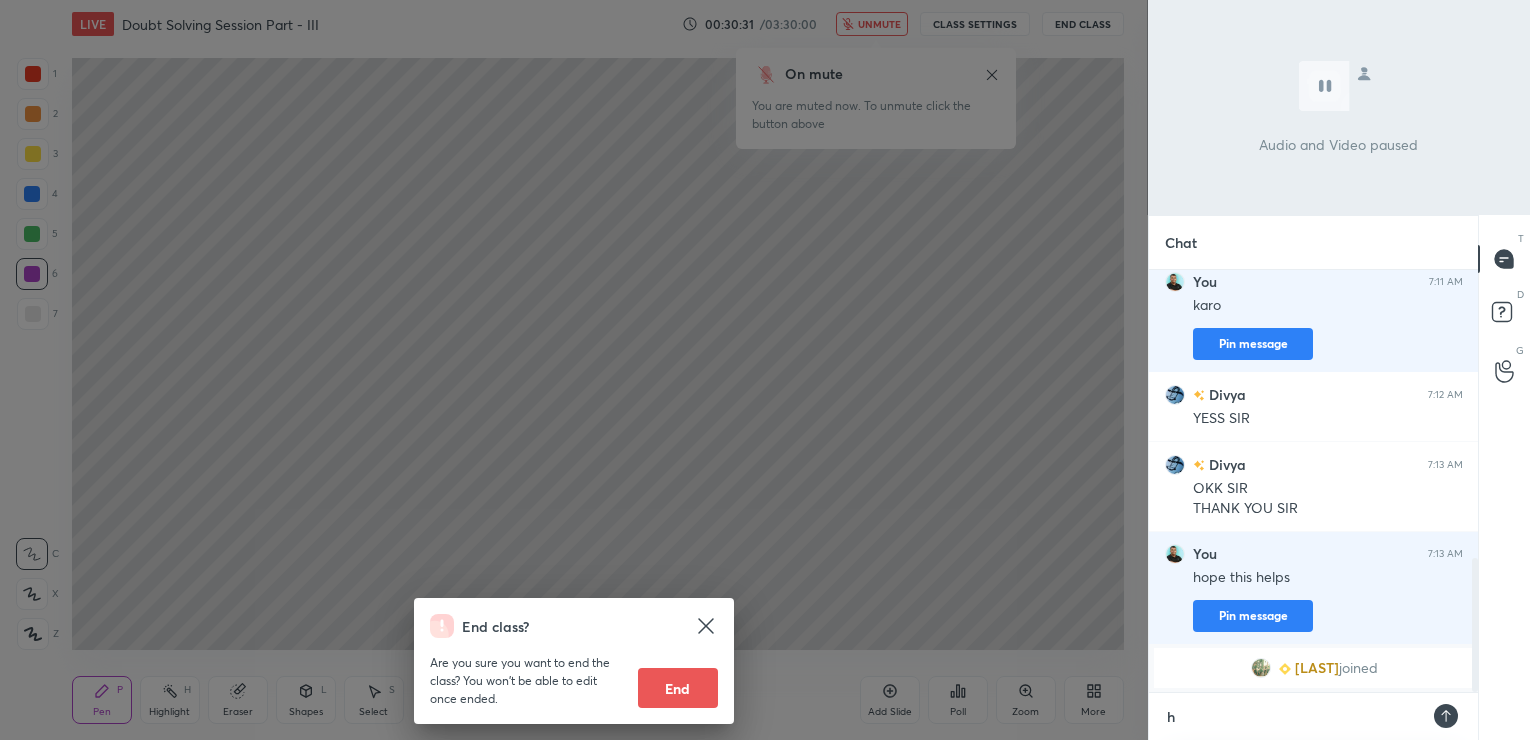 type on "hi" 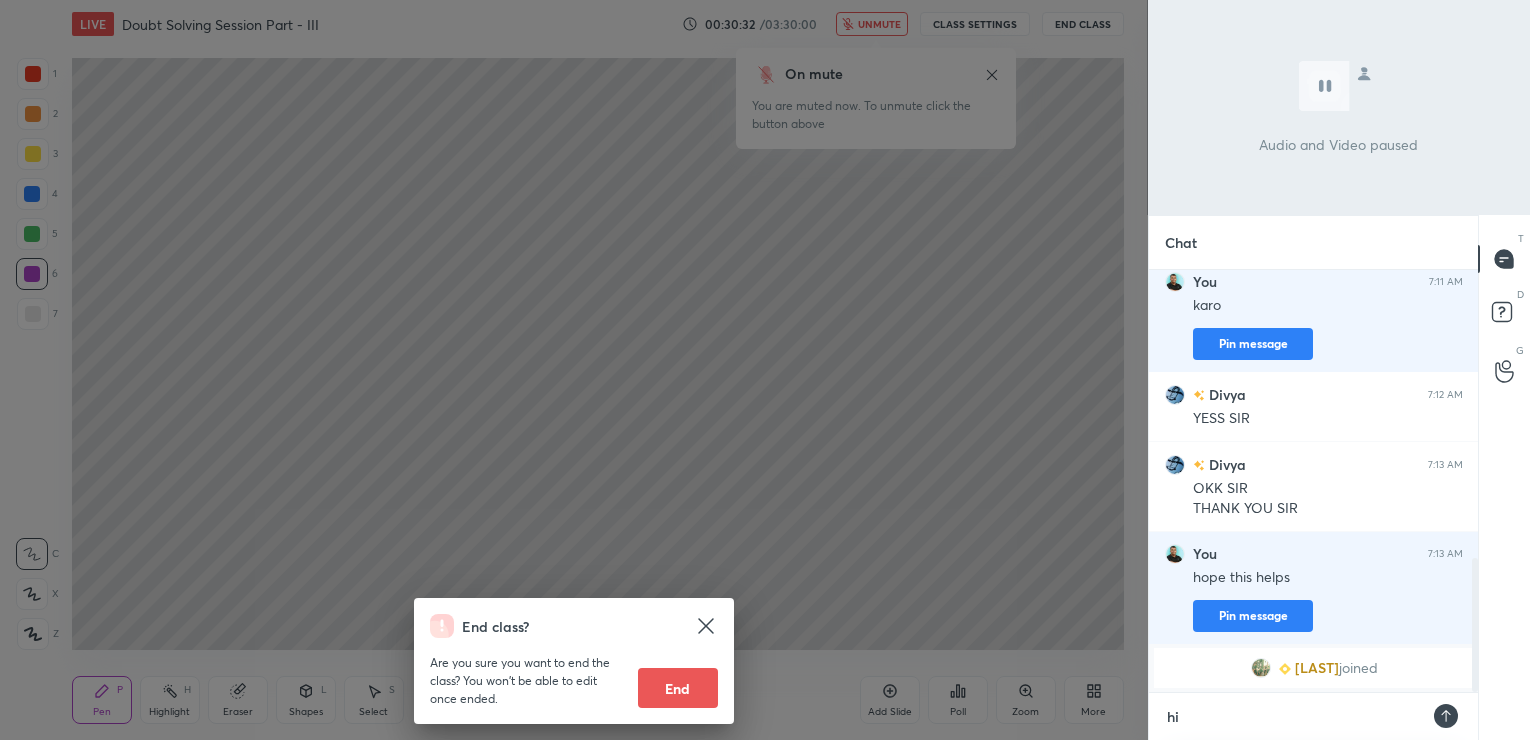 type 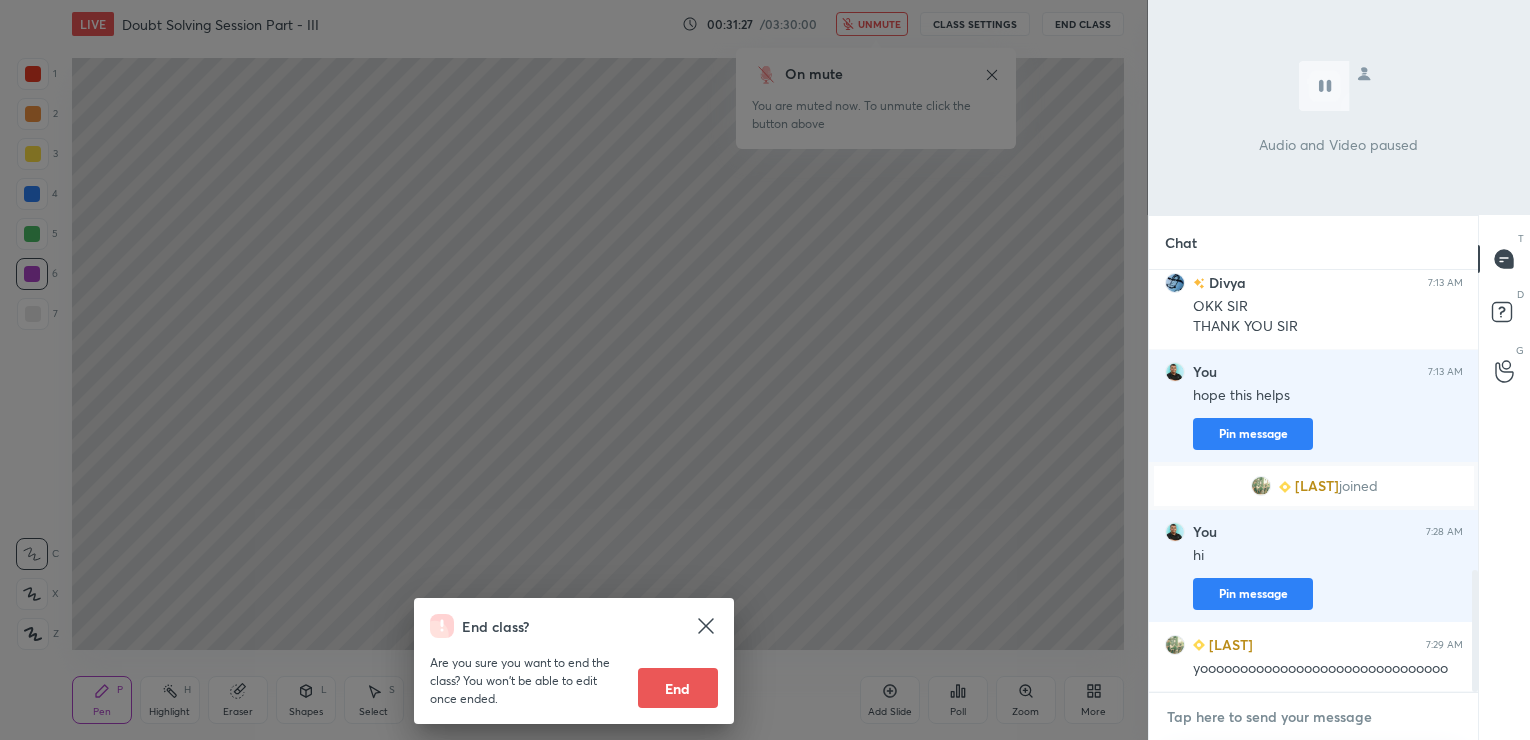 scroll, scrollTop: 1052, scrollLeft: 0, axis: vertical 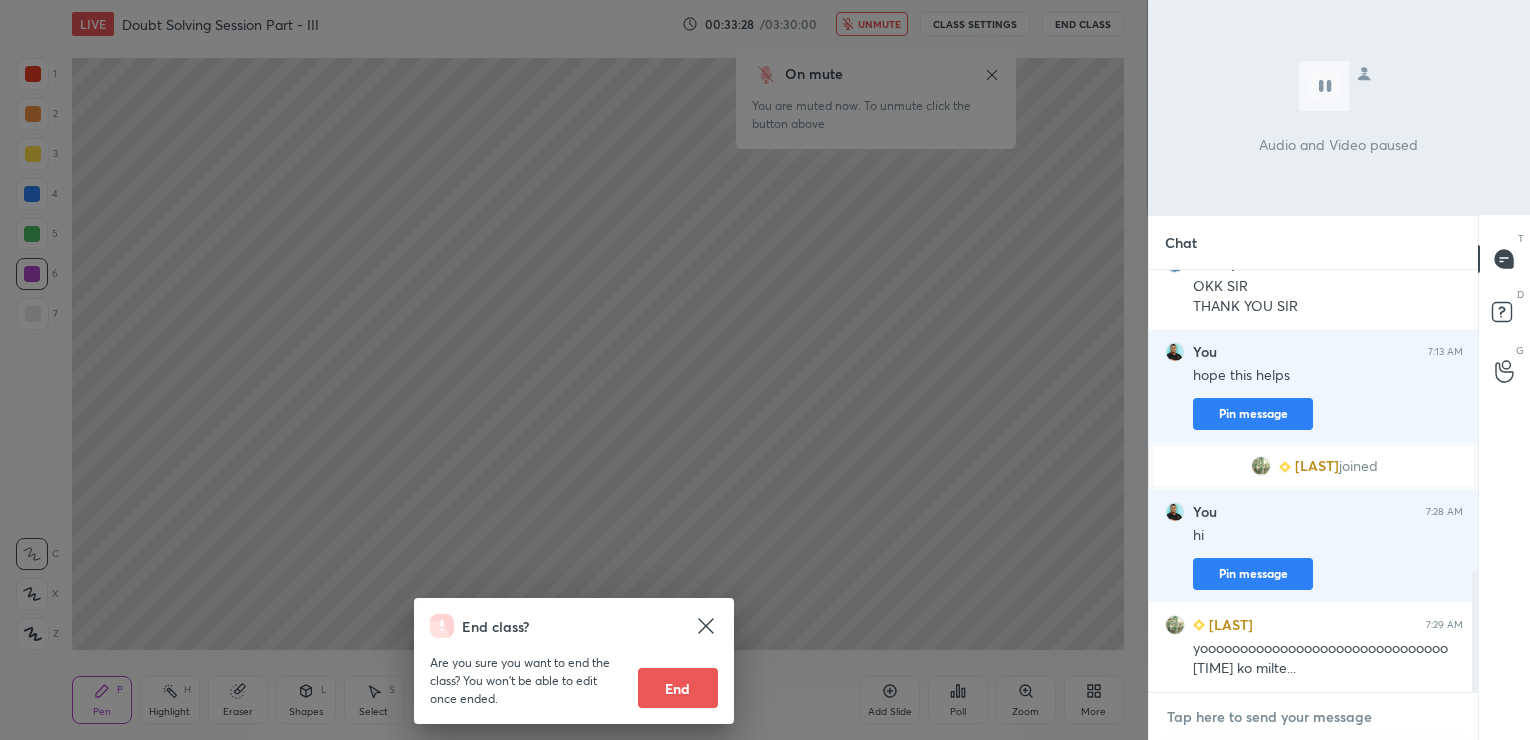type on "y" 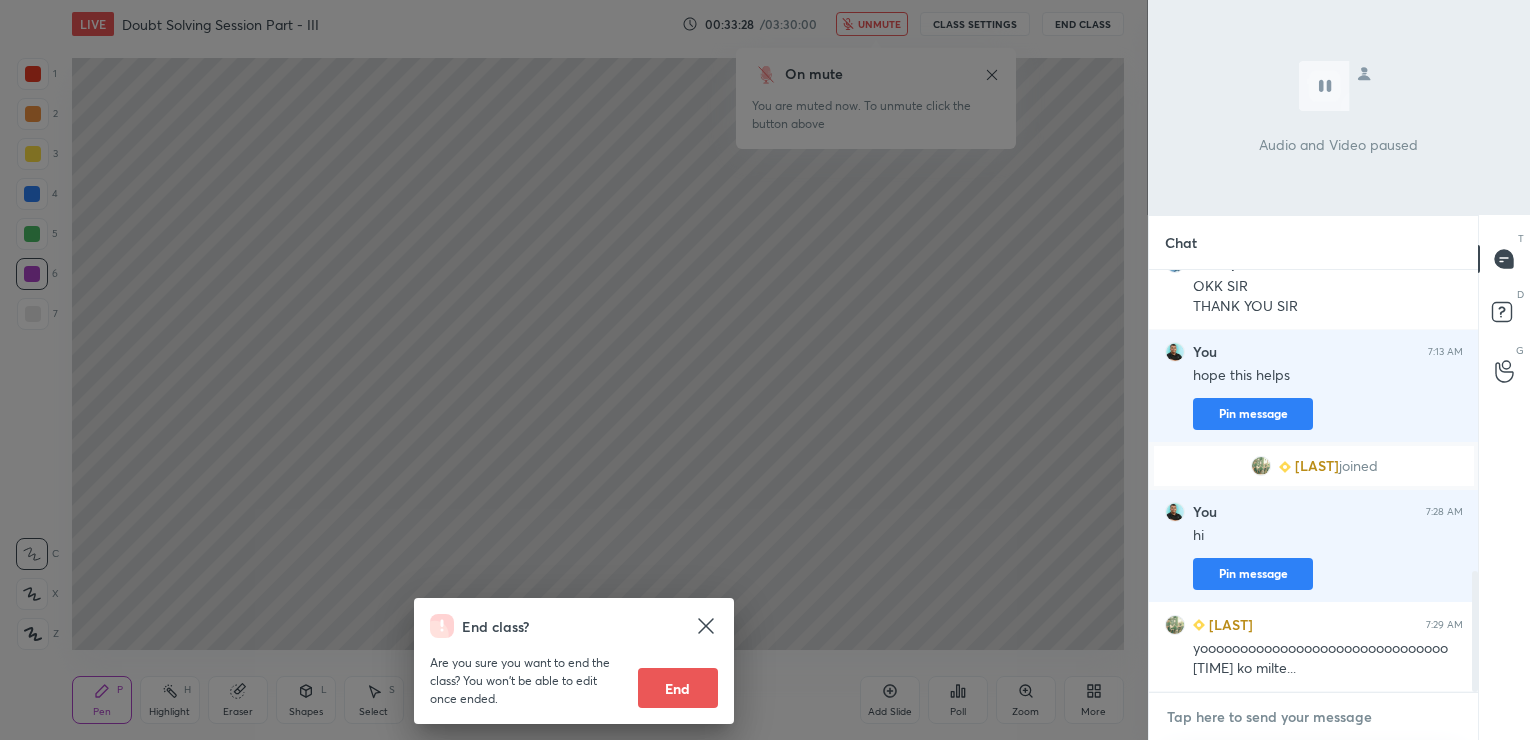 type on "x" 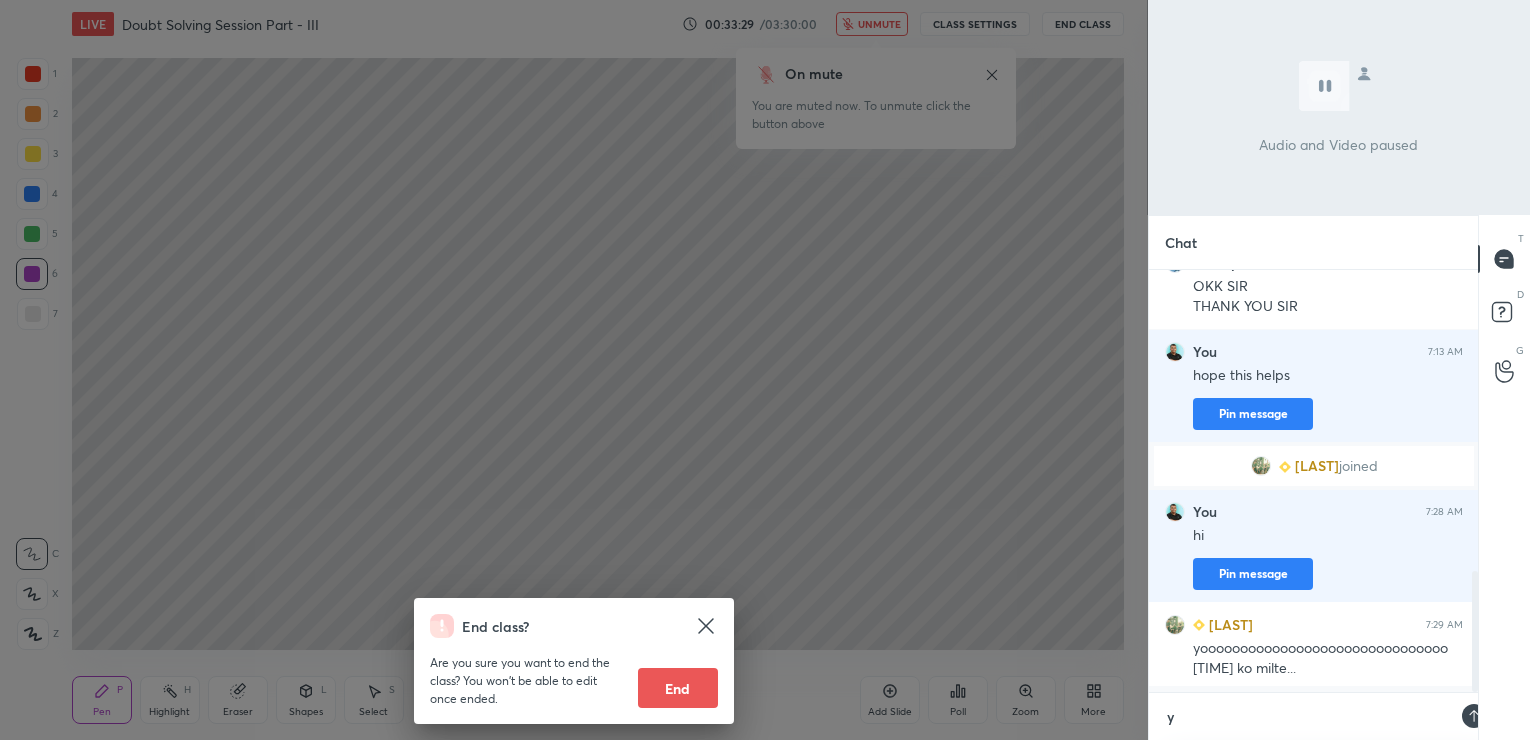 scroll, scrollTop: 411, scrollLeft: 324, axis: both 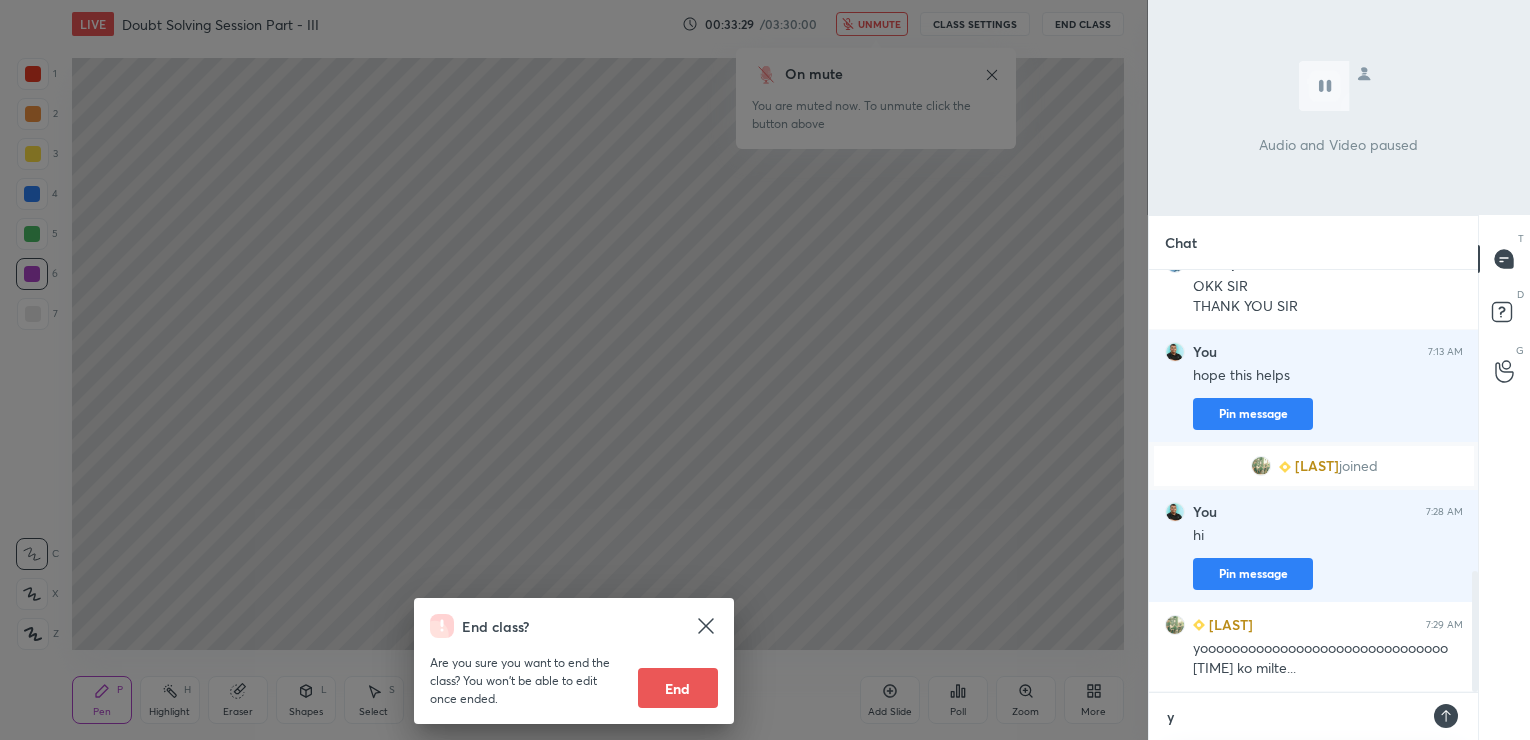 type on "ye" 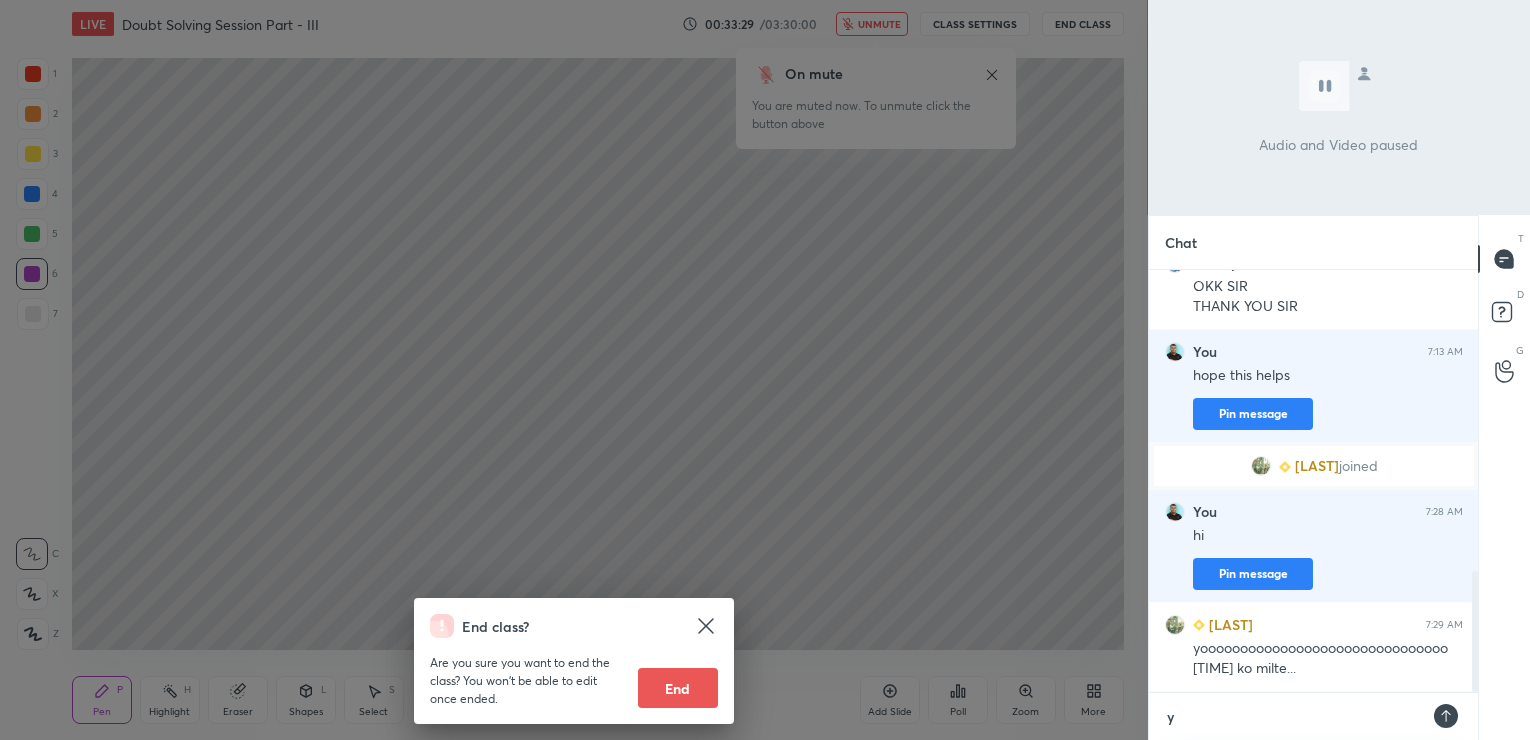 type on "x" 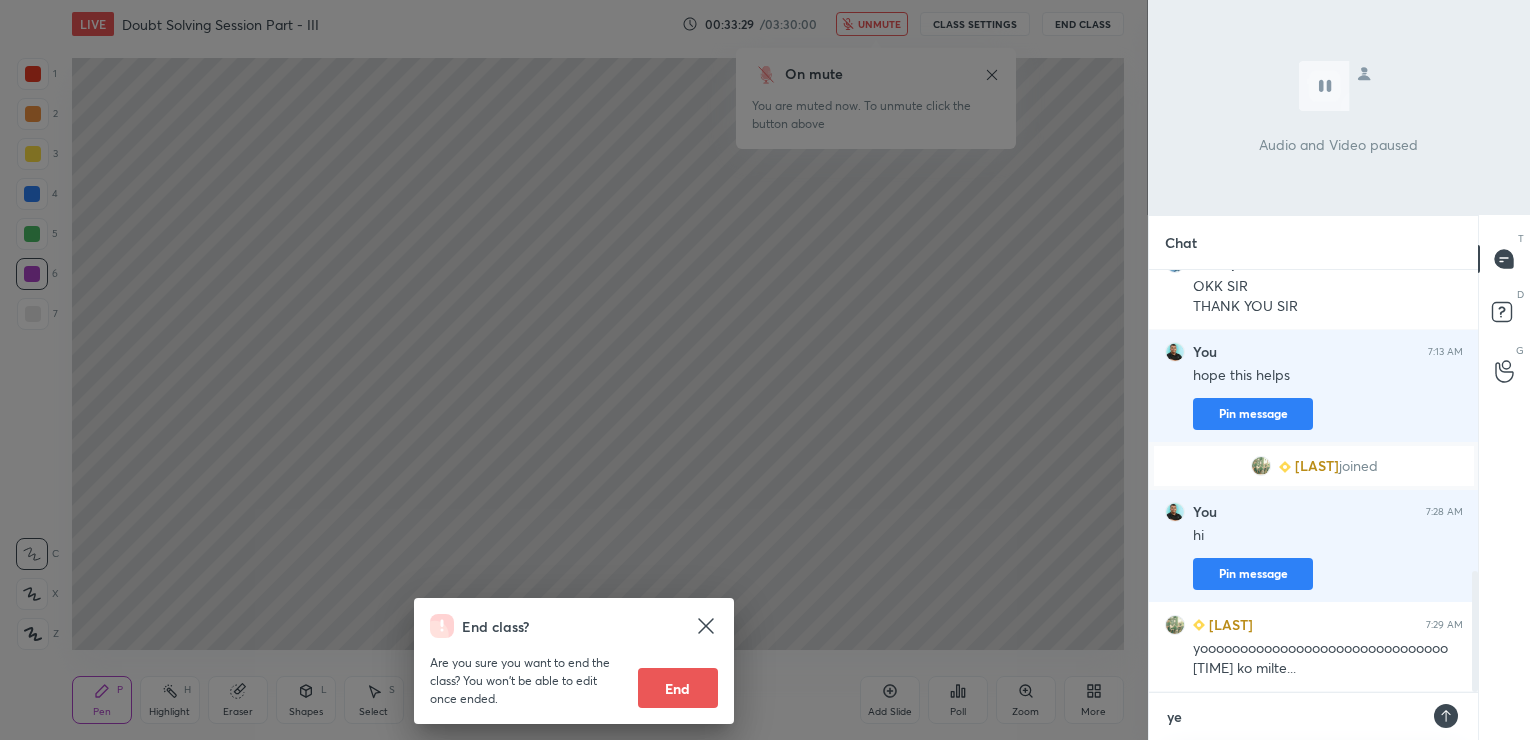 type on "yes" 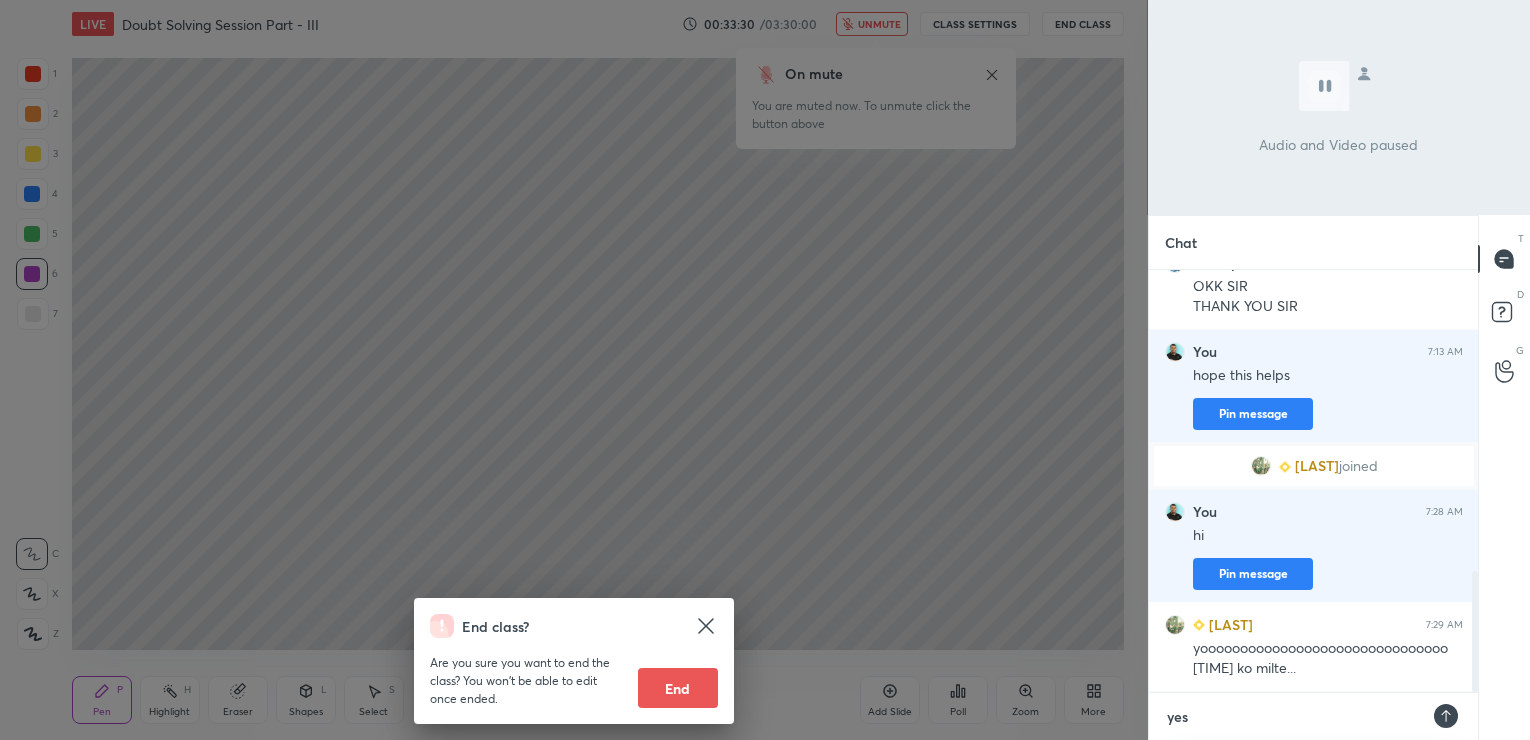 type 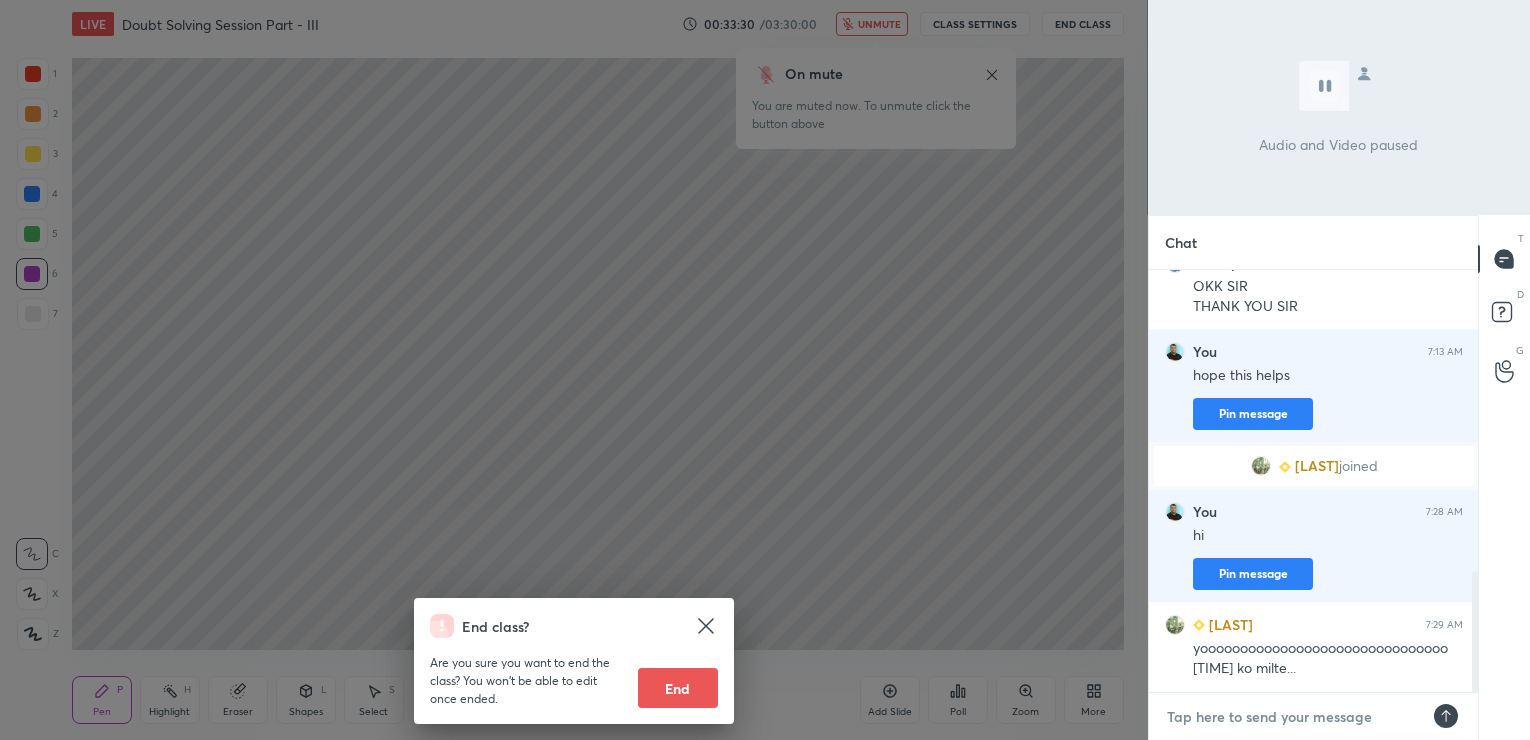 scroll, scrollTop: 1164, scrollLeft: 0, axis: vertical 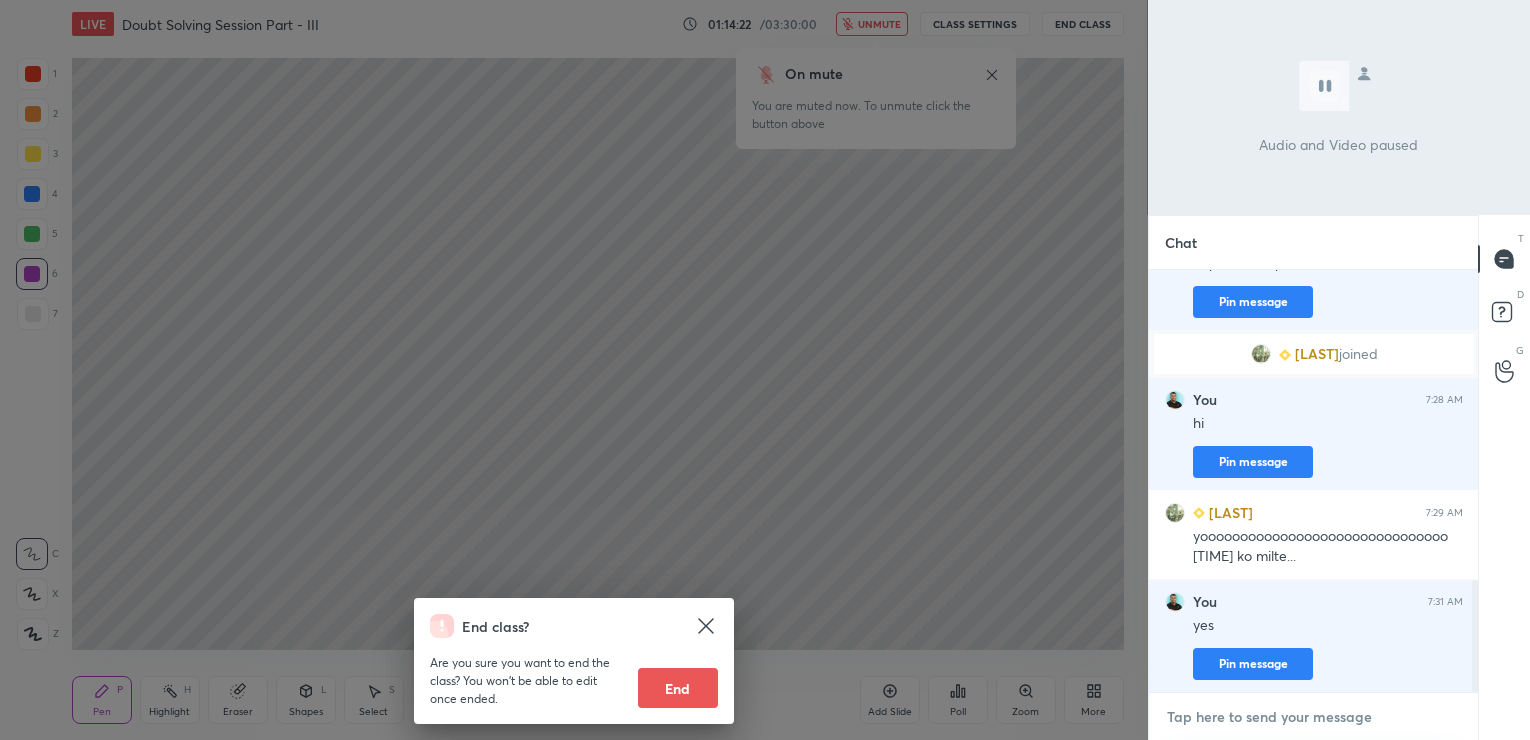 type on "x" 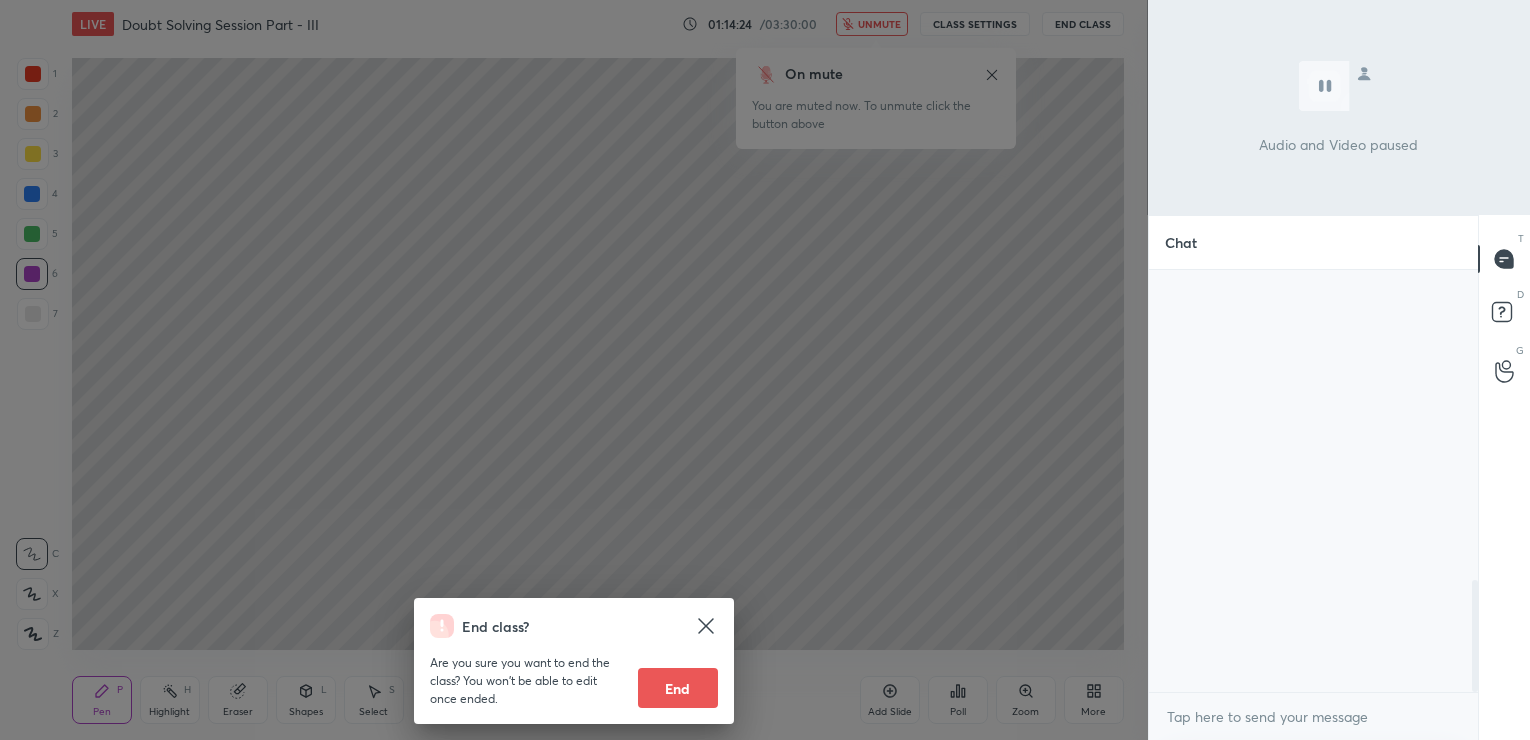 scroll, scrollTop: 0, scrollLeft: 0, axis: both 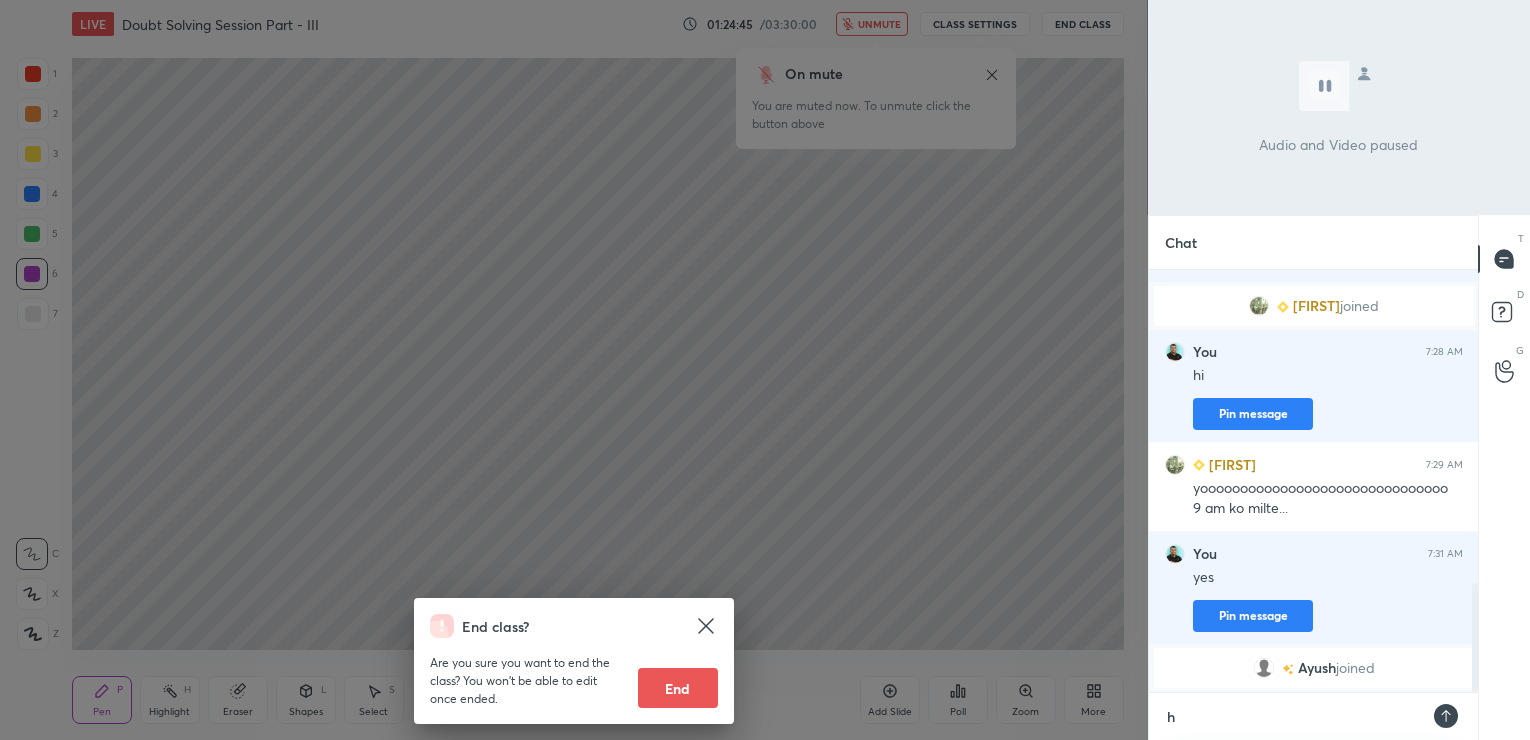 type on "hi" 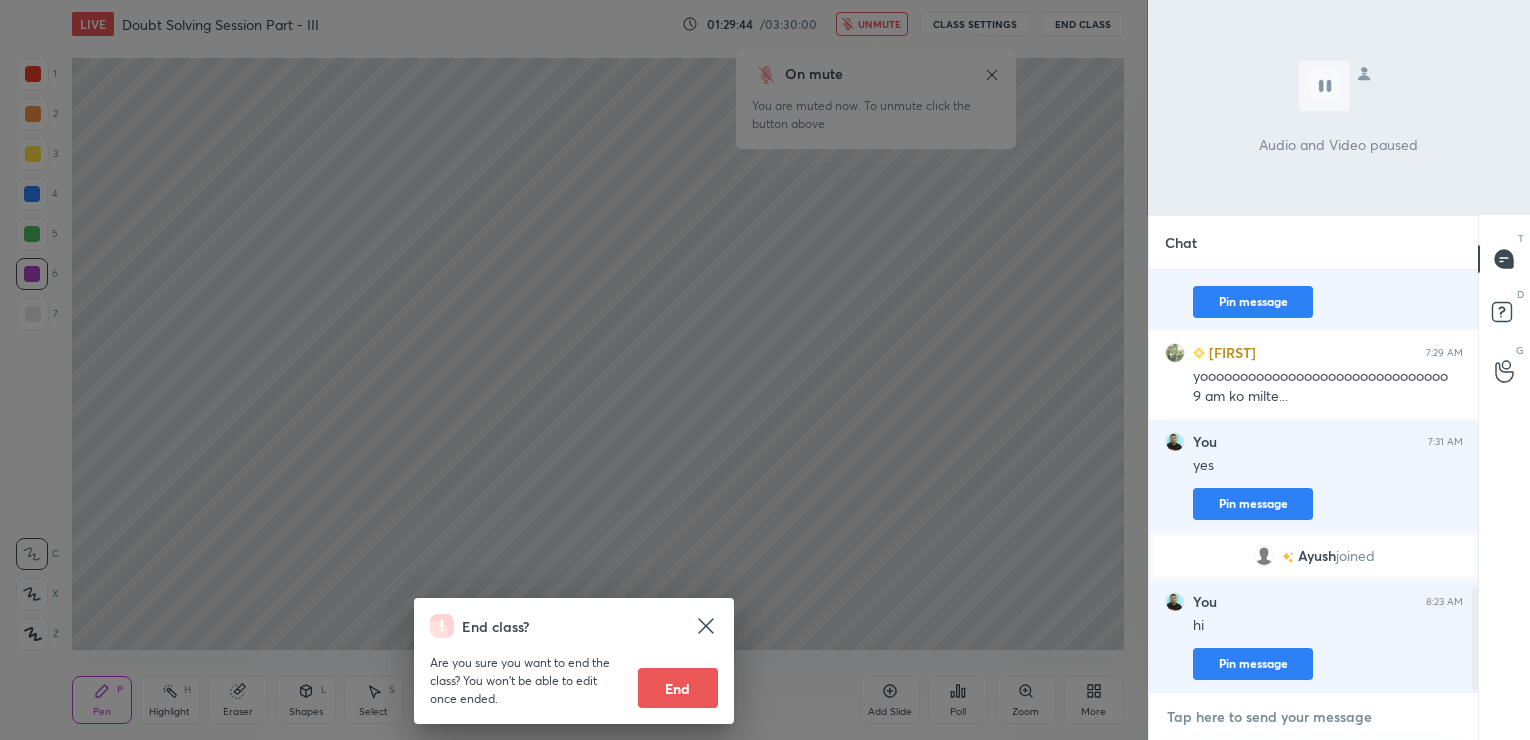 scroll, scrollTop: 1333, scrollLeft: 0, axis: vertical 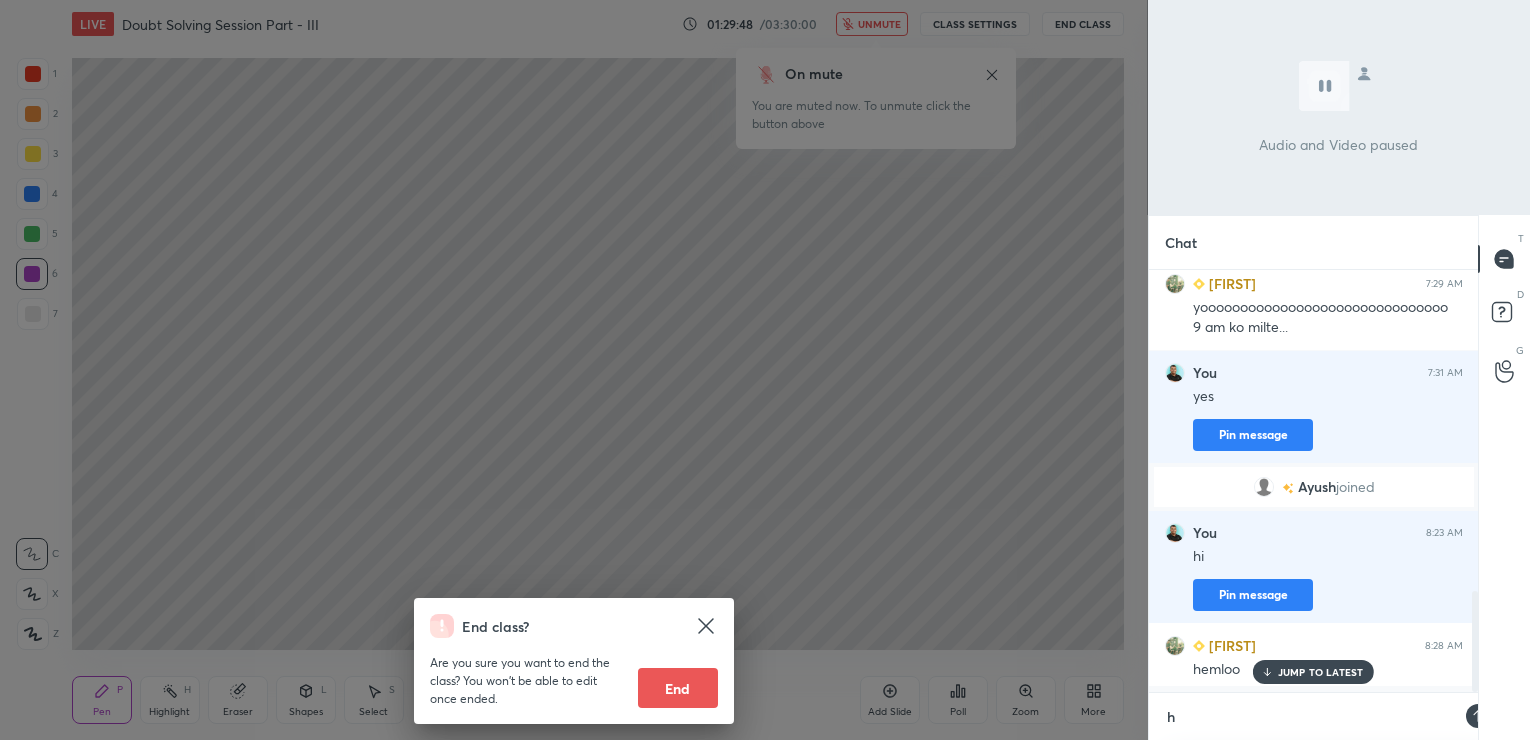 type on "hi" 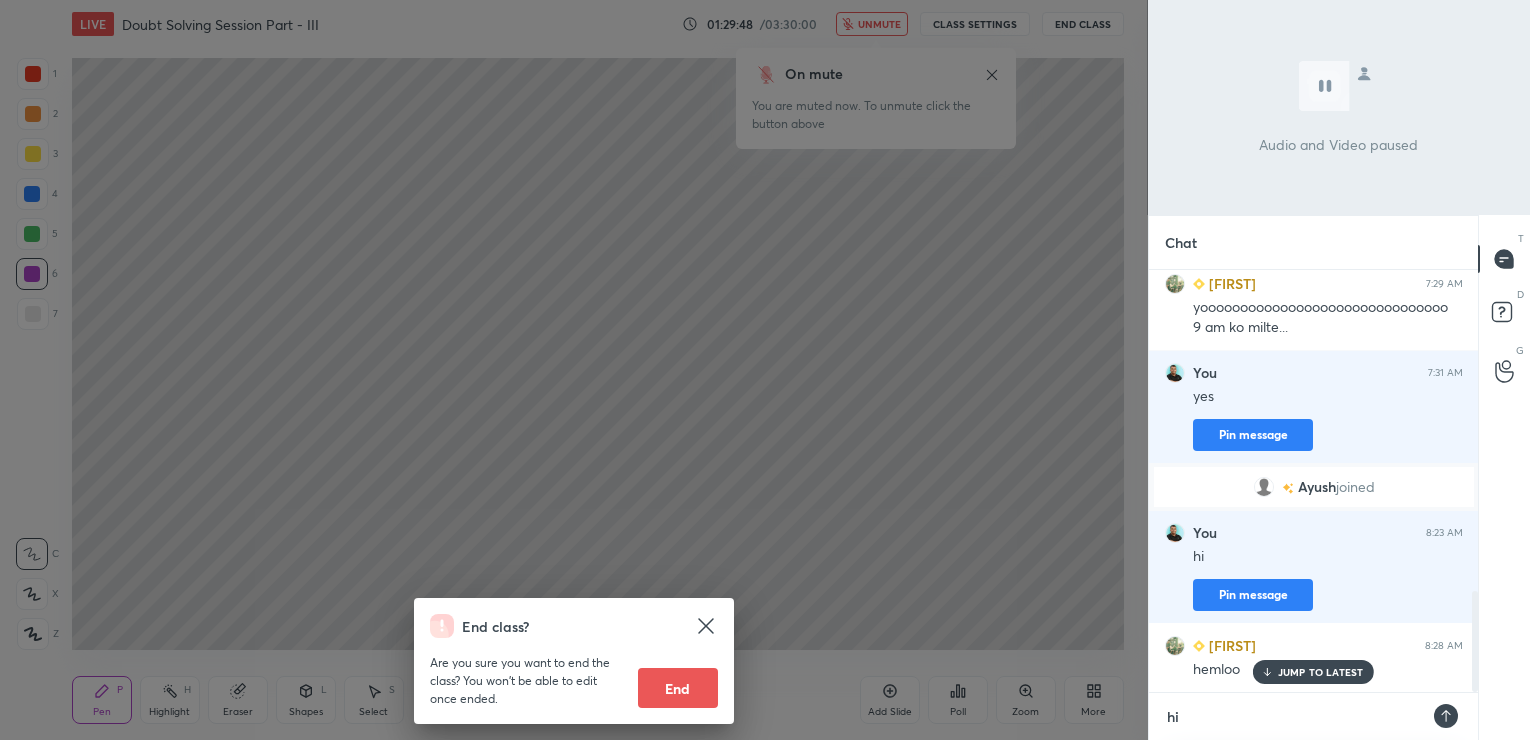 scroll, scrollTop: 7, scrollLeft: 7, axis: both 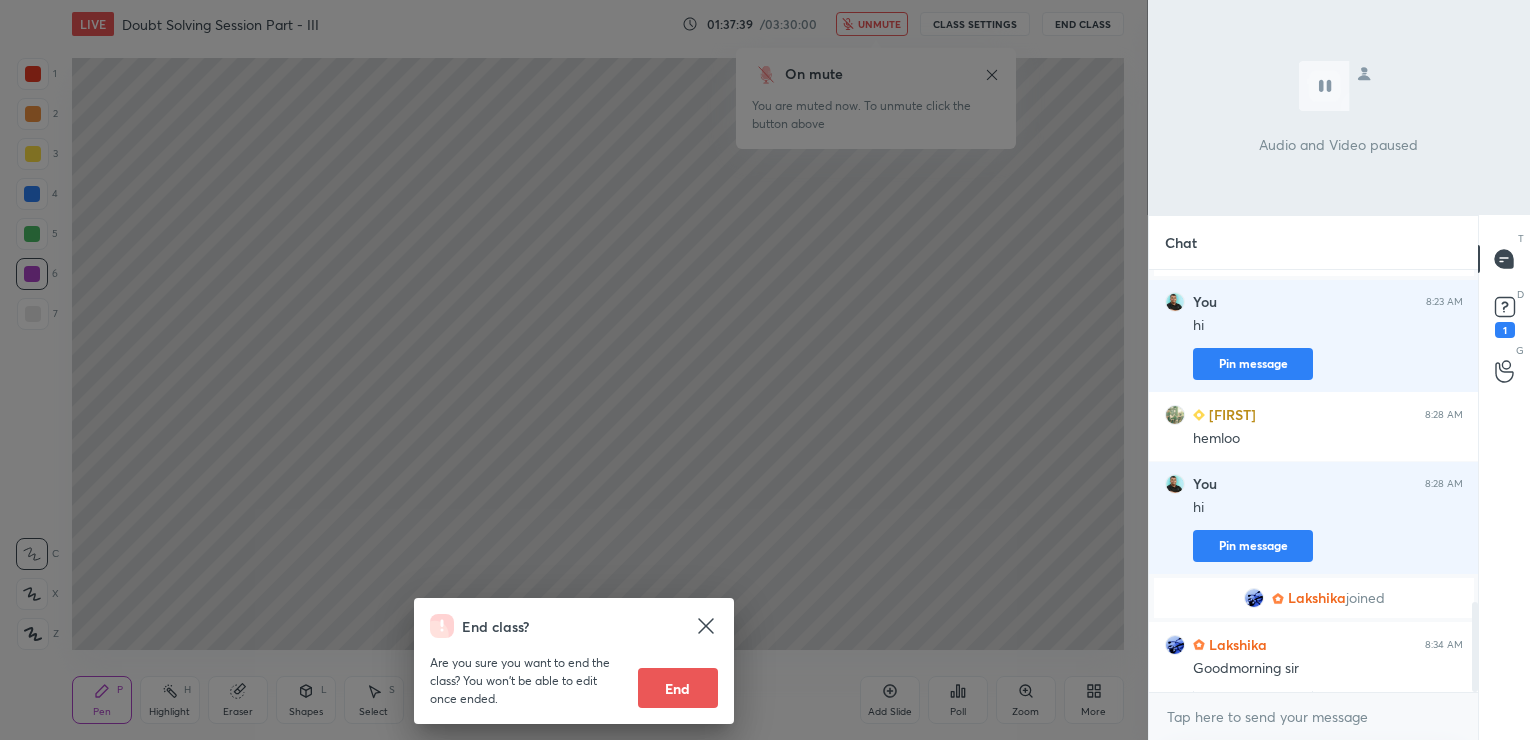 click 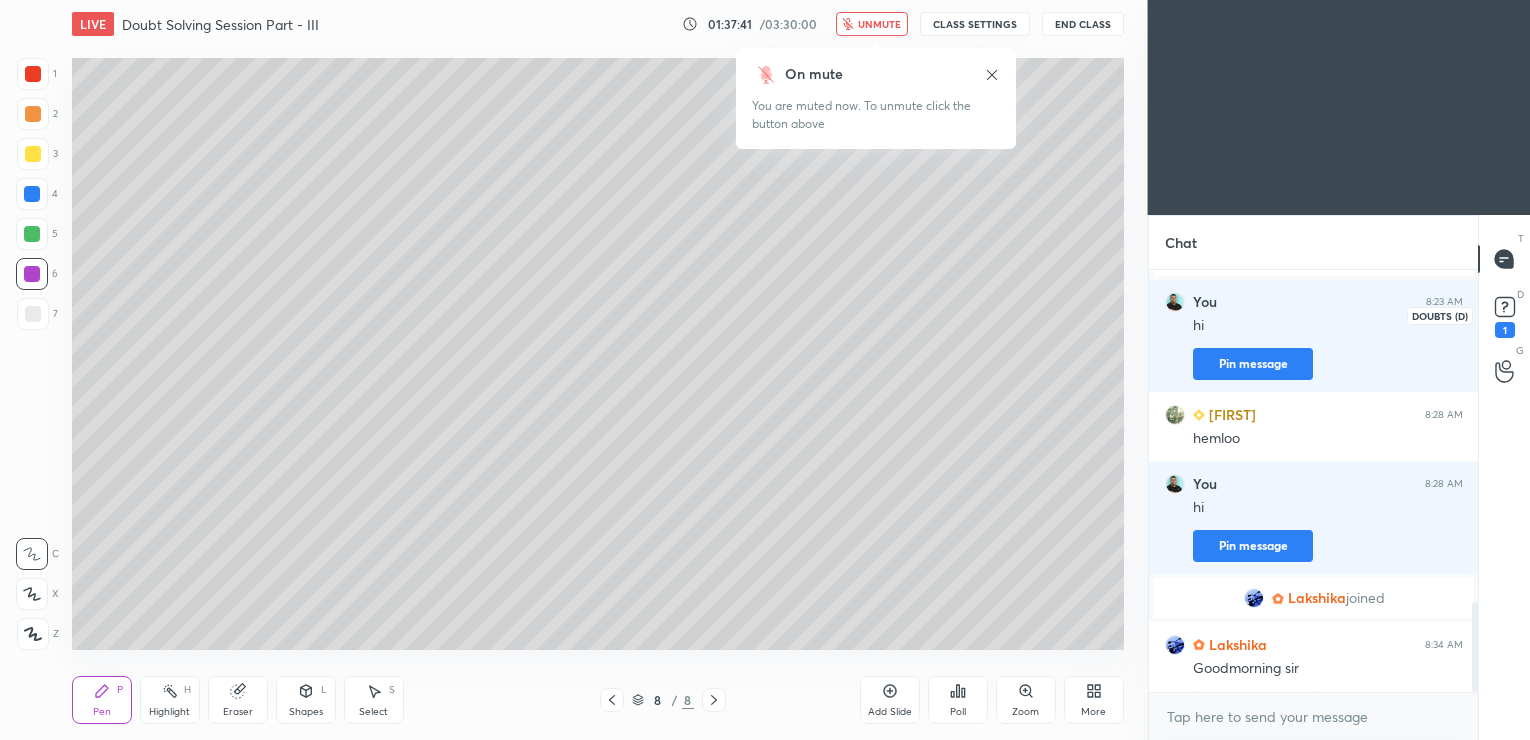 click 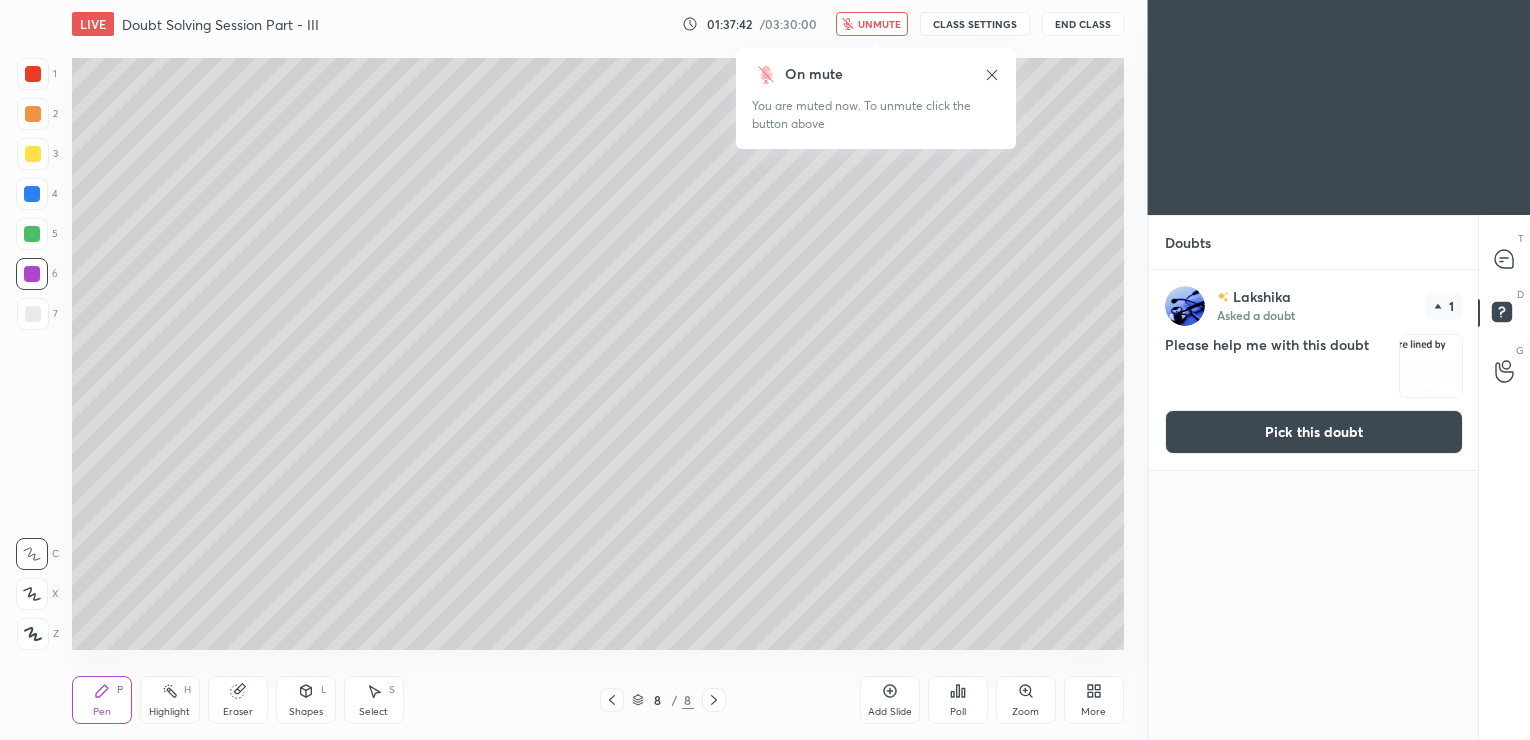 click on "Pick this doubt" at bounding box center [1314, 432] 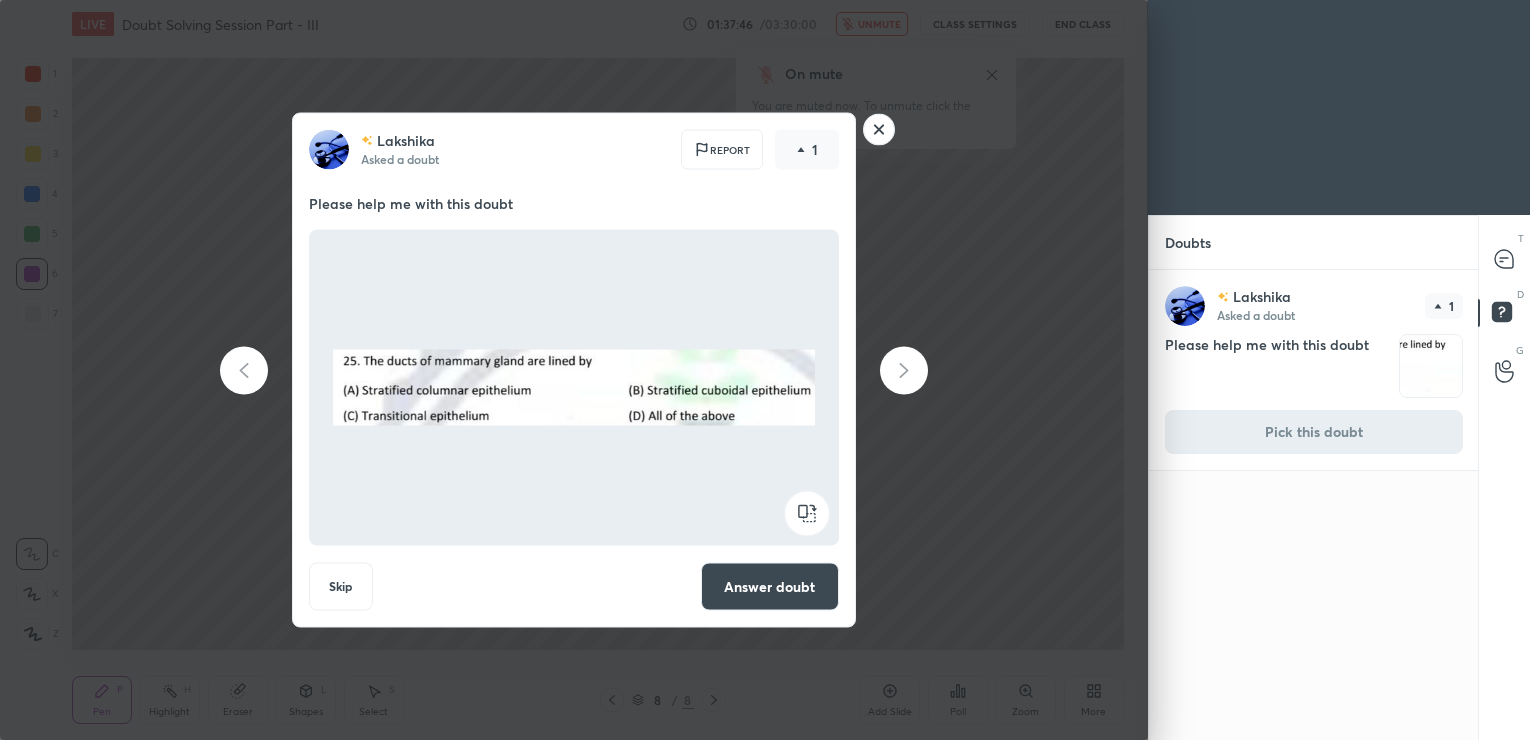 click on "Answer doubt" at bounding box center [770, 587] 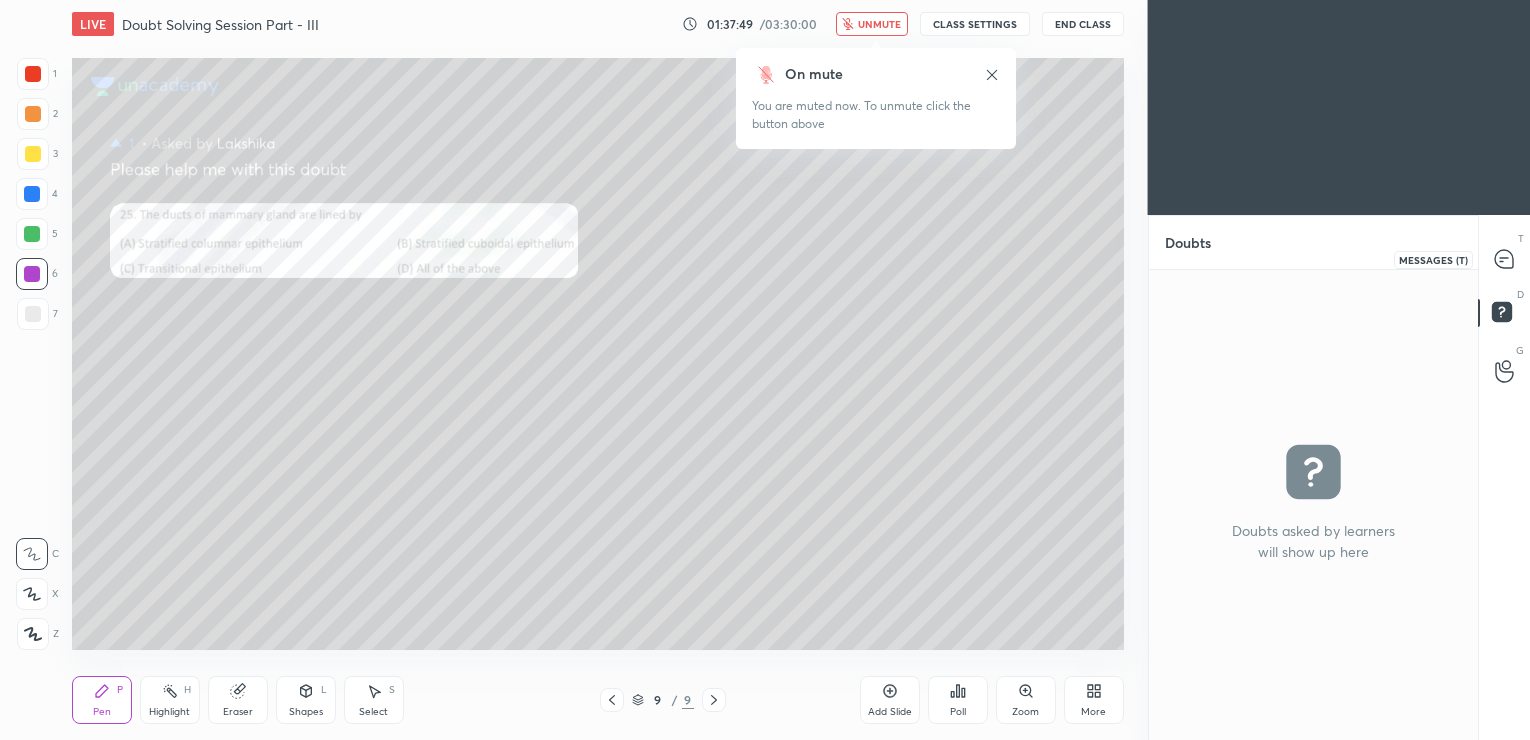 click 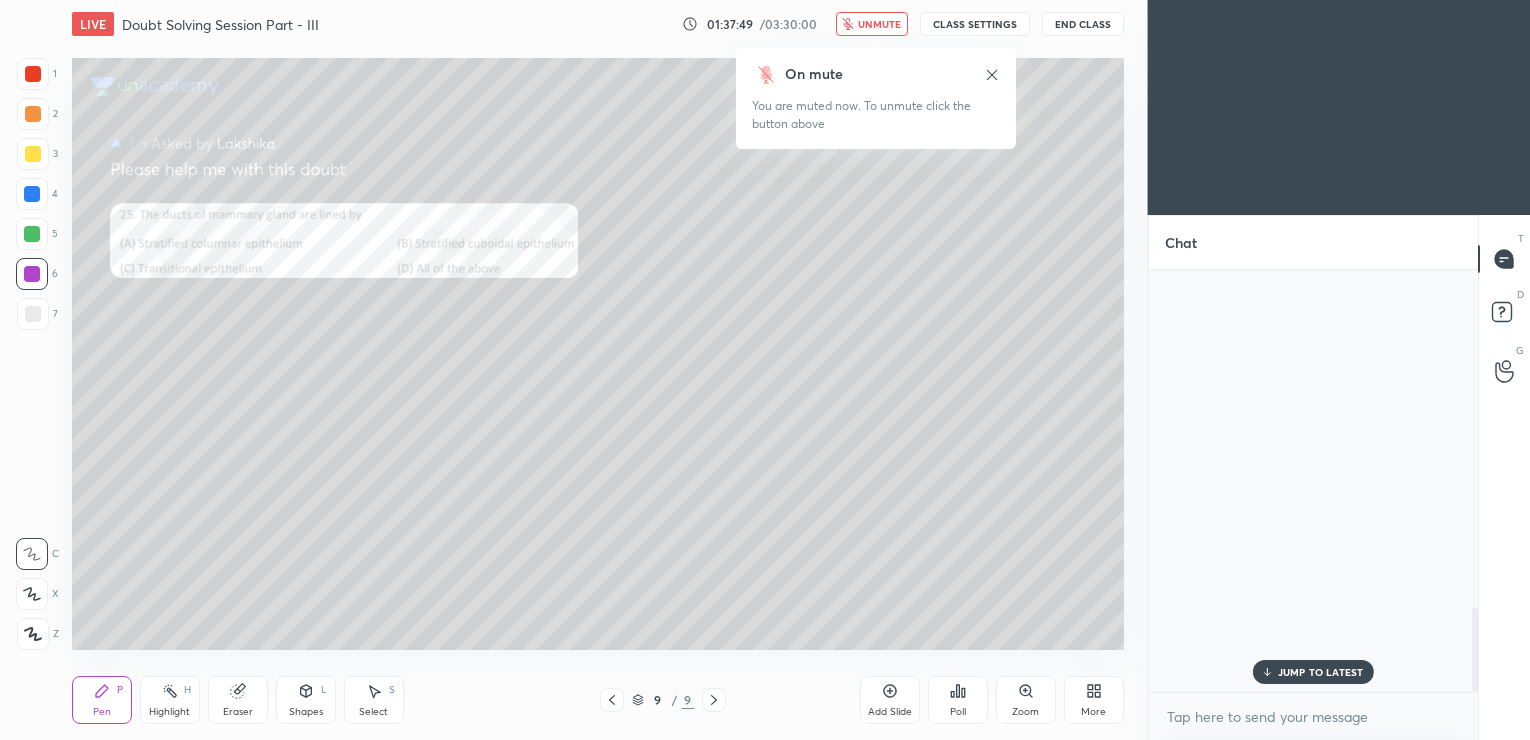 scroll, scrollTop: 1677, scrollLeft: 0, axis: vertical 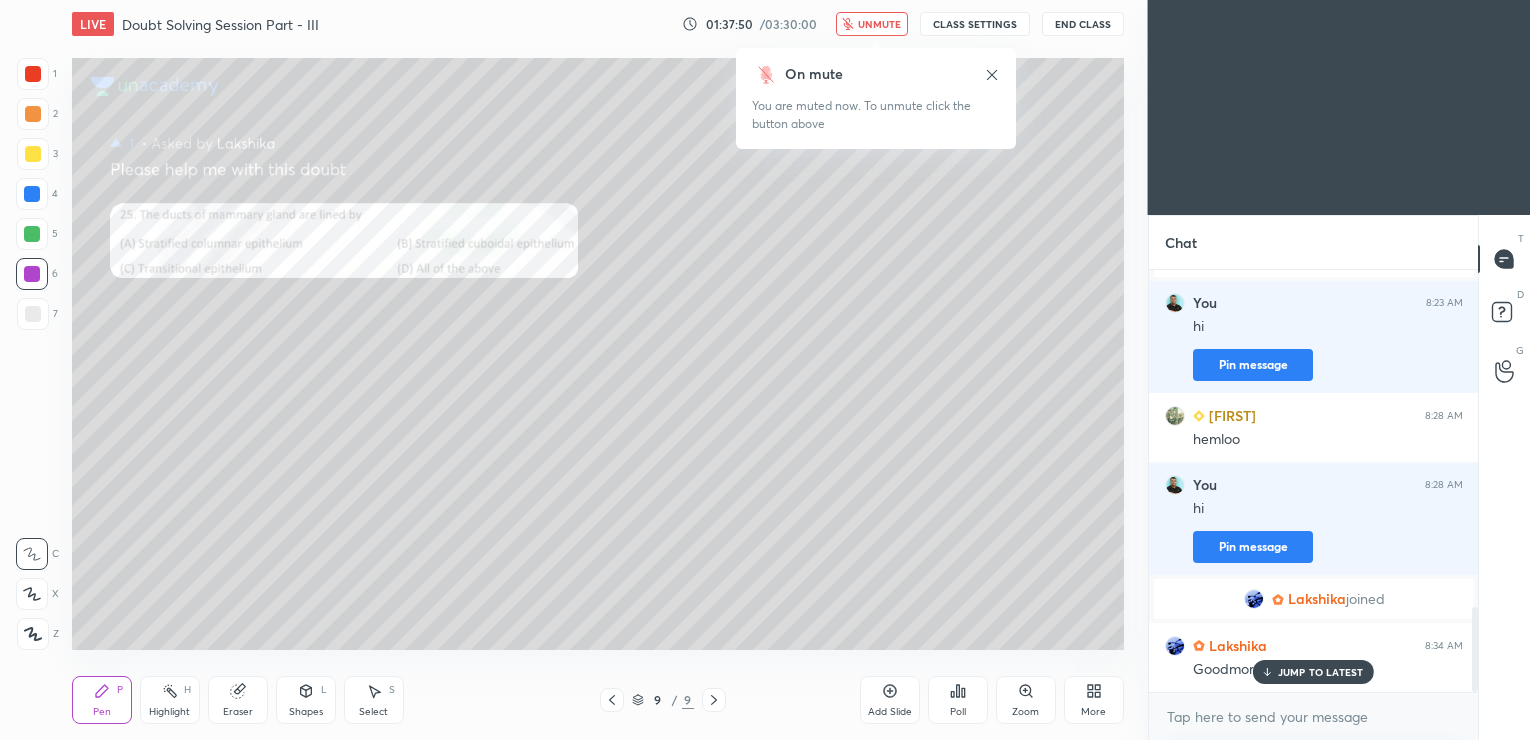 click on "JUMP TO LATEST" at bounding box center (1321, 672) 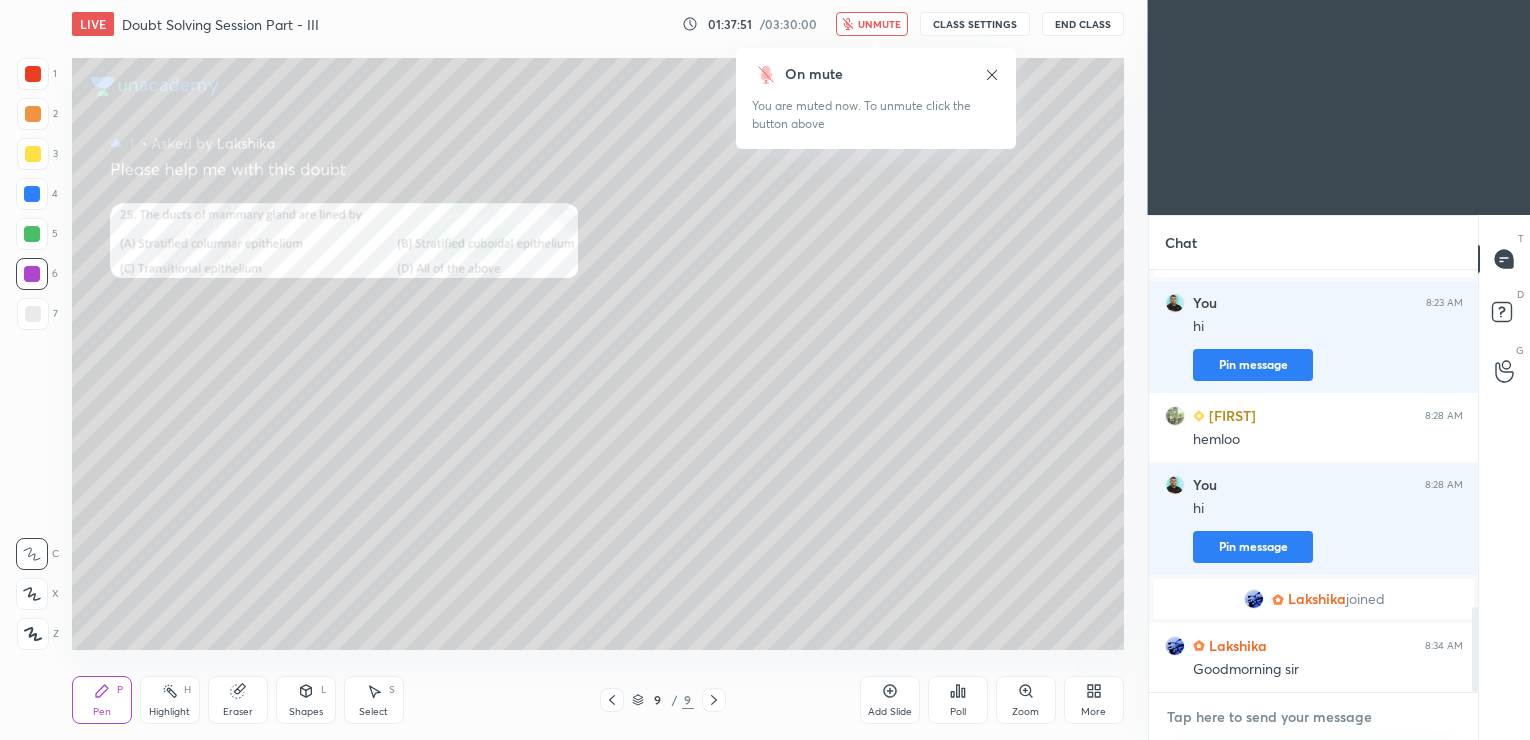 click at bounding box center (1314, 717) 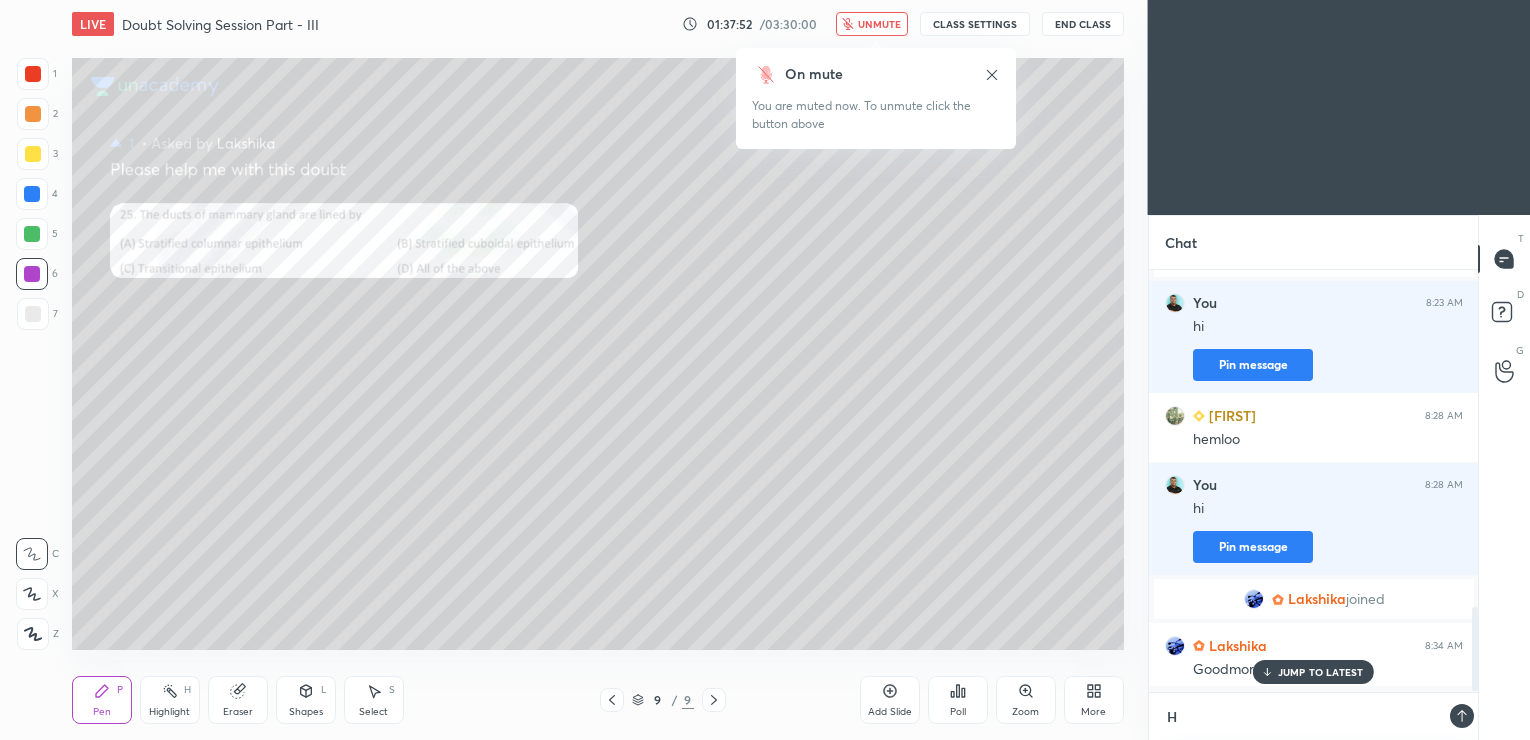 scroll, scrollTop: 411, scrollLeft: 324, axis: both 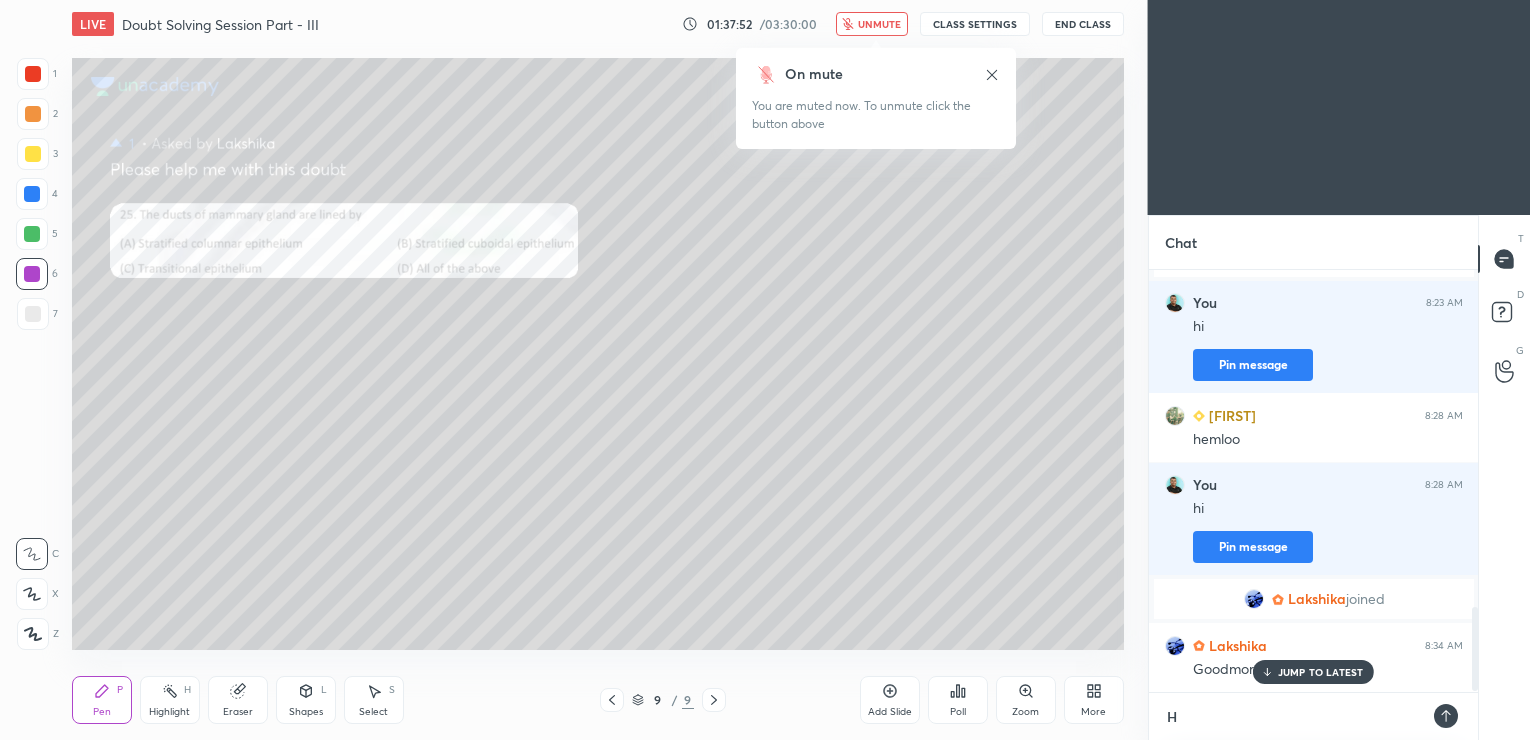 type on "Hi" 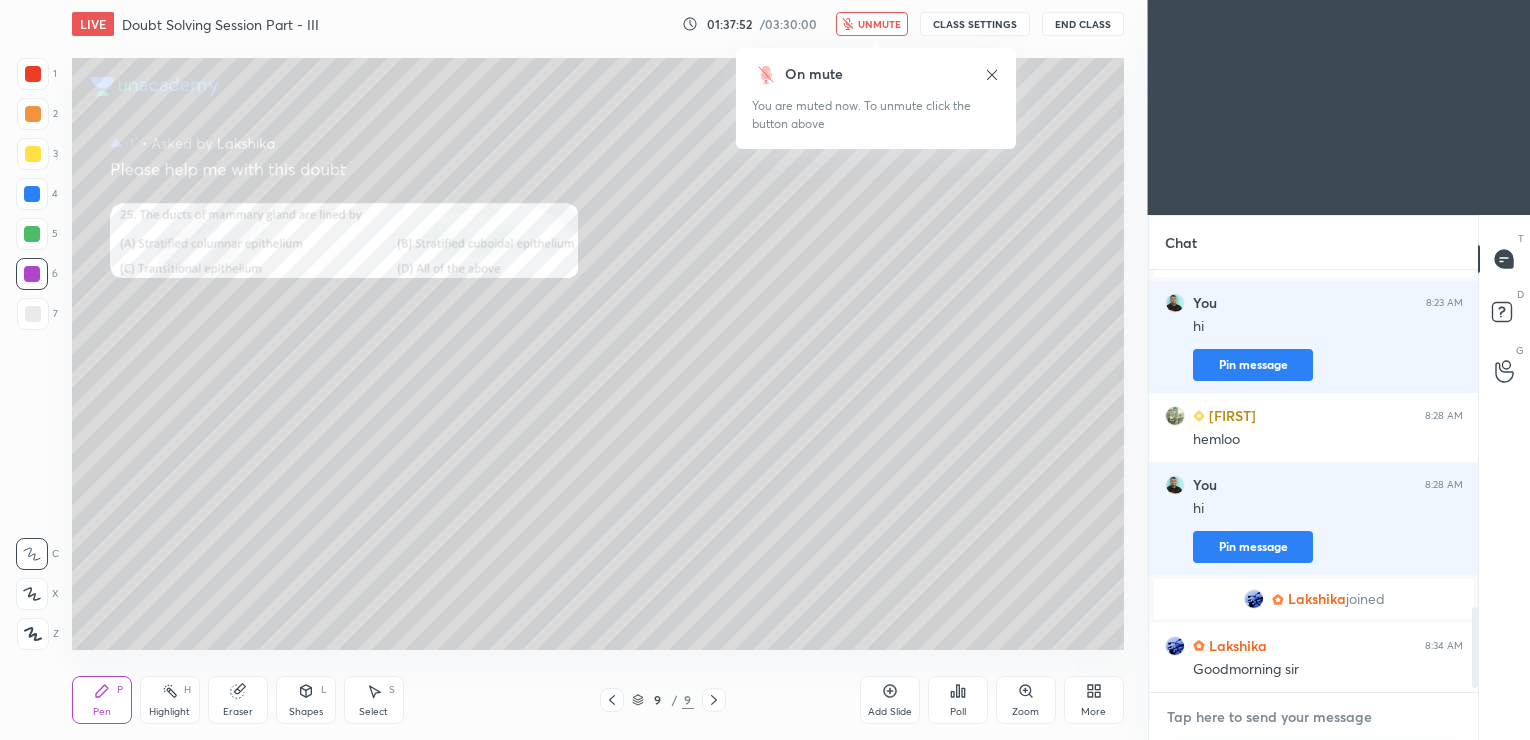 scroll, scrollTop: 1789, scrollLeft: 0, axis: vertical 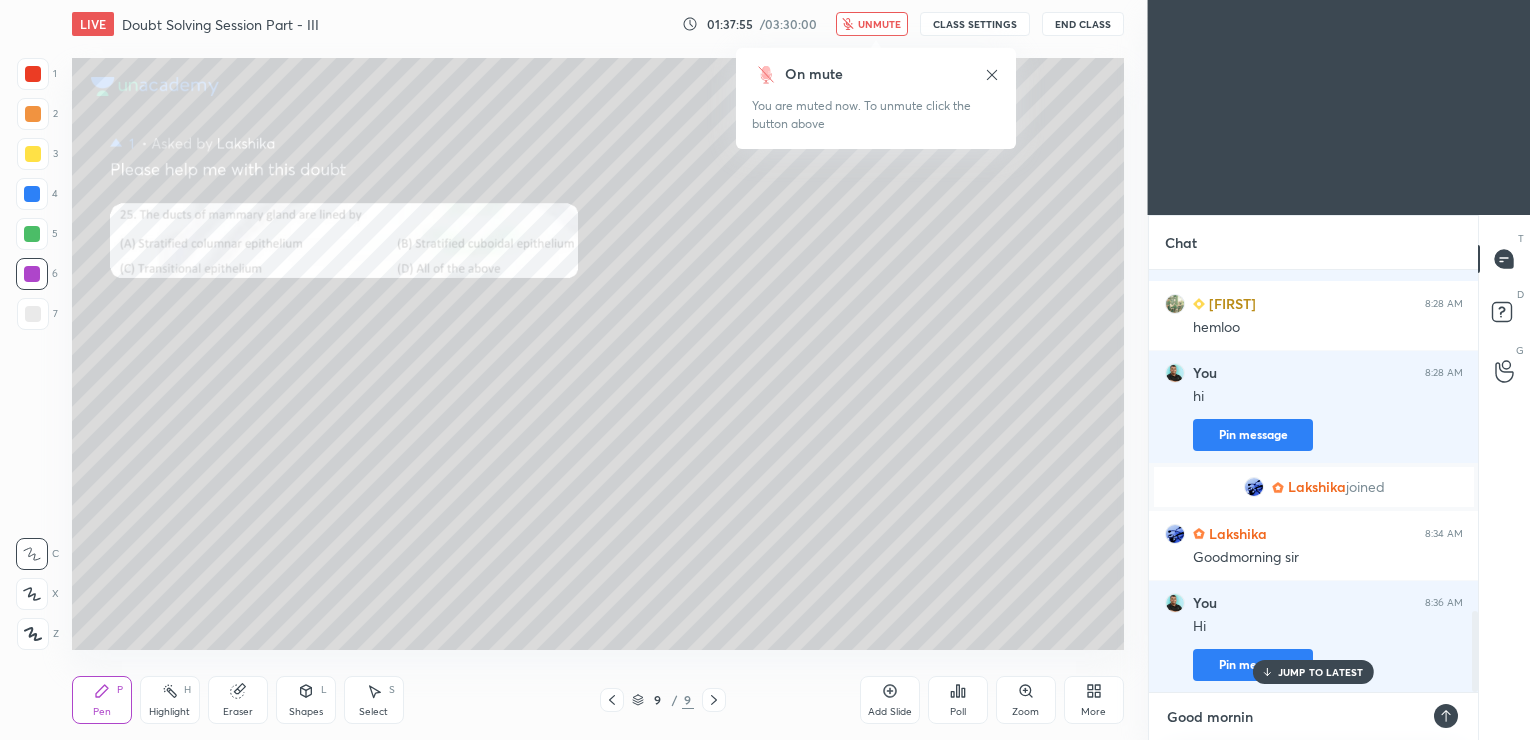 type on "Good morning" 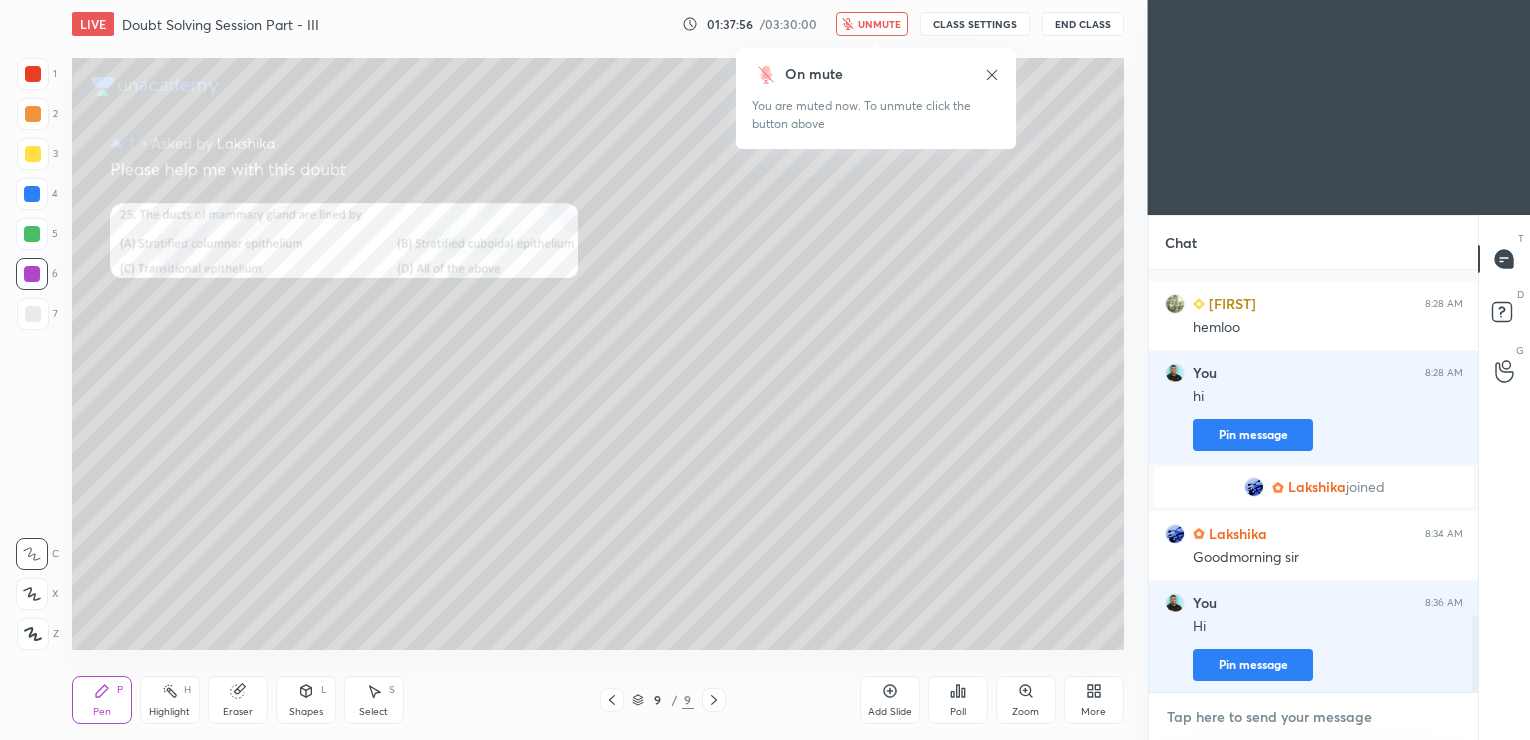 scroll, scrollTop: 1901, scrollLeft: 0, axis: vertical 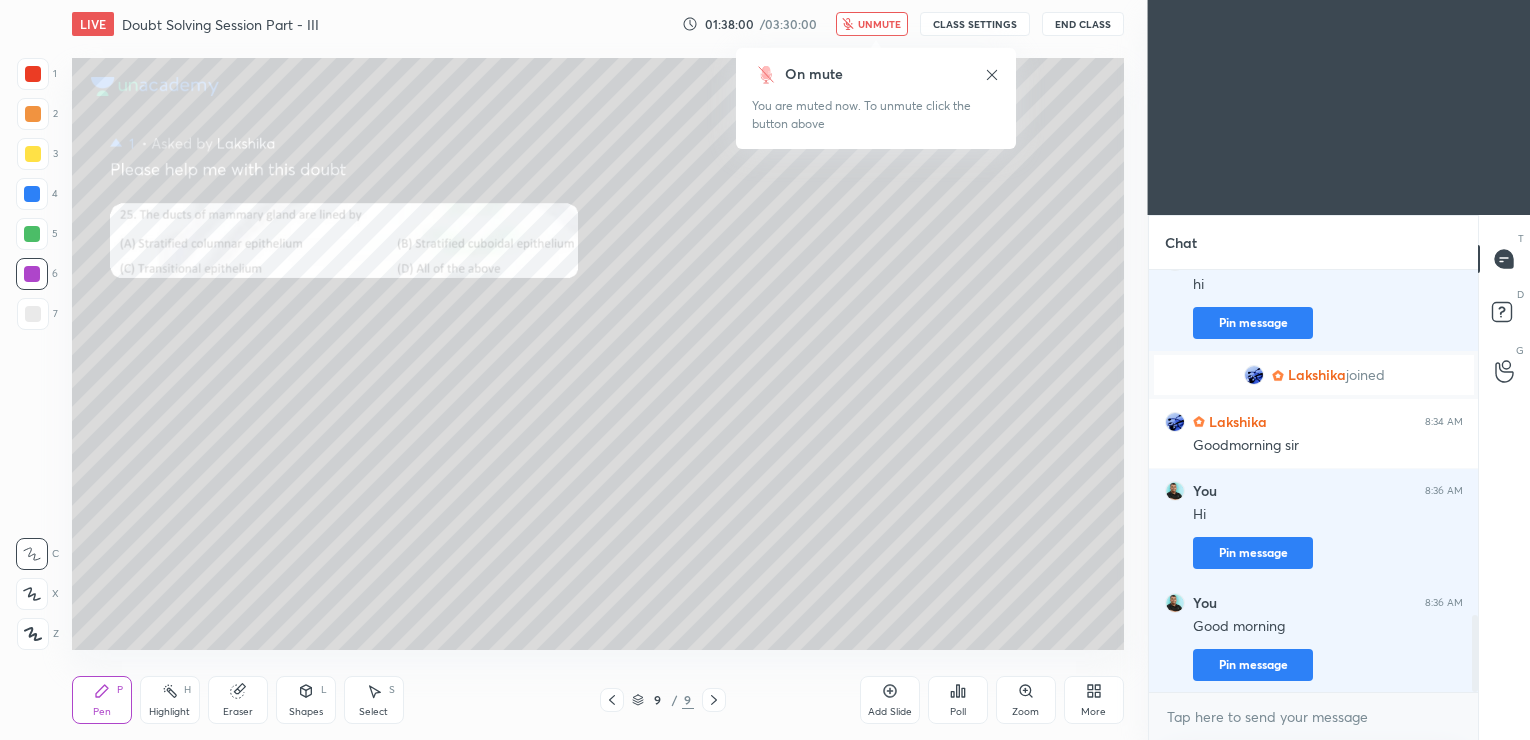 click on "unmute" at bounding box center [872, 24] 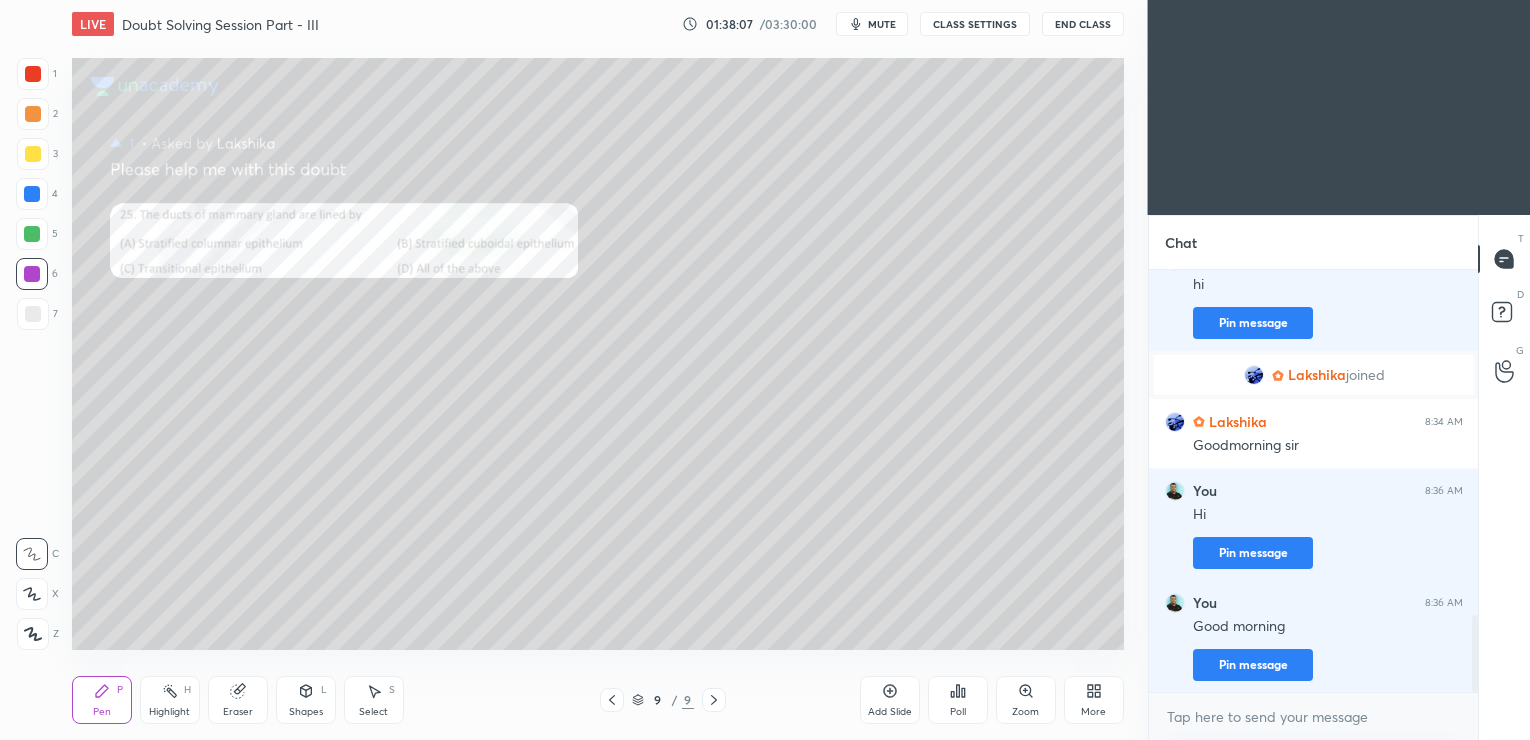 click 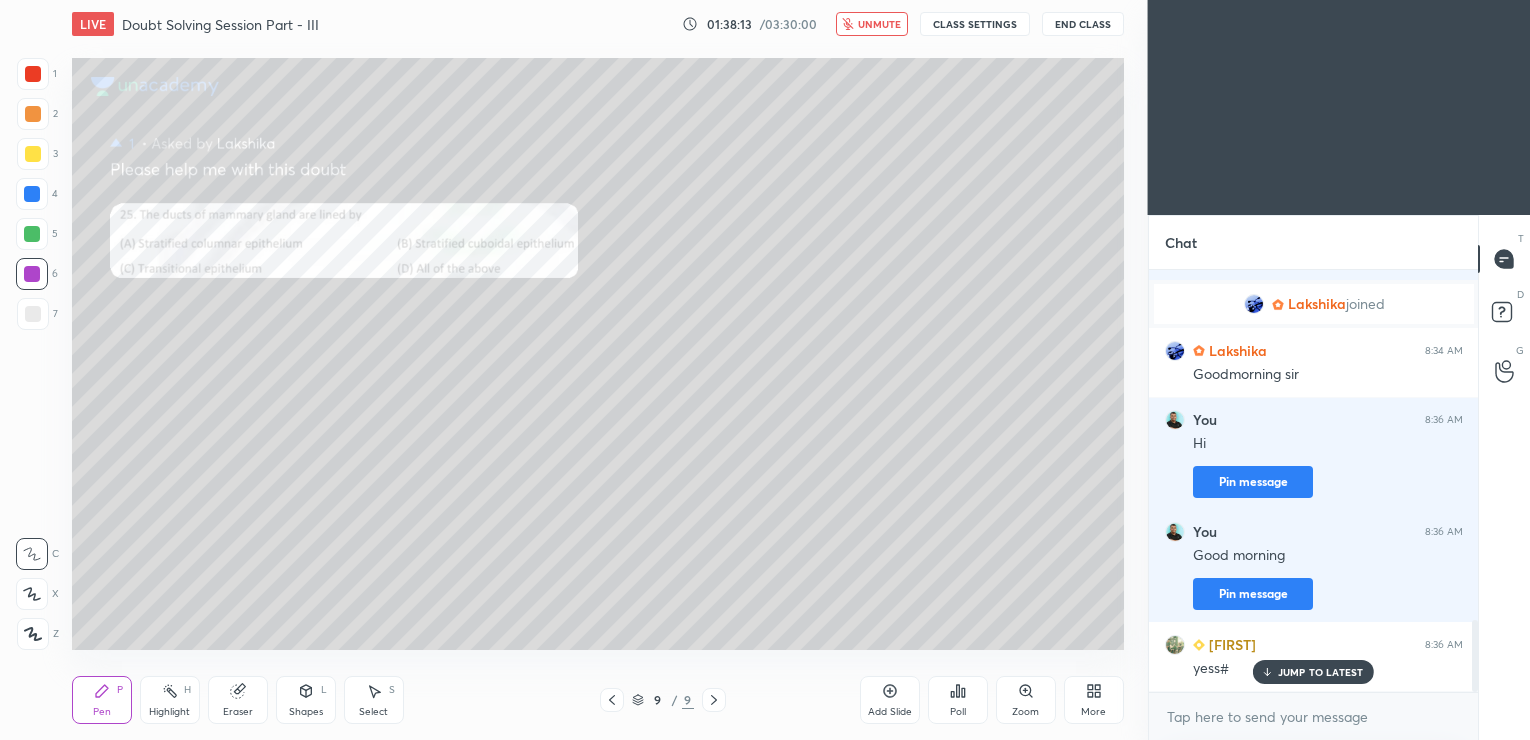 scroll, scrollTop: 2041, scrollLeft: 0, axis: vertical 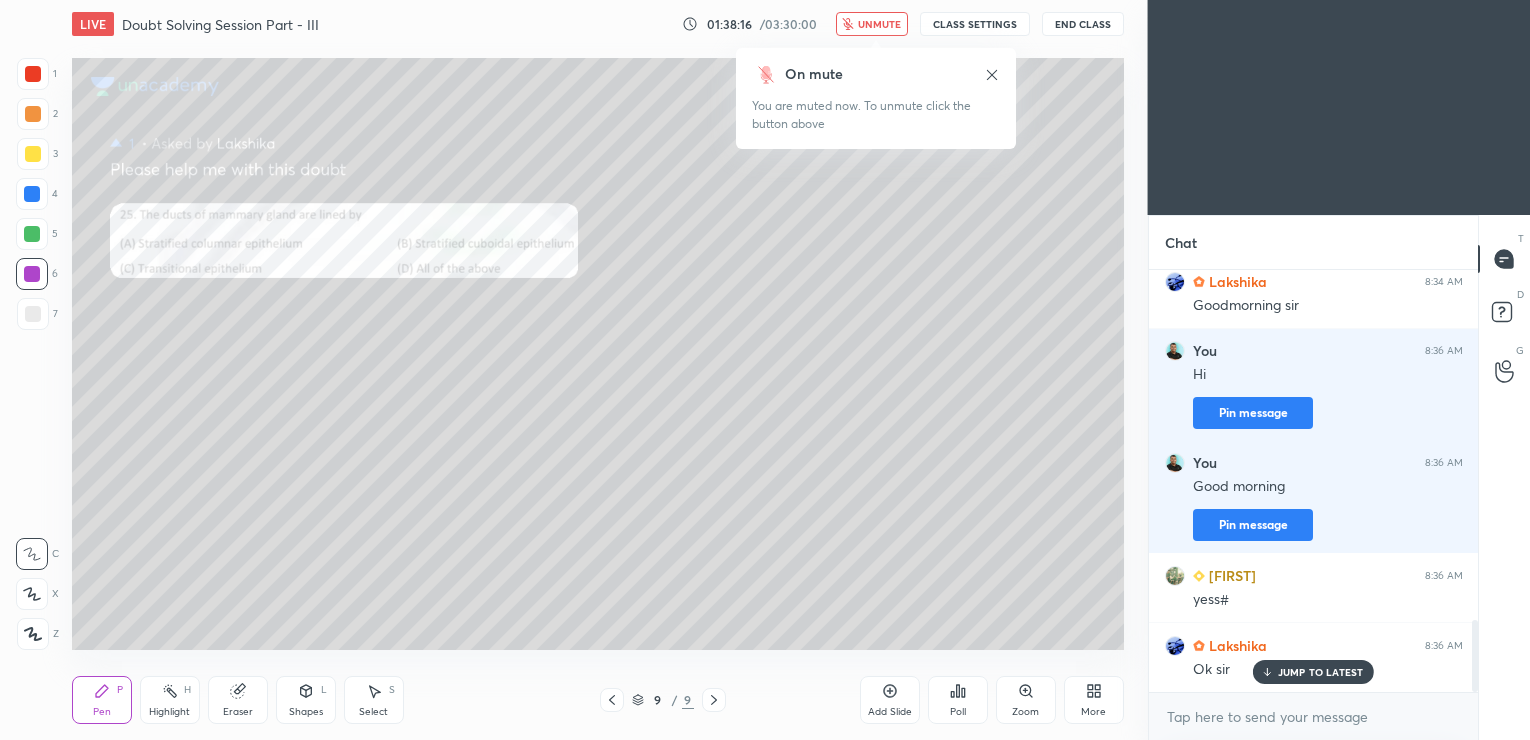 click on "Add Slide" at bounding box center [890, 712] 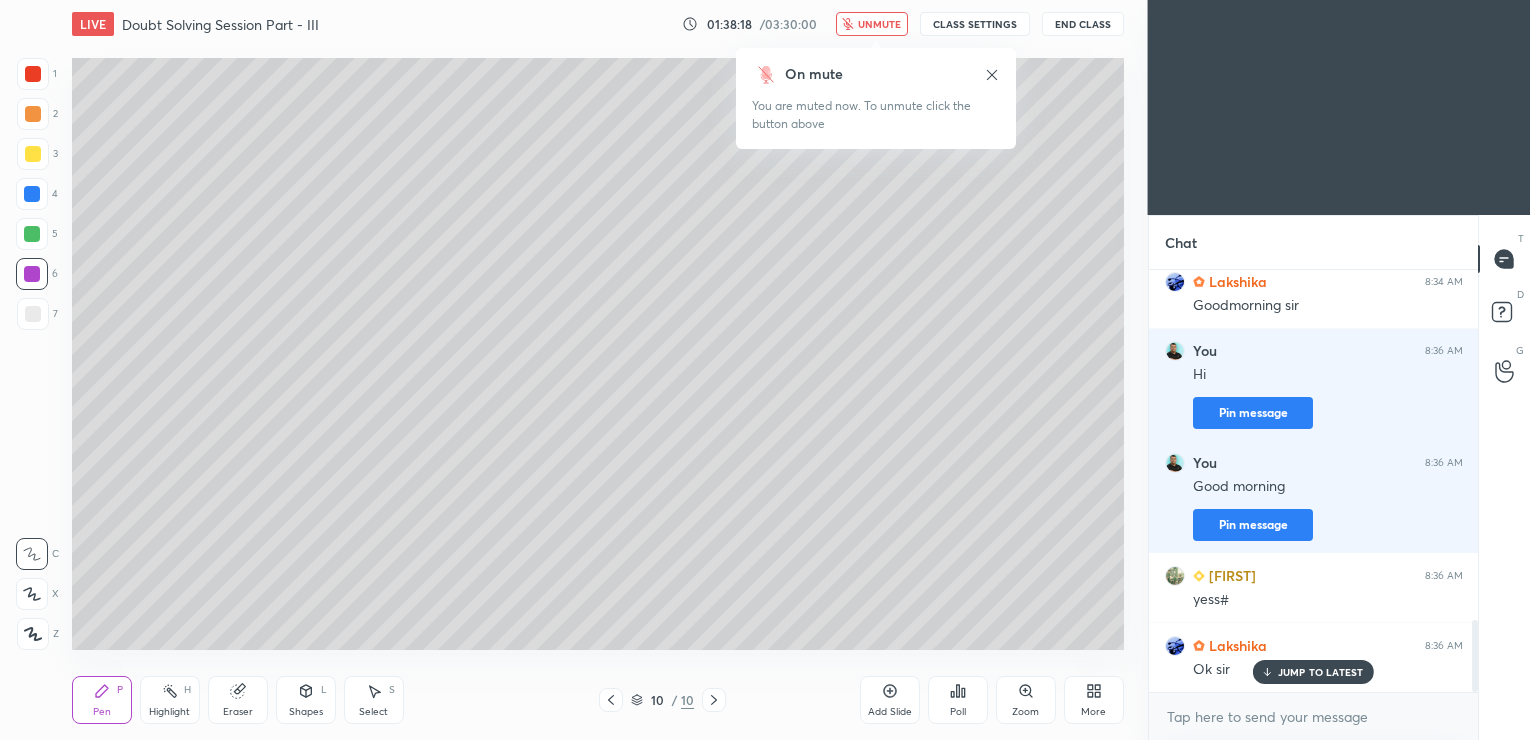click on "End Class" at bounding box center [1083, 24] 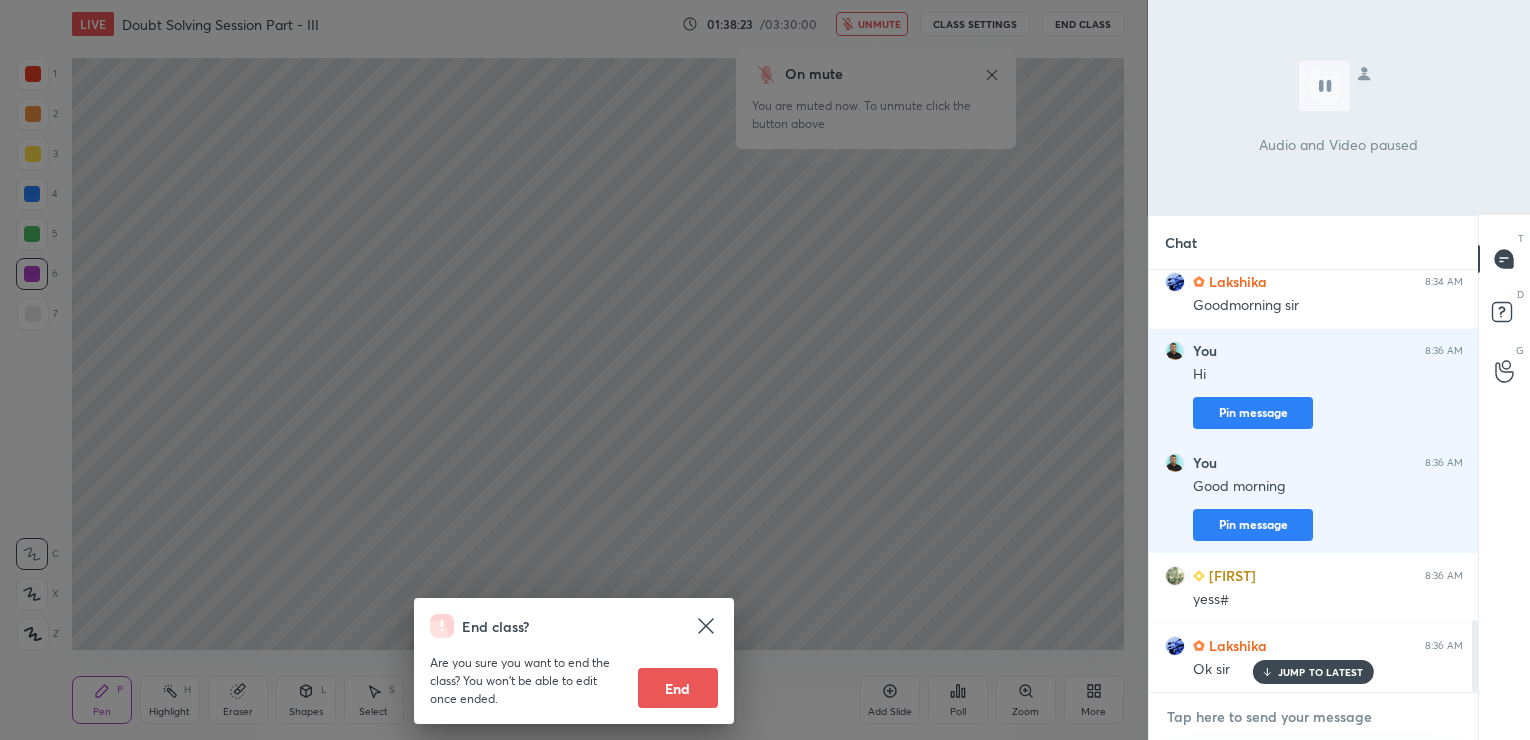 click at bounding box center [1314, 717] 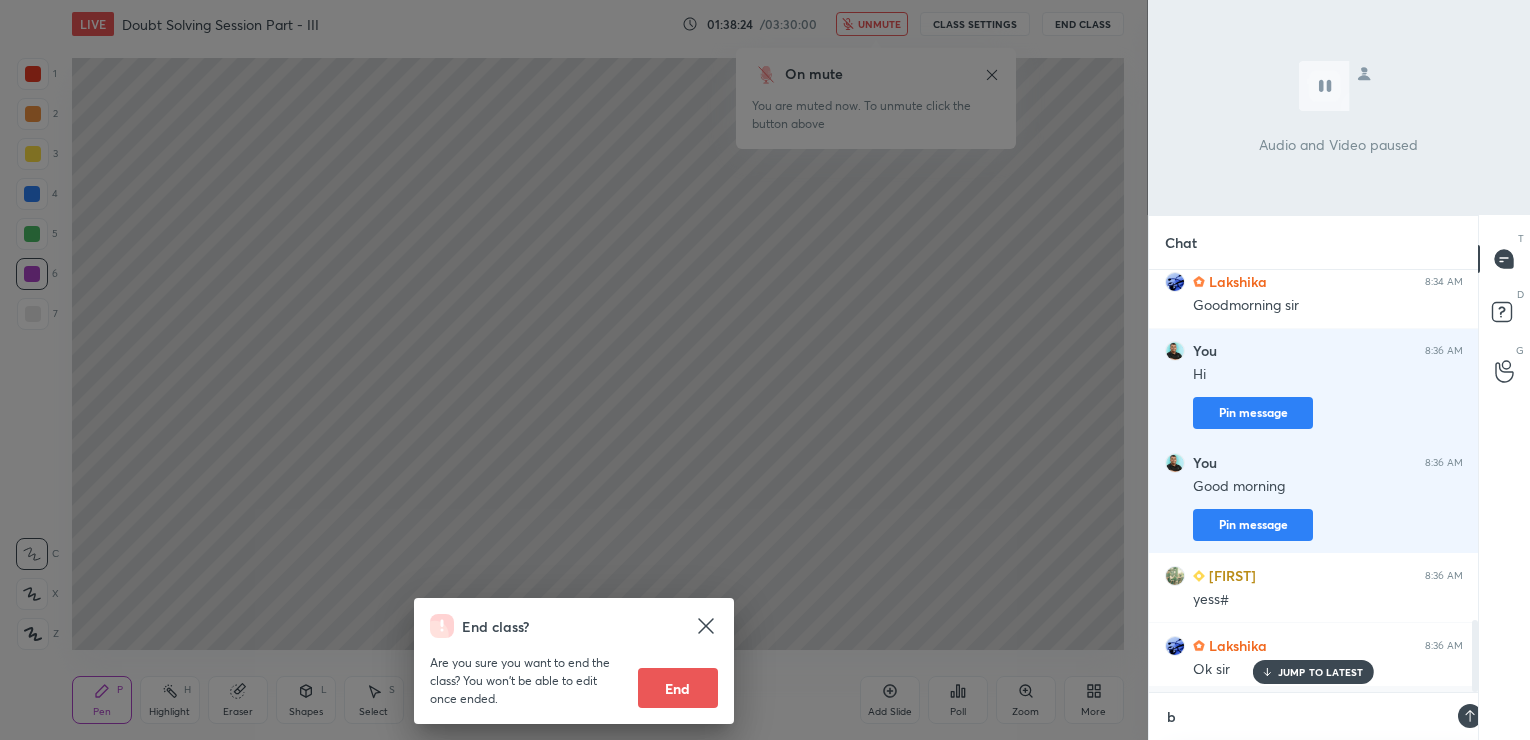 scroll, scrollTop: 411, scrollLeft: 324, axis: both 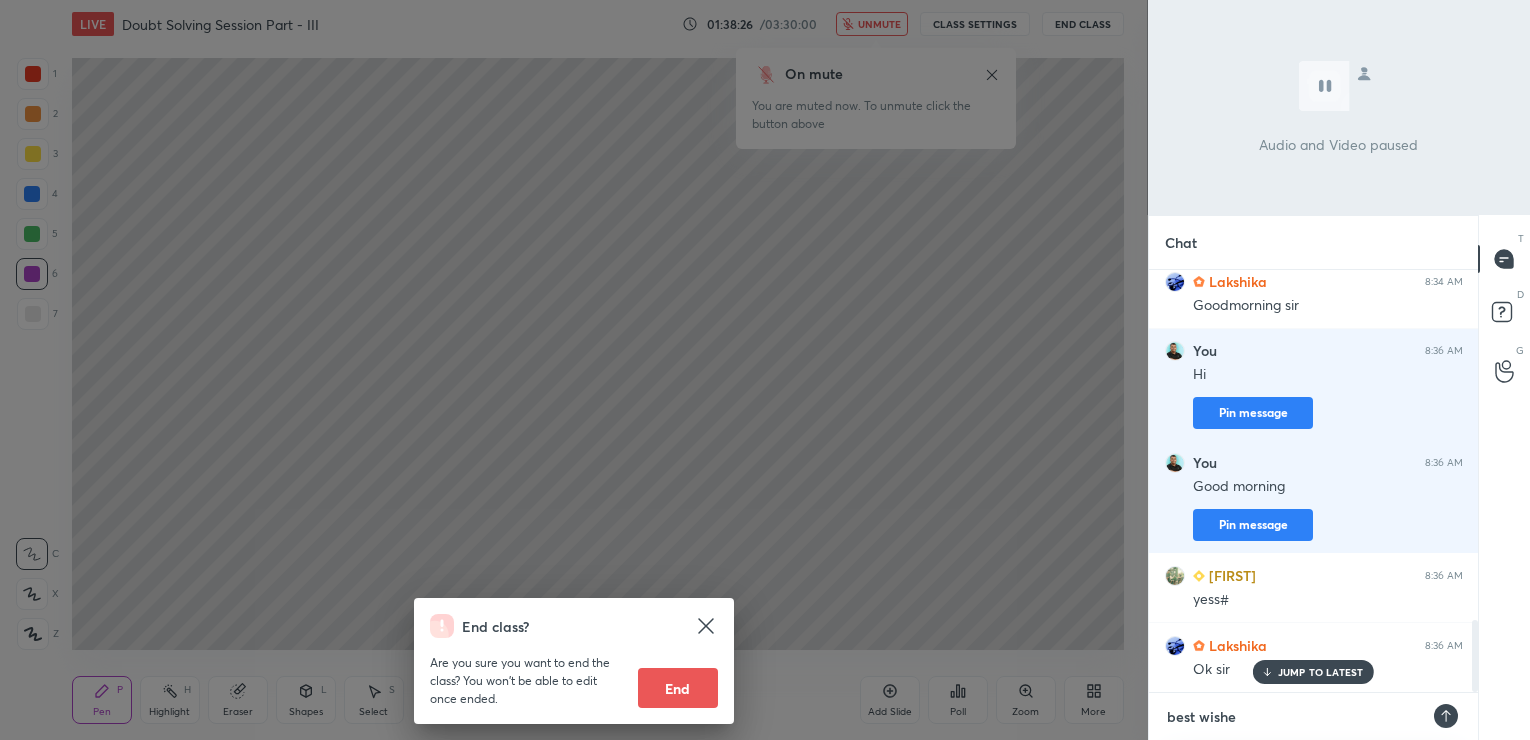type on "best wishes" 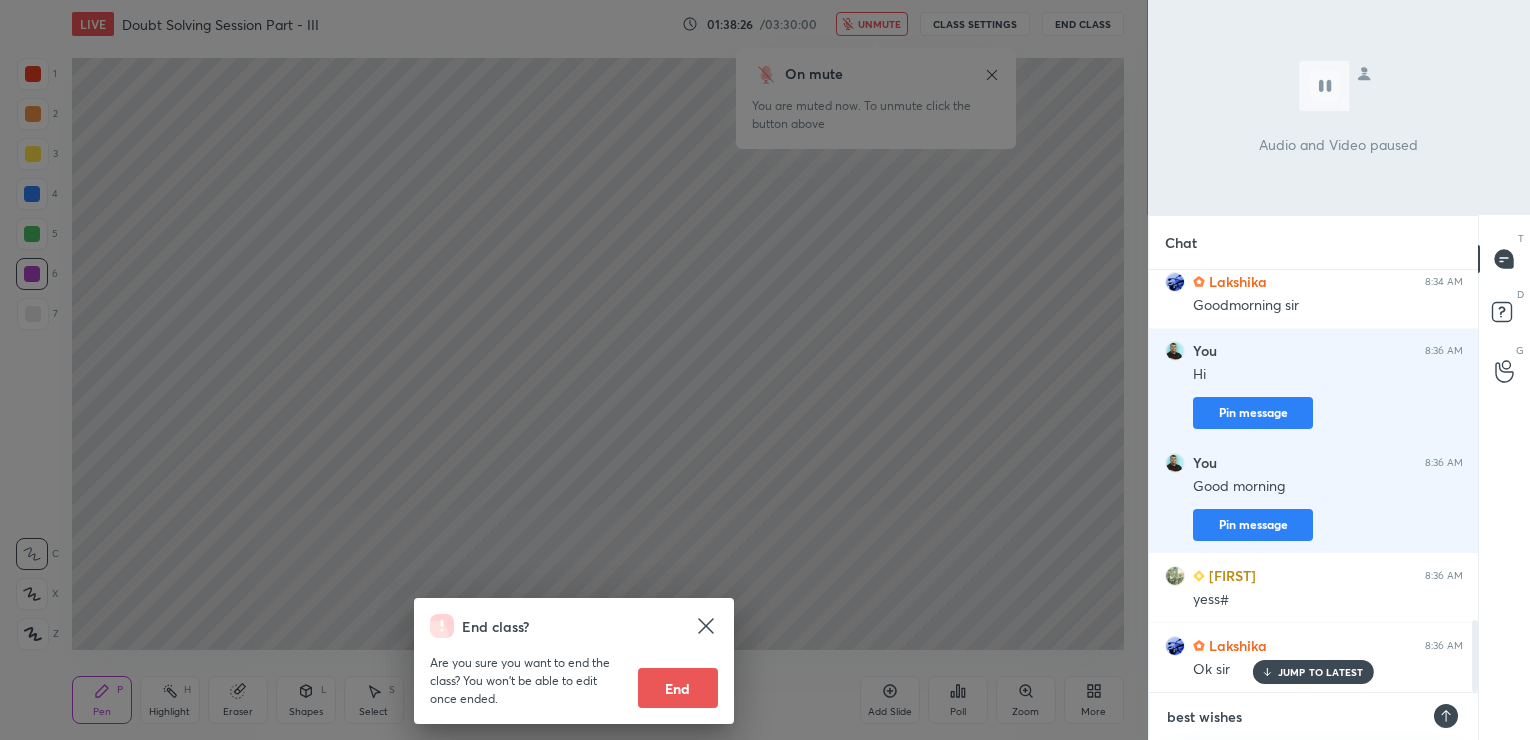 type 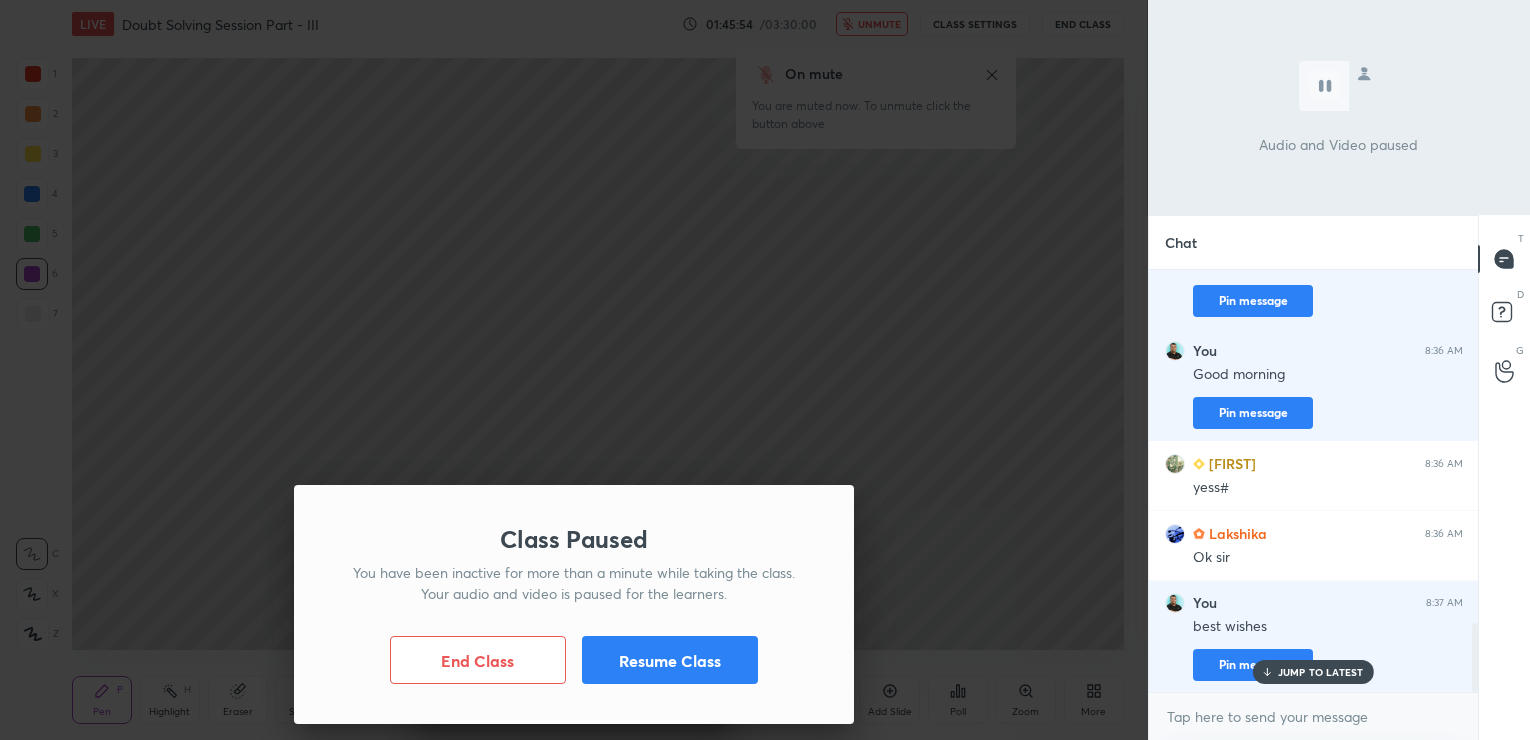click on "Resume Class" at bounding box center (670, 660) 